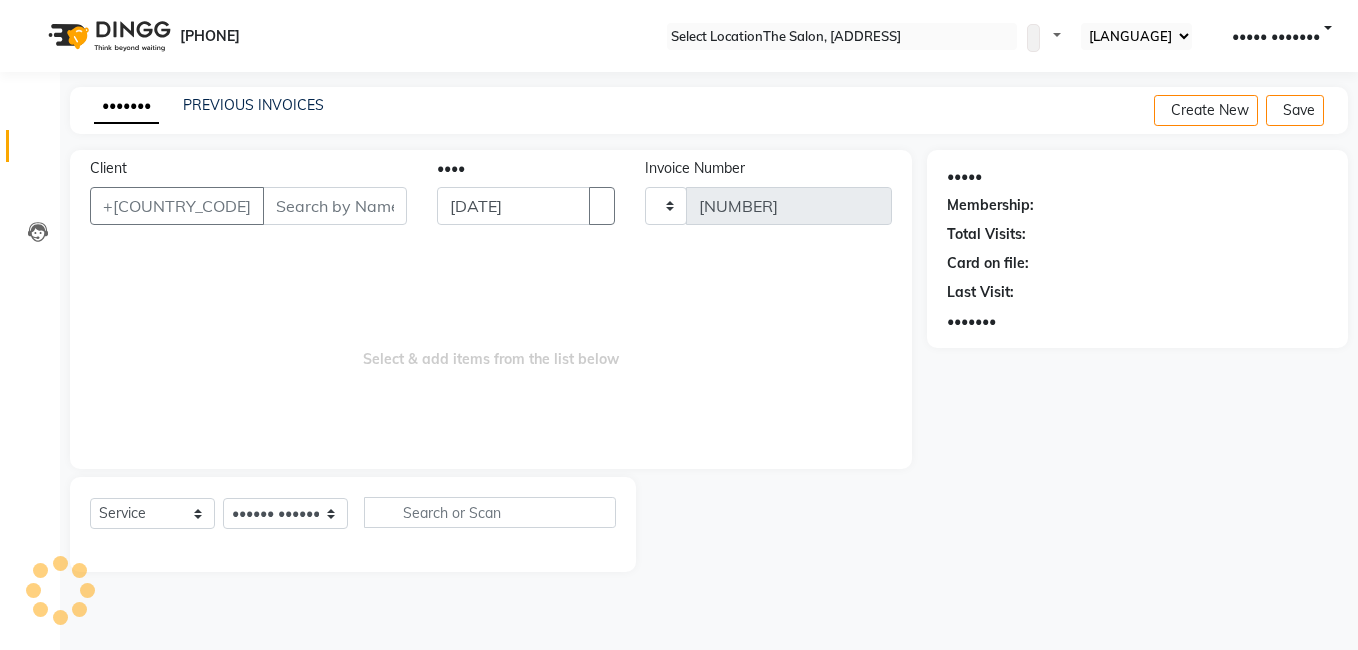 scroll, scrollTop: 0, scrollLeft: 0, axis: both 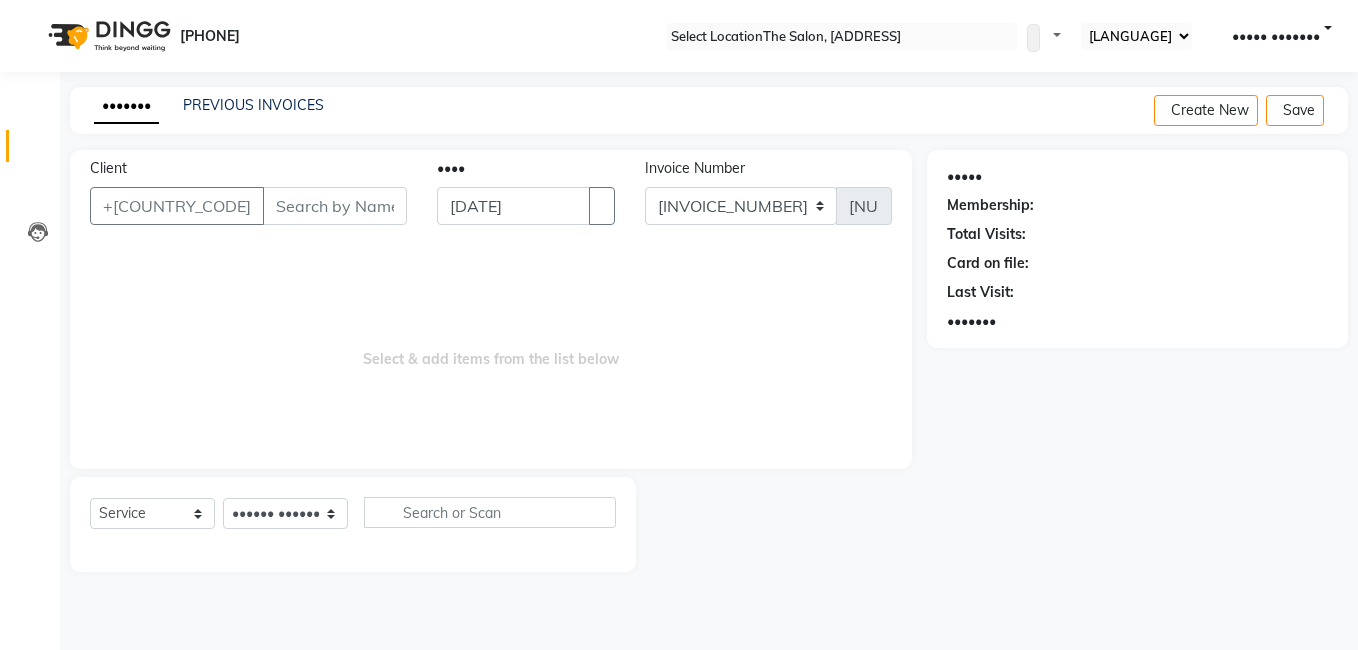 select on "[PHONE]" 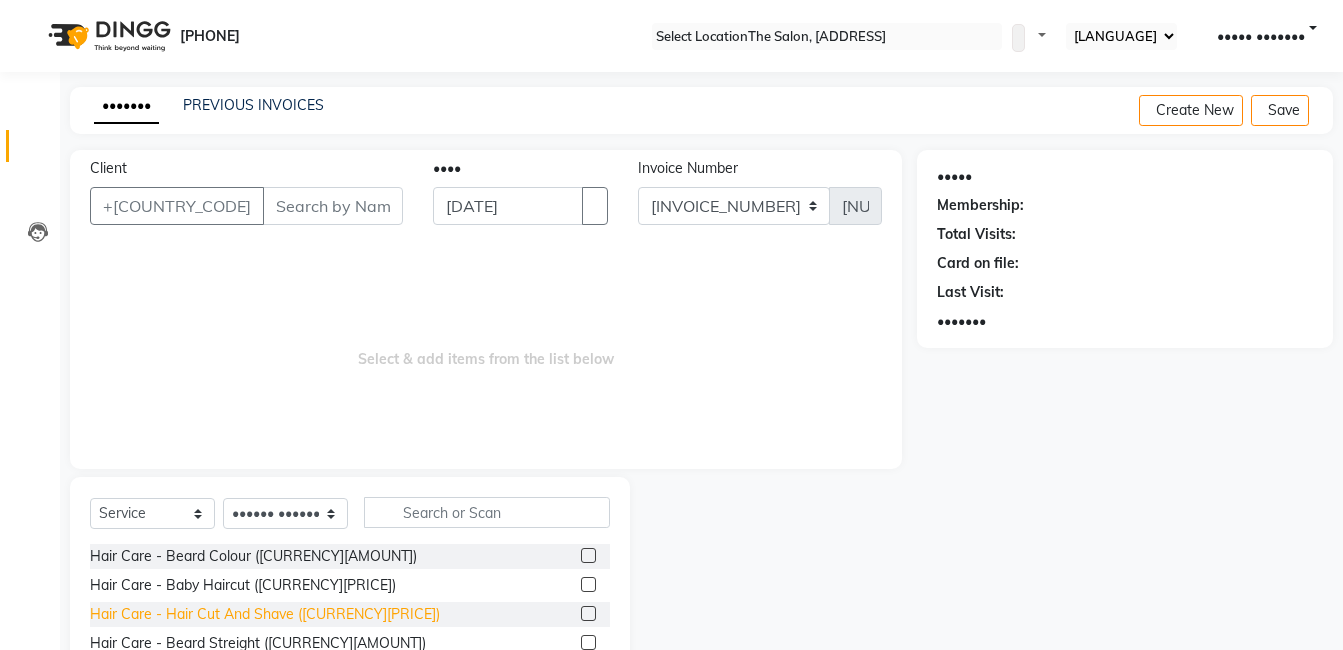 click on "Hair Care - Hair Cut And Shave ([CURRENCY][PRICE])" at bounding box center [253, 556] 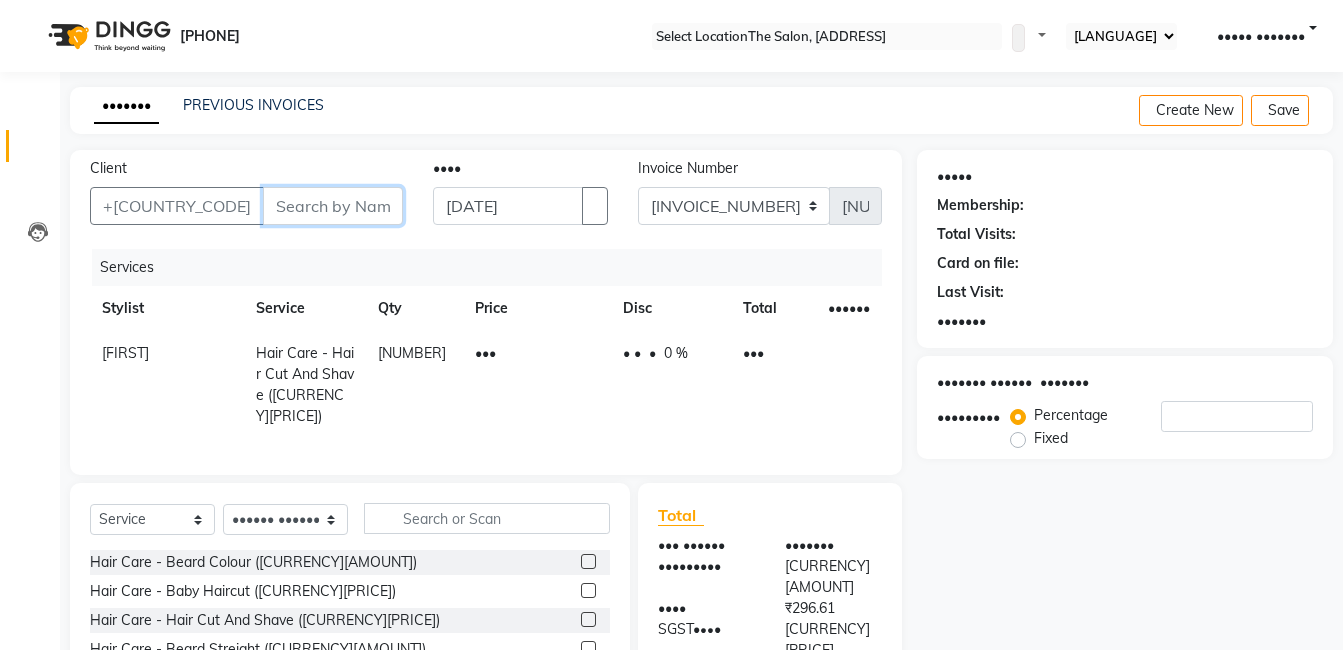 click on "Client" at bounding box center (333, 206) 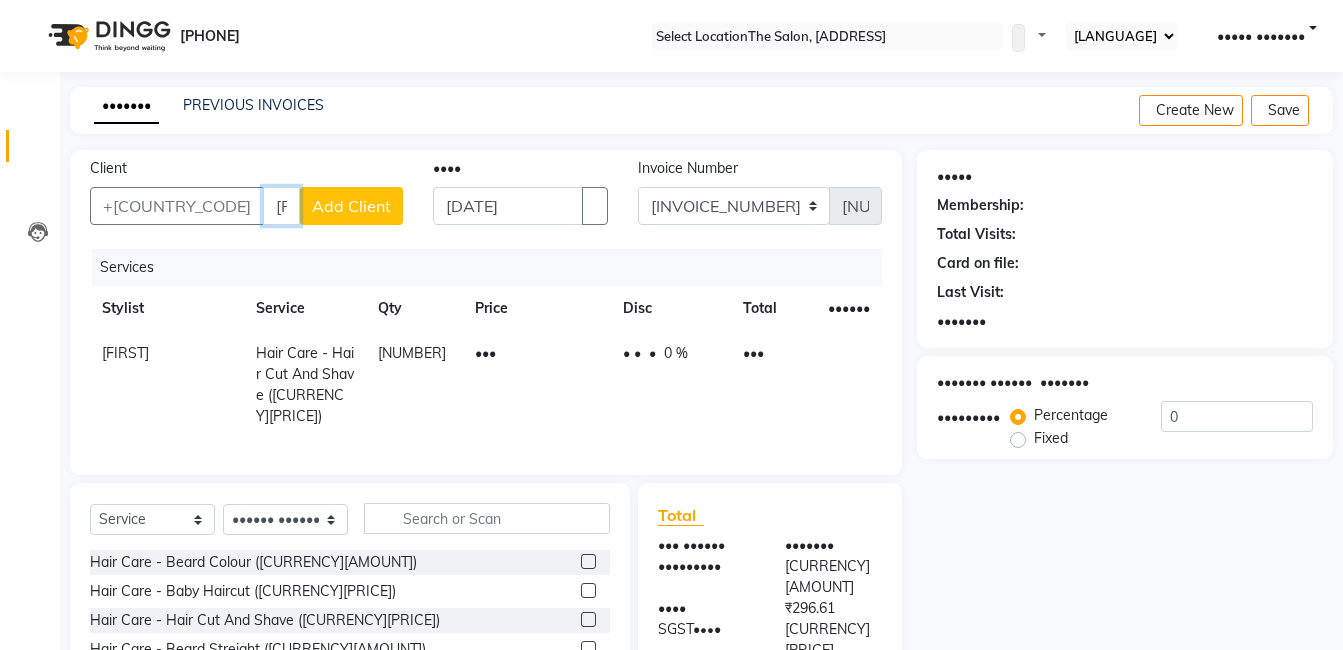 type on "[PHONE]" 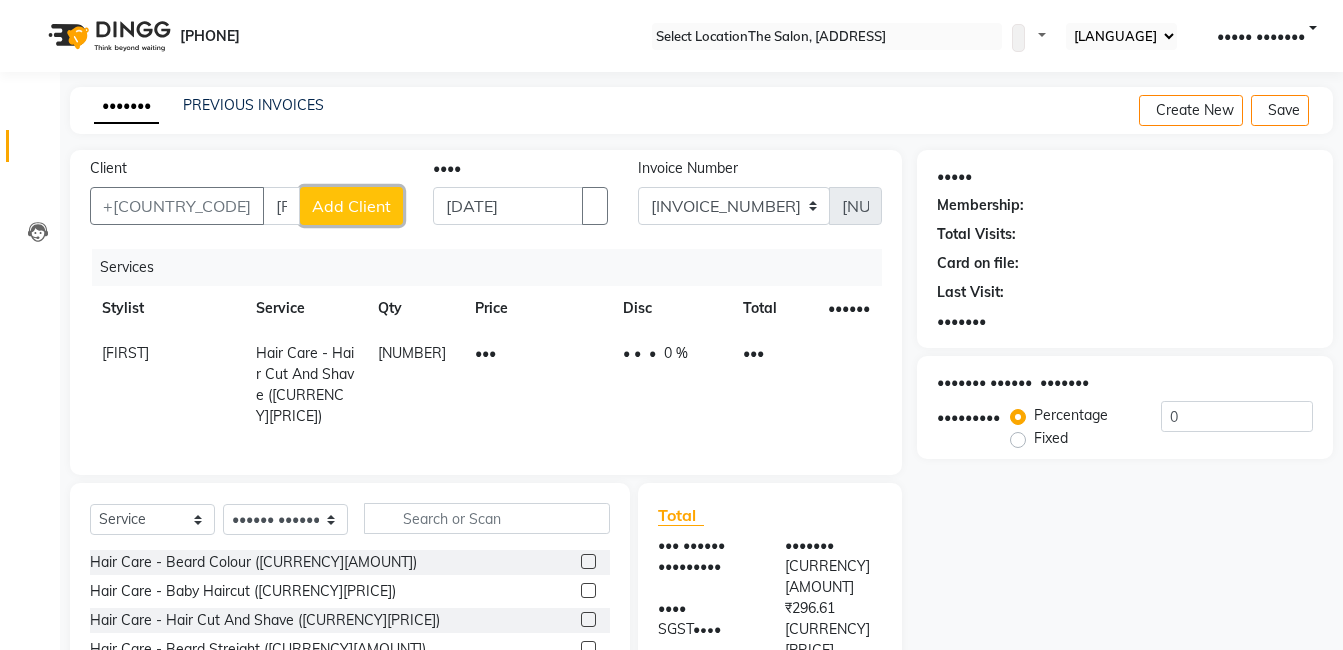click on "Add Client" at bounding box center (351, 206) 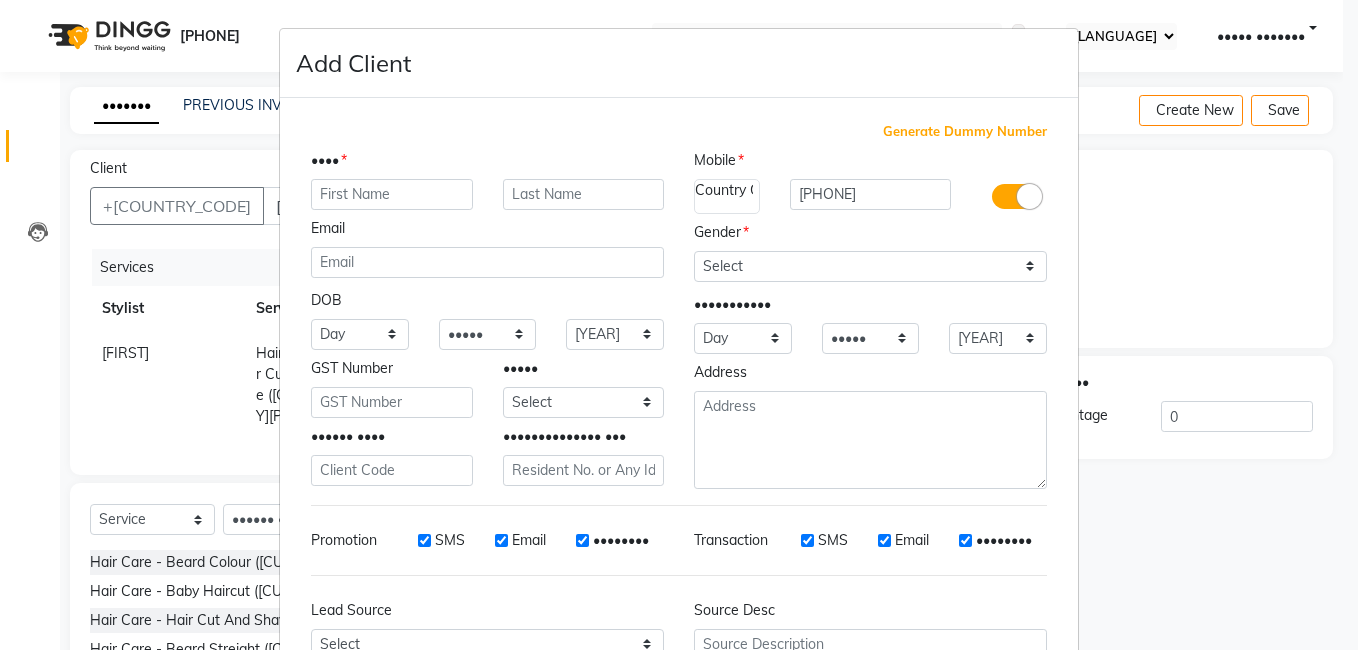 click at bounding box center [392, 194] 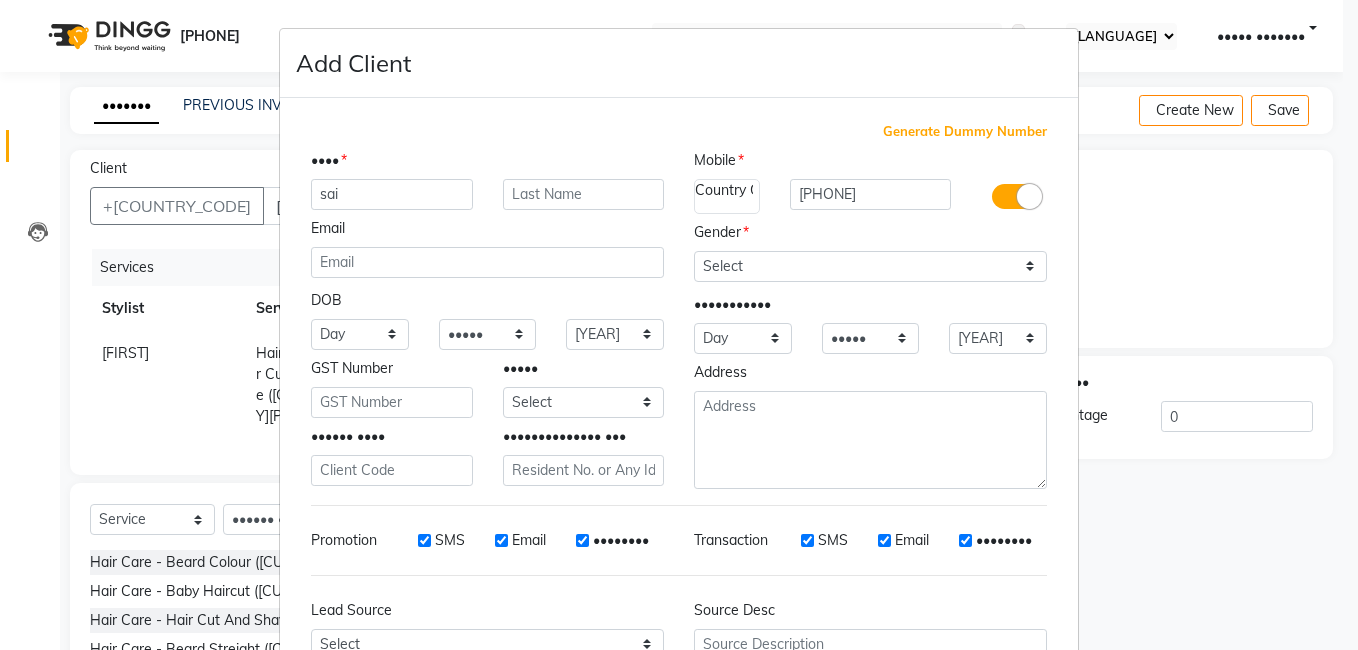 type on "sai" 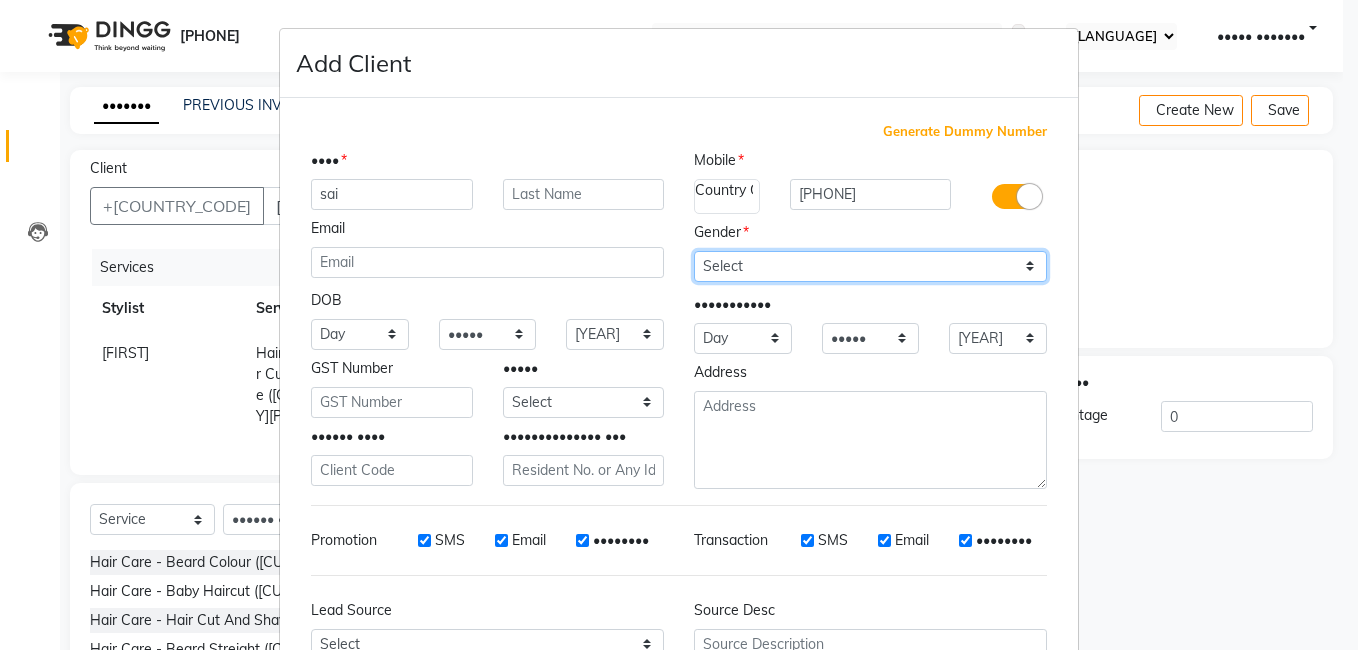 click on "Select Male Female Other Prefer Not To Say" at bounding box center [870, 266] 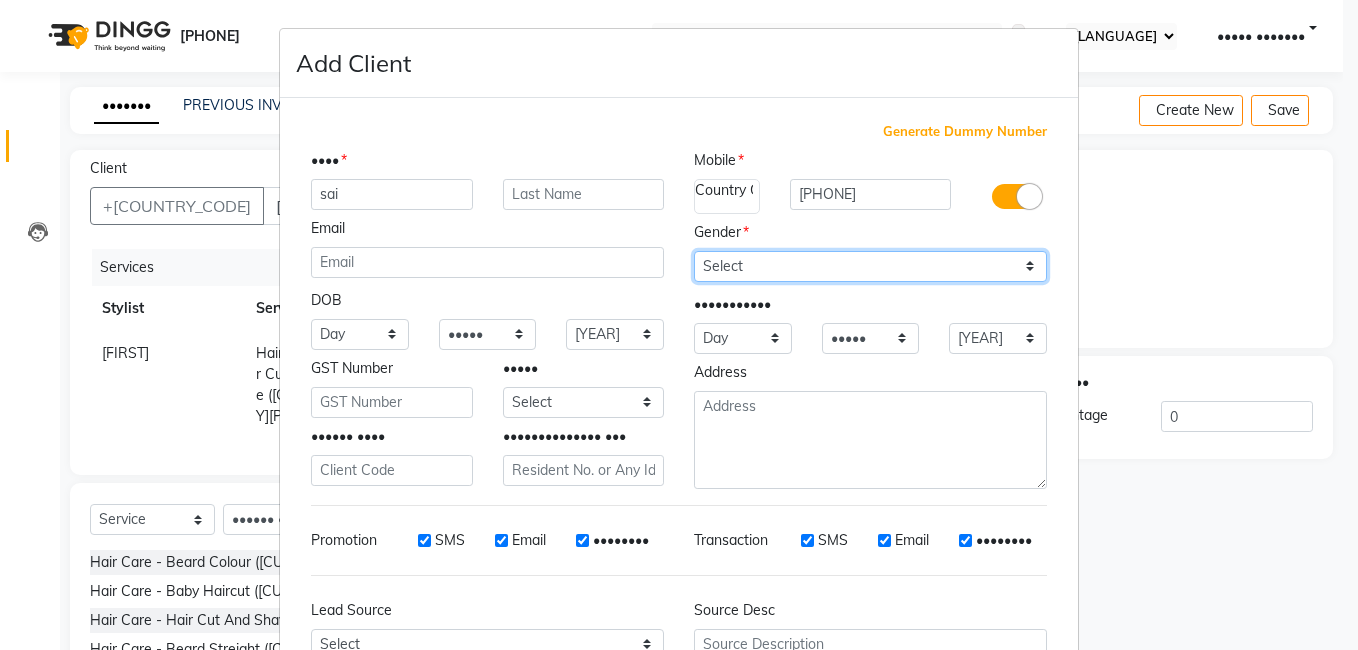 select on "male" 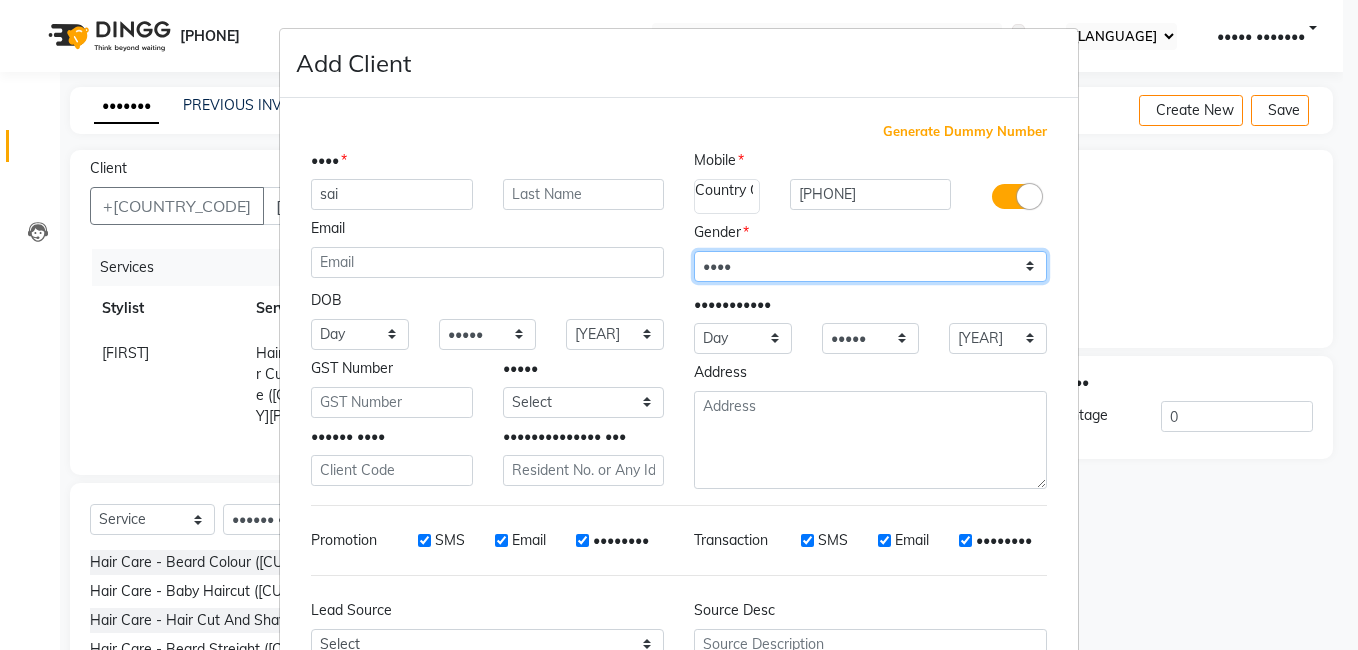 click on "Select Male Female Other Prefer Not To Say" at bounding box center [870, 266] 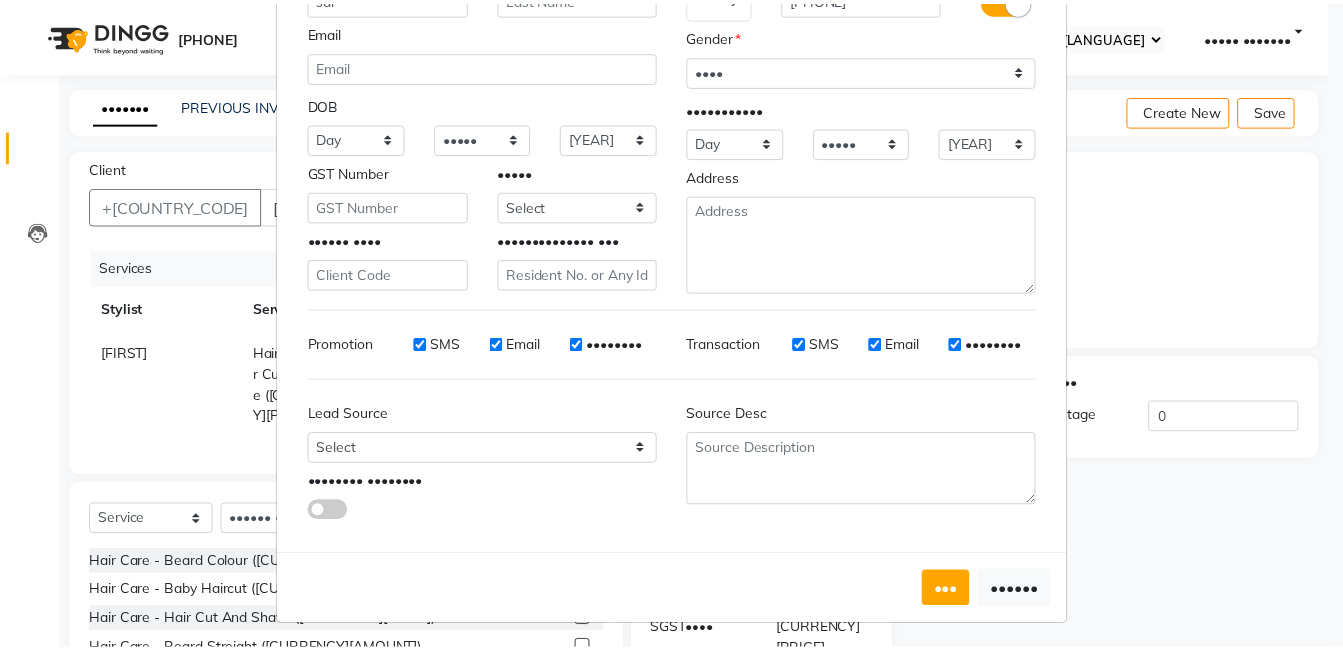 scroll, scrollTop: 199, scrollLeft: 0, axis: vertical 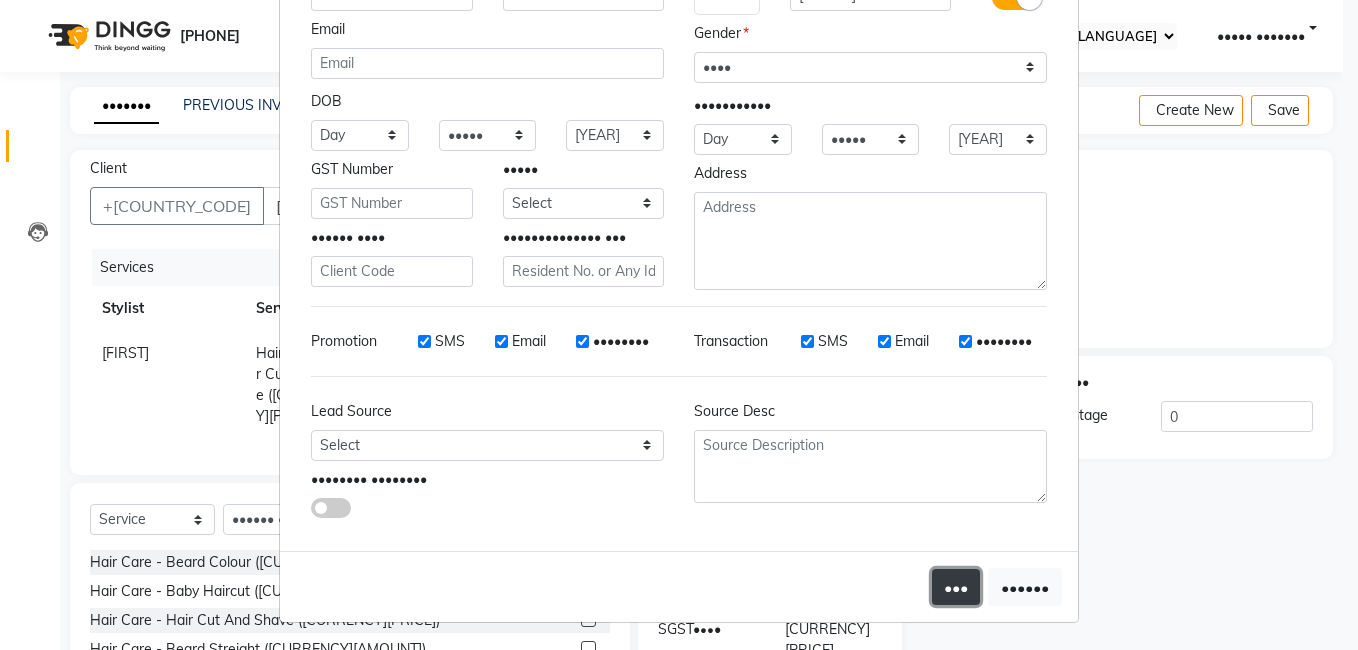 click on "•••" at bounding box center (956, 587) 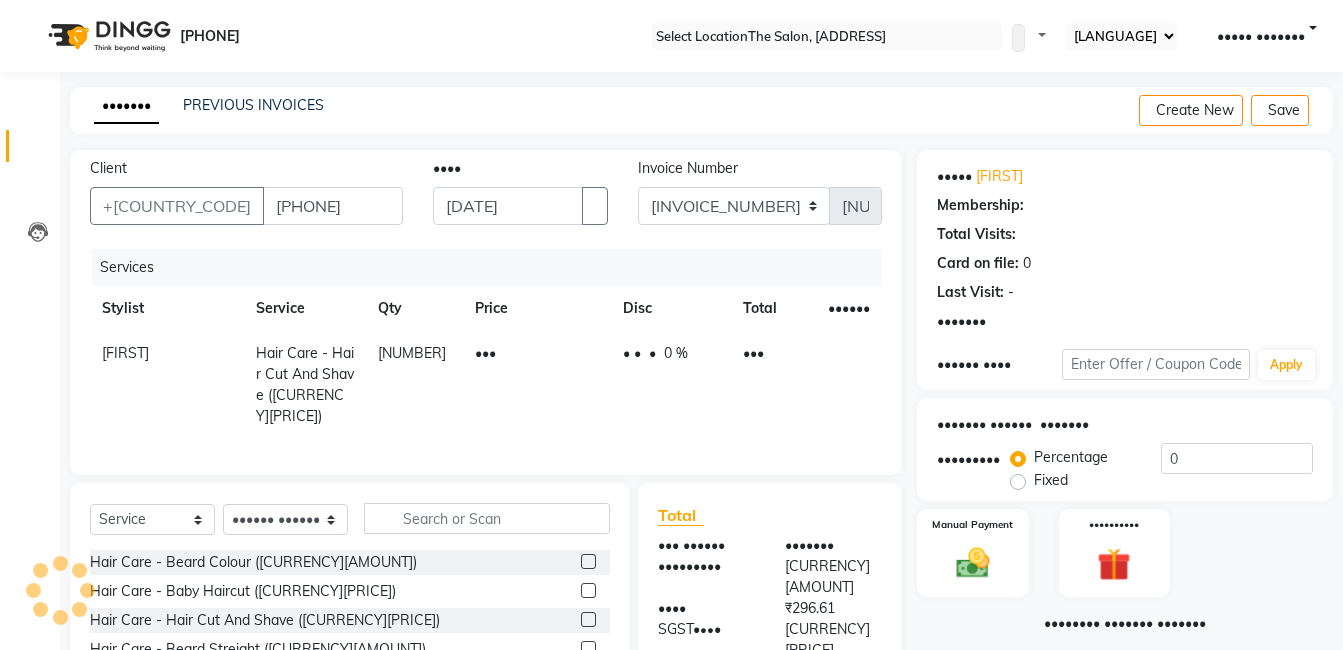 scroll, scrollTop: 150, scrollLeft: 0, axis: vertical 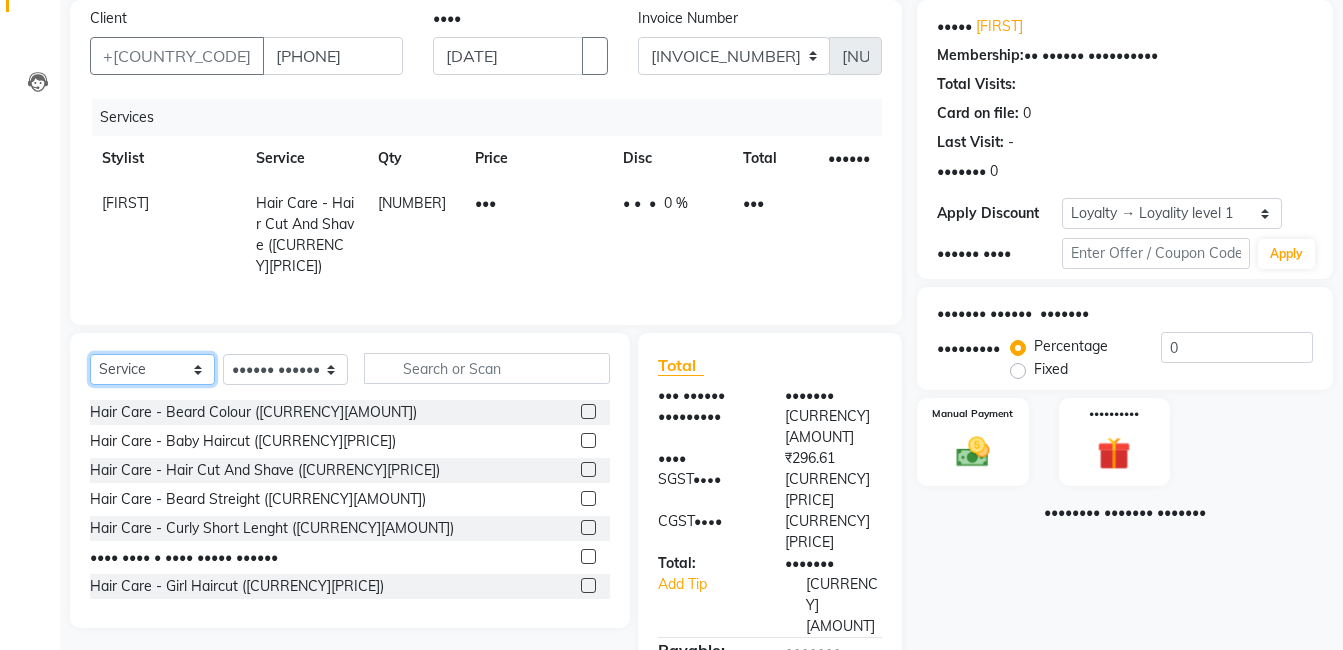 click on "Select  Service  Product  Membership  Package Voucher Prepaid Gift Card" at bounding box center [152, 369] 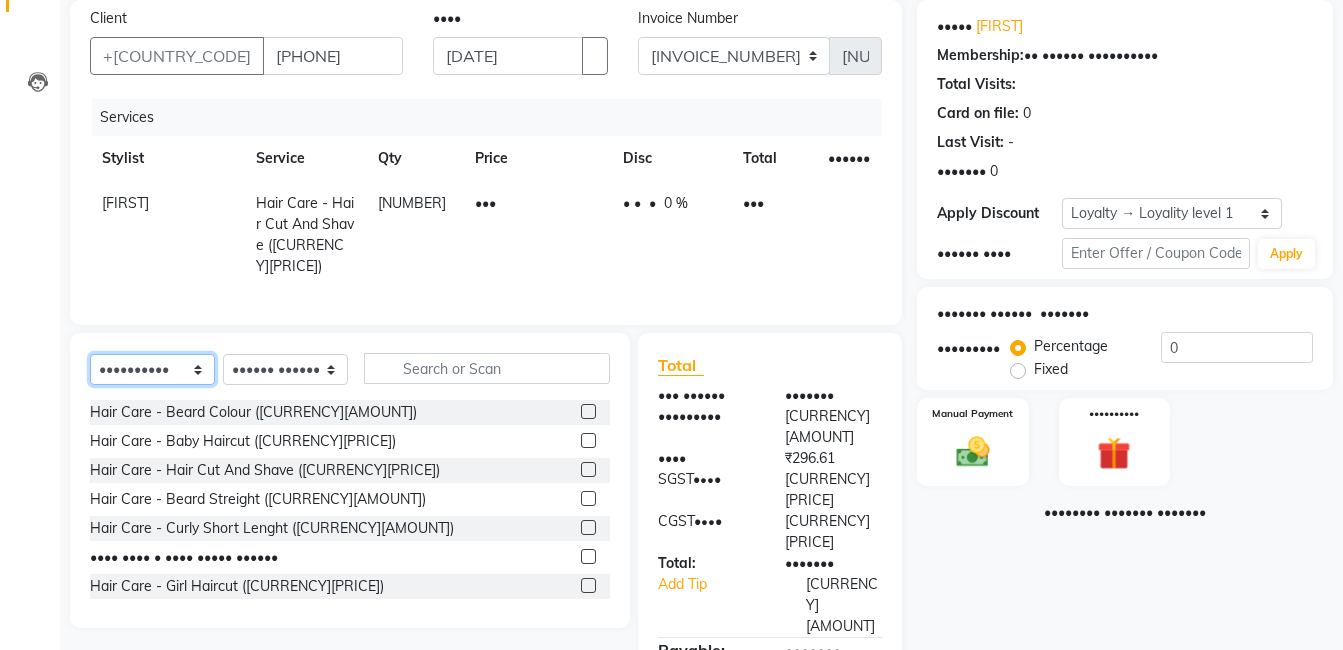 click on "Select  Service  Product  Membership  Package Voucher Prepaid Gift Card" at bounding box center [152, 369] 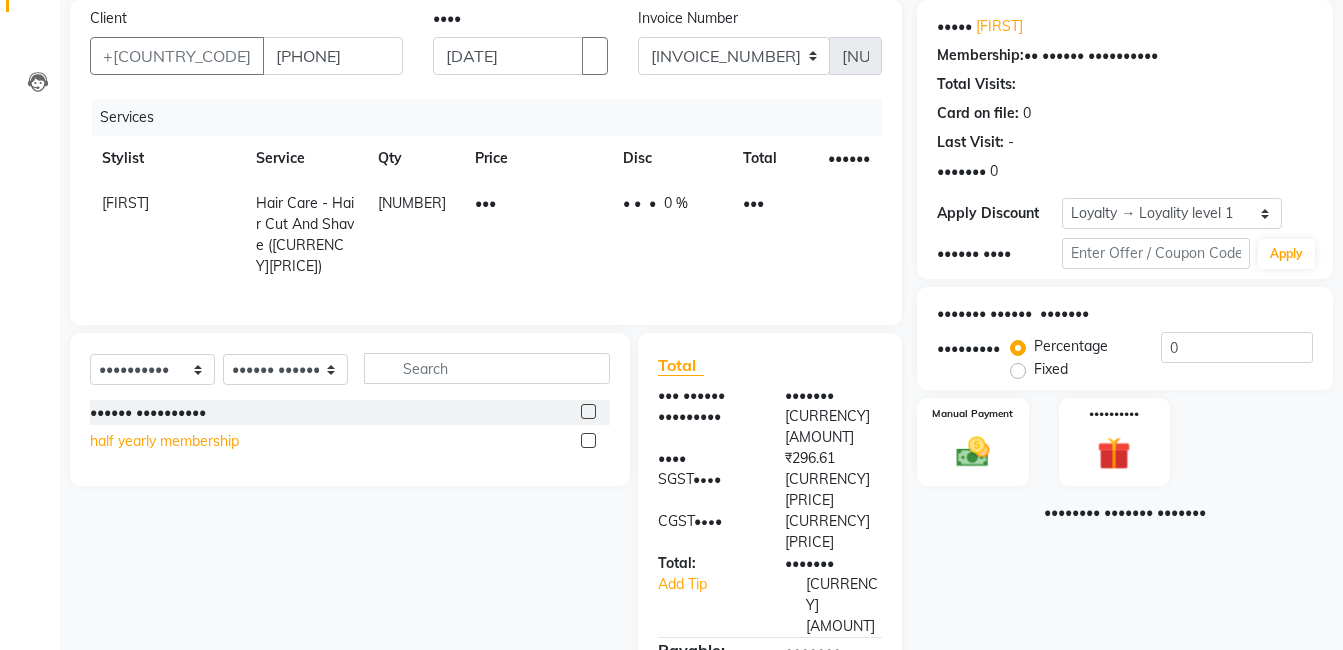 click on "half yearly membership" at bounding box center [148, 412] 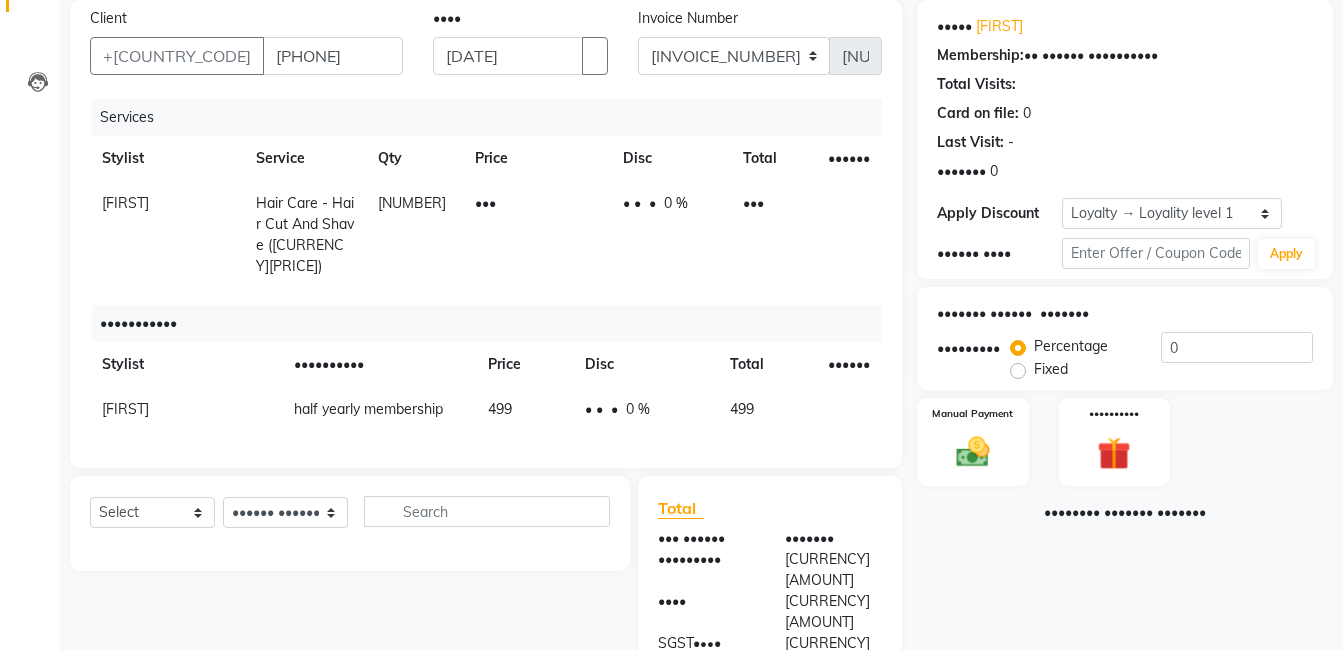 click on "499" at bounding box center (414, 235) 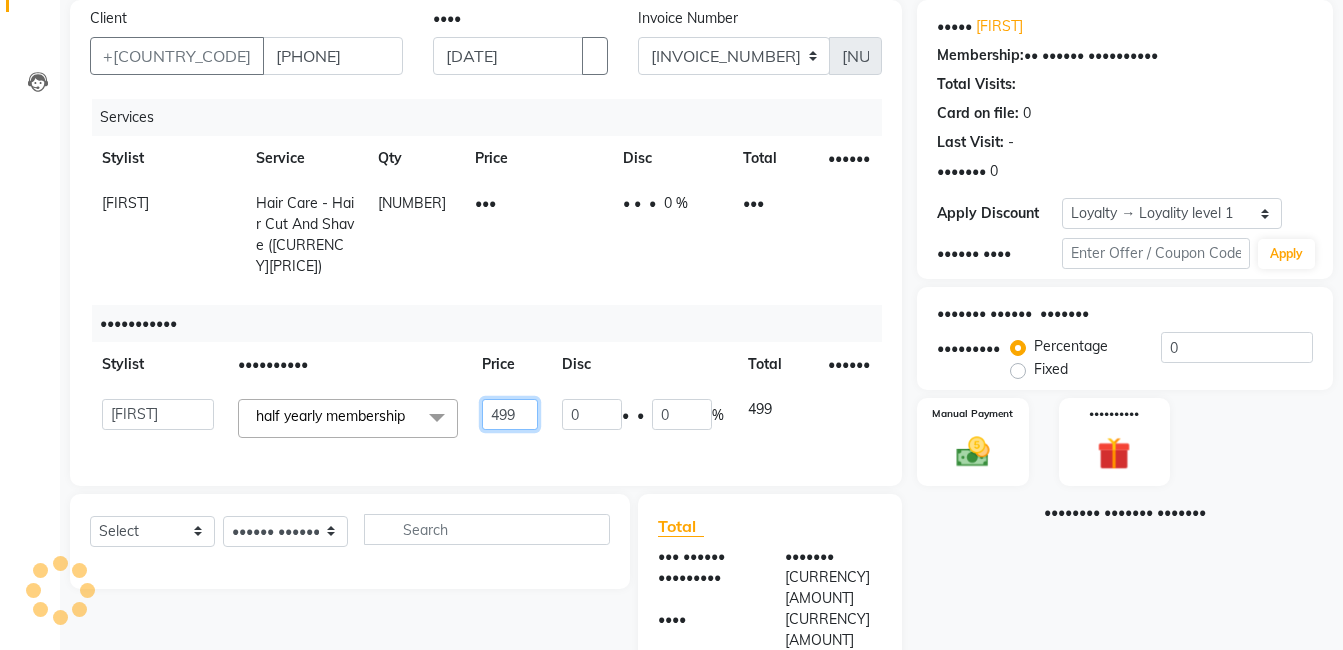 click on "499" at bounding box center [510, 414] 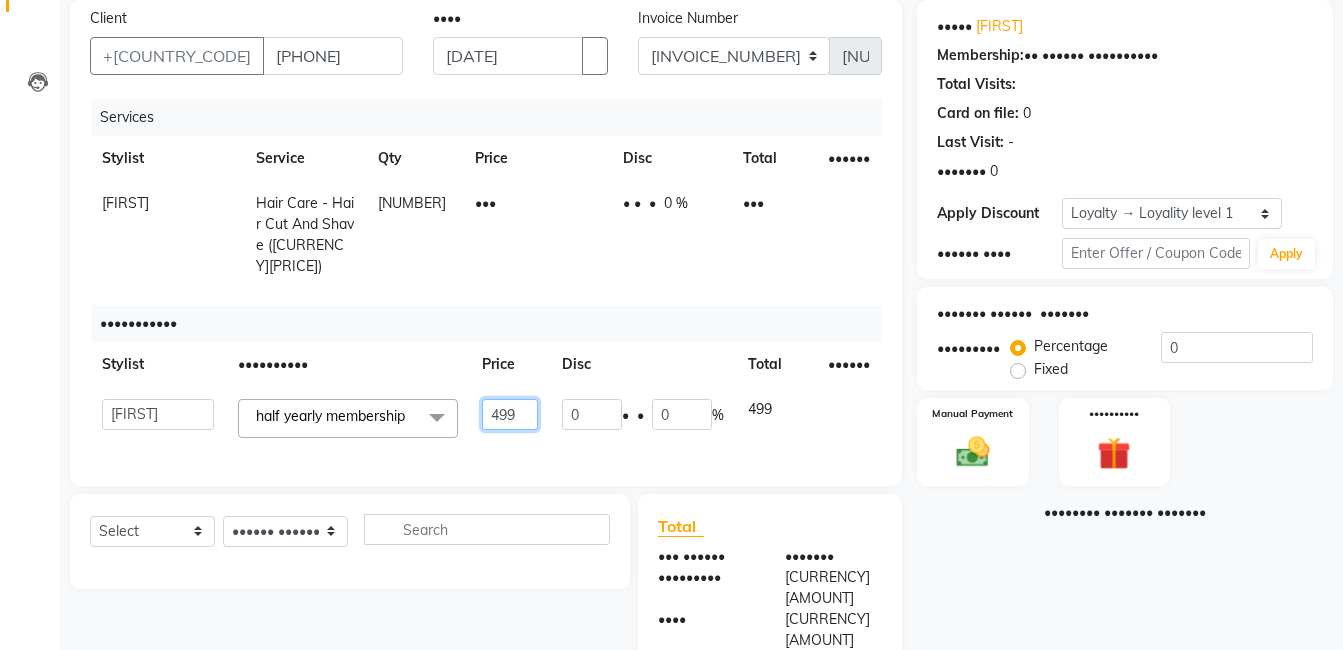 click on "499" at bounding box center (510, 414) 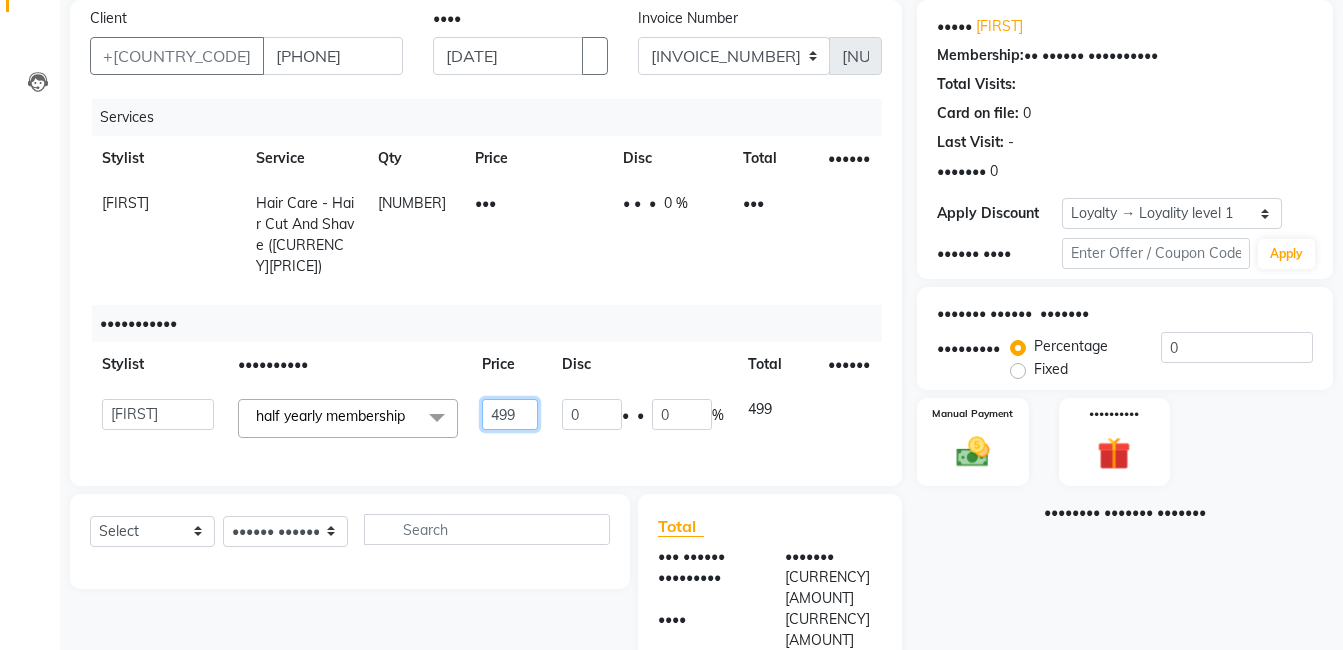 type on "•••" 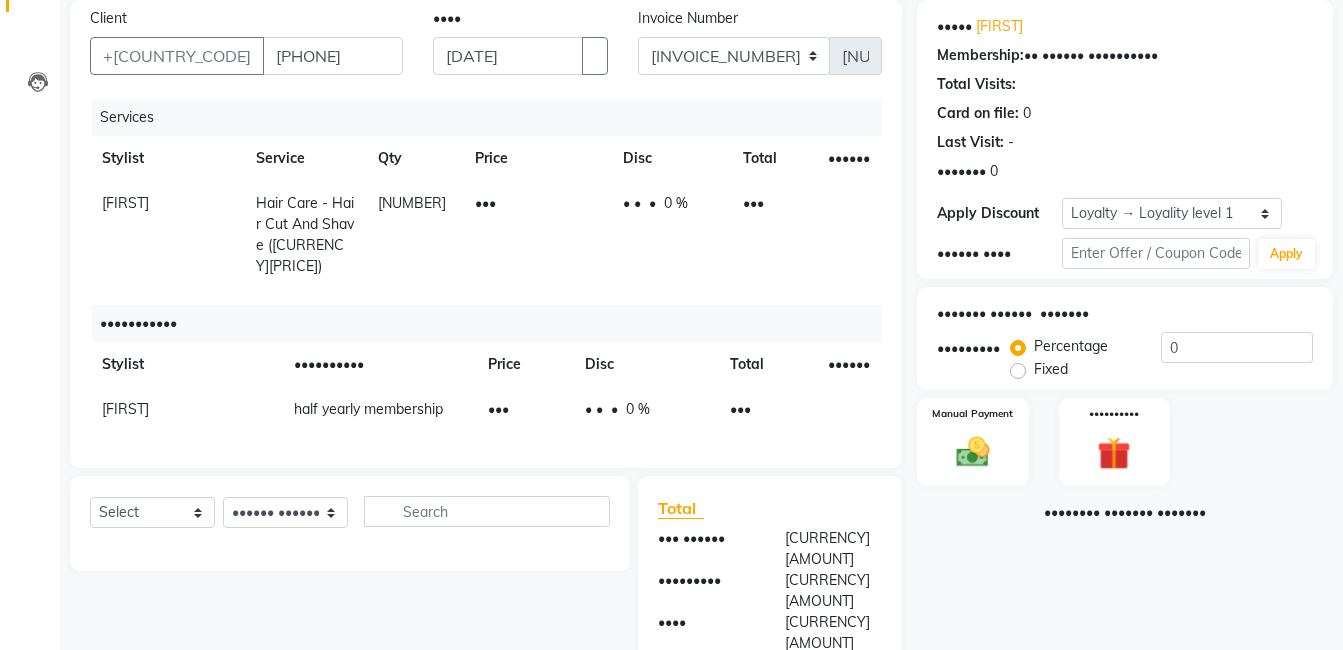 click on "Services Stylist Service Qty Price Disc Total Action kasim Hair Care - Hair Cut And Shave ([CURRENCY][PRICE]) 1 350 0 F | 0 % 350 Memberships Stylist Membership Price Disc Total Action kasim half yearly membership 100 0 F | 0 % 100" at bounding box center (486, 273) 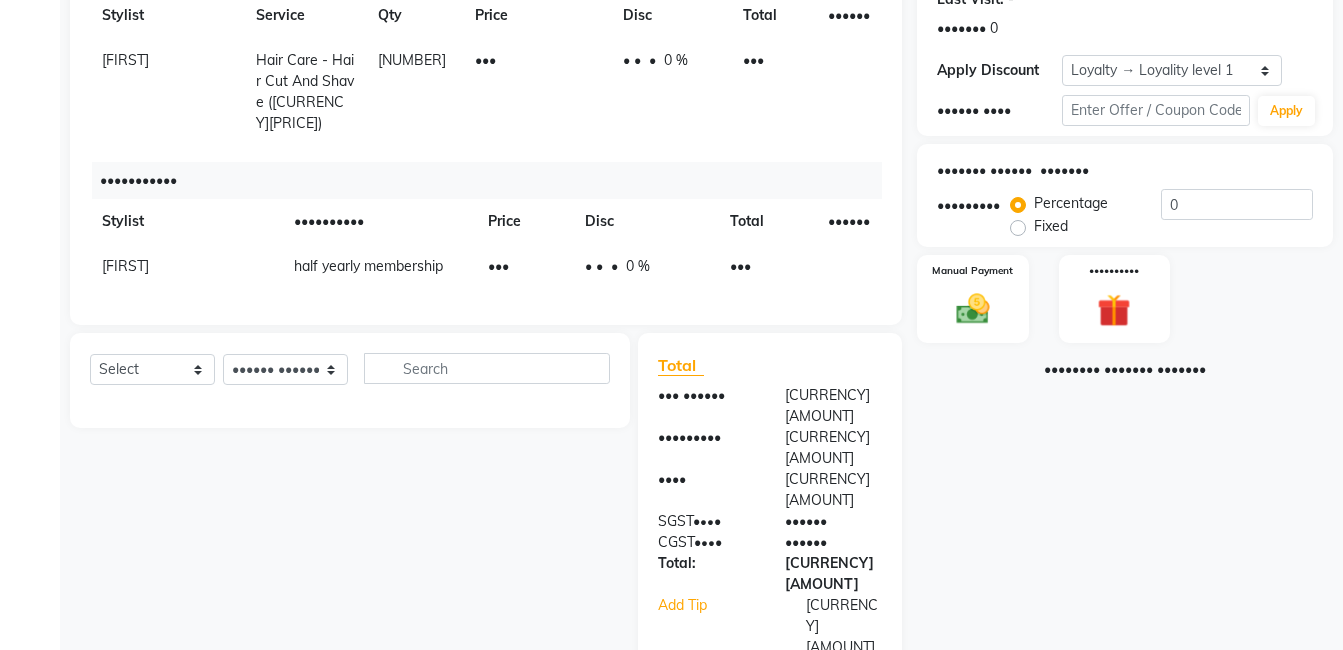 click on "••••• •••  •••••••••••  •• •••••• ••••••••••  ••••• •••••••   •••• •• •••••  • •••• ••••••   • •••••••   •  ••••• •••••••• ••••••  ••••••• • •••••••• ••••• •  •••••• •••• ••••• ••••••• ••••••  •••••••  •••••••••  ••••••••••   •••••  • •••••• ••••••• ••••••••••  •••••••• ••••••• •••••••" at bounding box center (1132, 339) 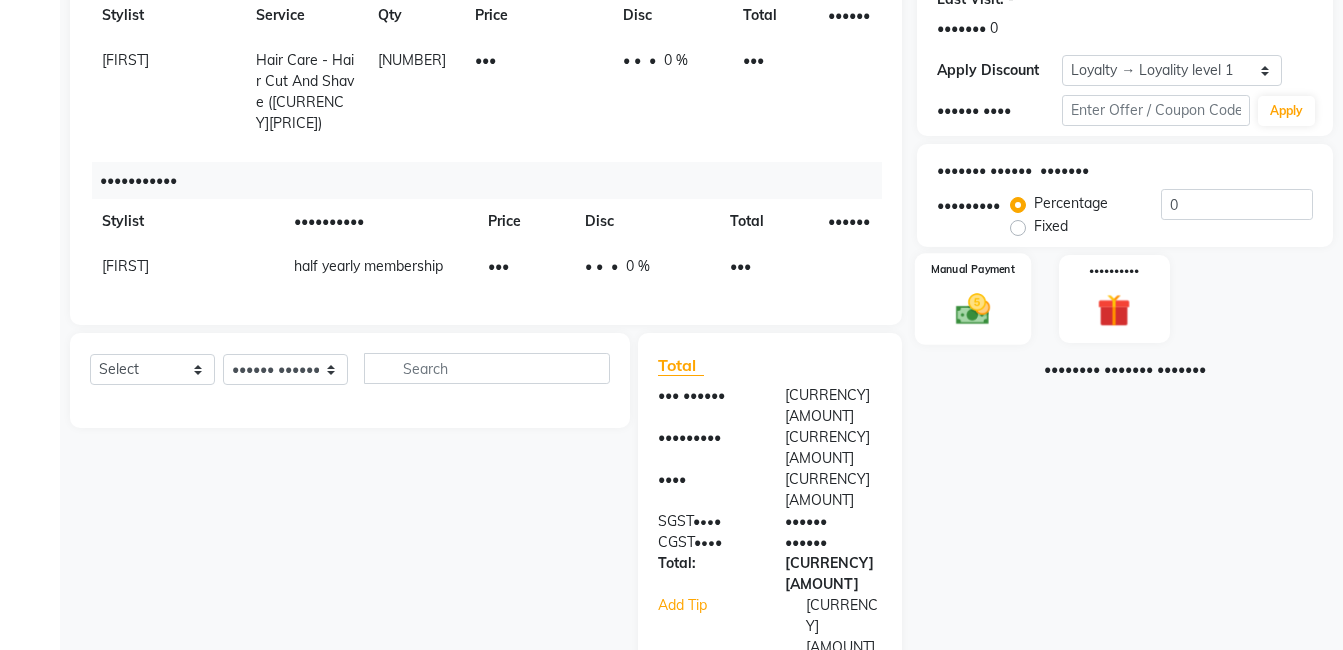 click at bounding box center (973, 309) 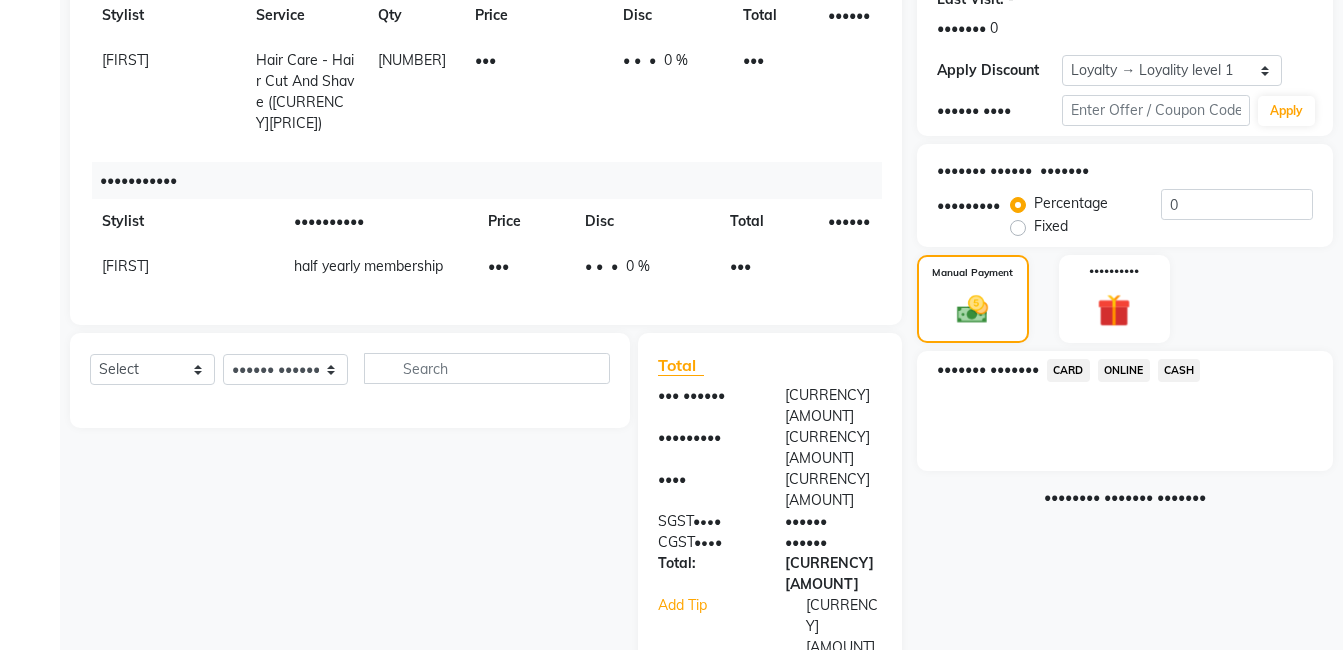 click on "CASH" at bounding box center [1068, 370] 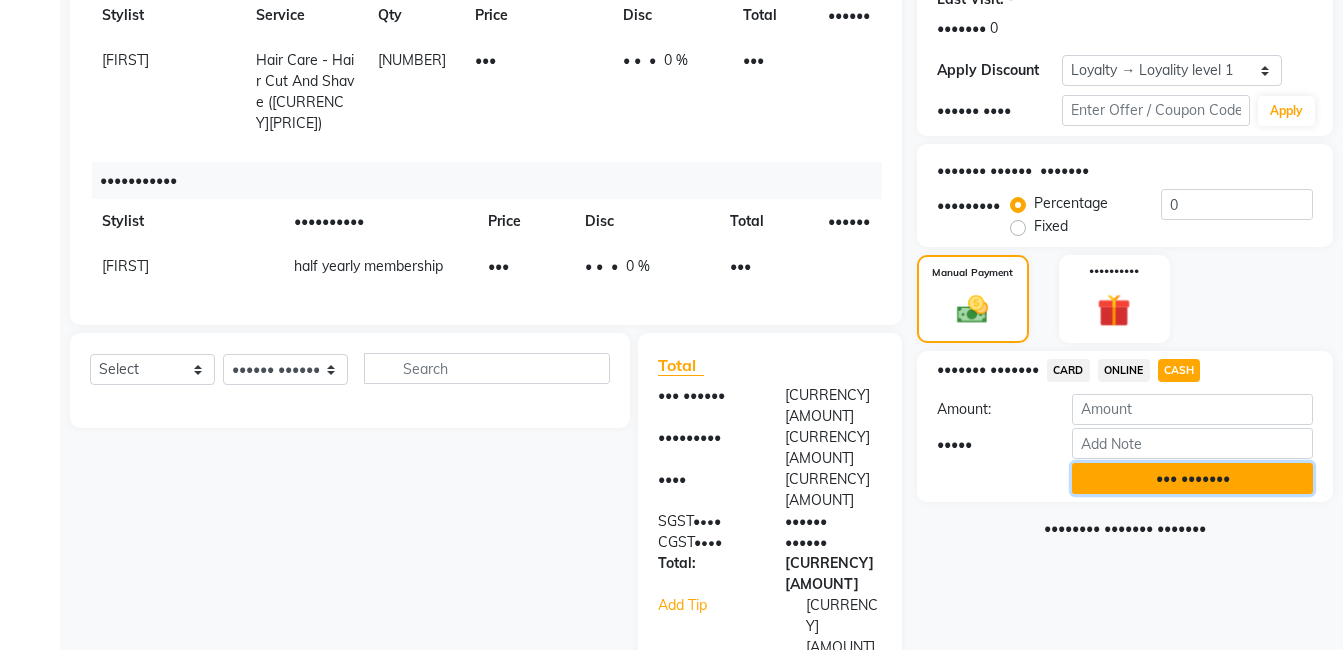 click on "••• •••••••" at bounding box center [1192, 478] 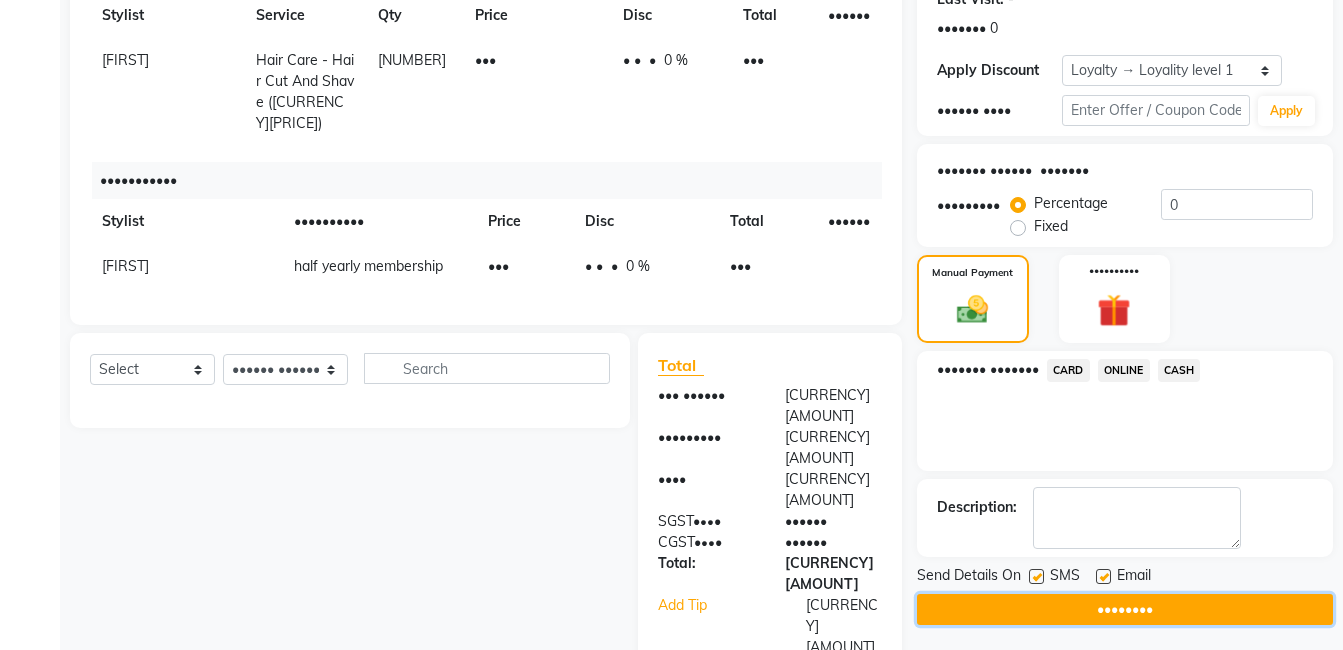 click on "••••••••" at bounding box center [1125, 609] 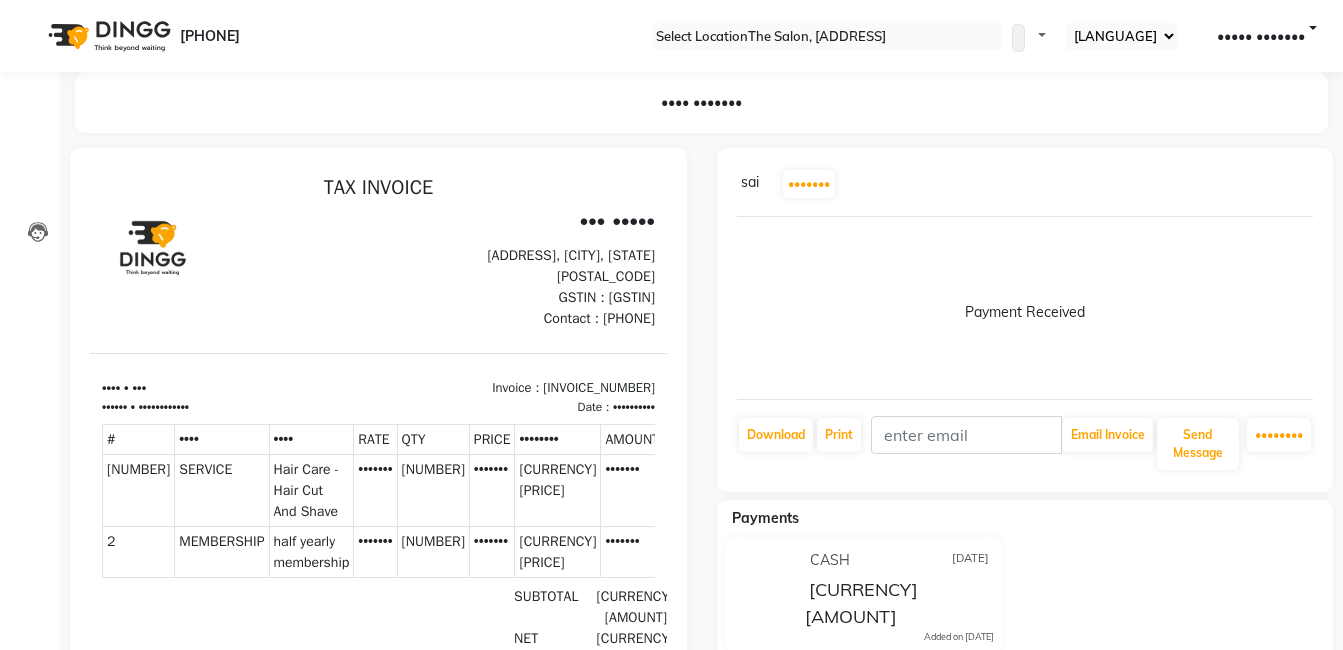 scroll, scrollTop: 0, scrollLeft: 0, axis: both 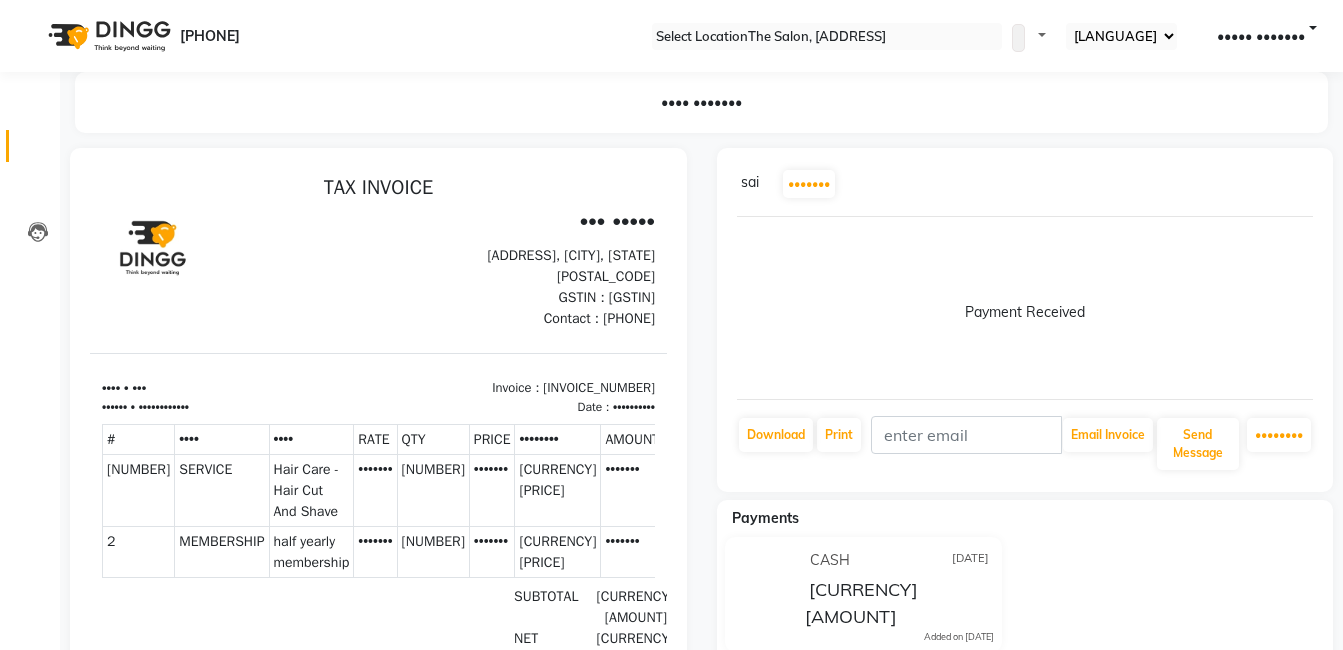 click on "Invoice" at bounding box center (30, 146) 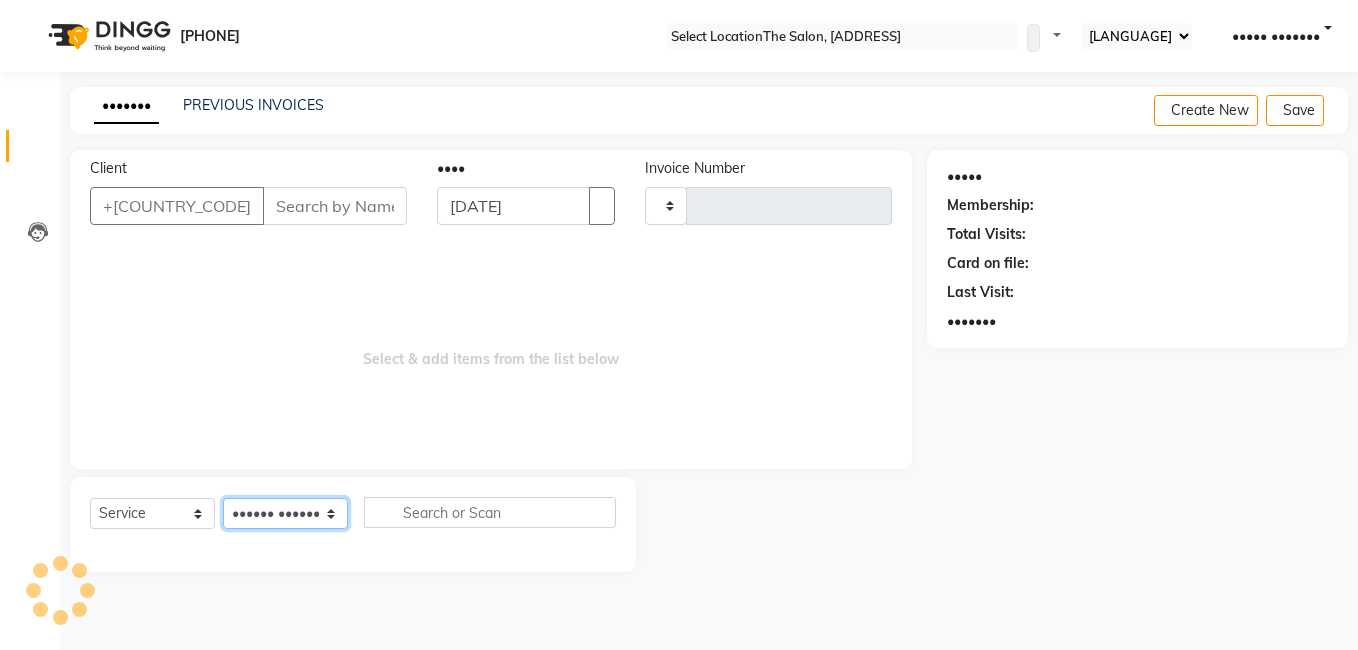 click on "•••••• •••••••" at bounding box center (285, 513) 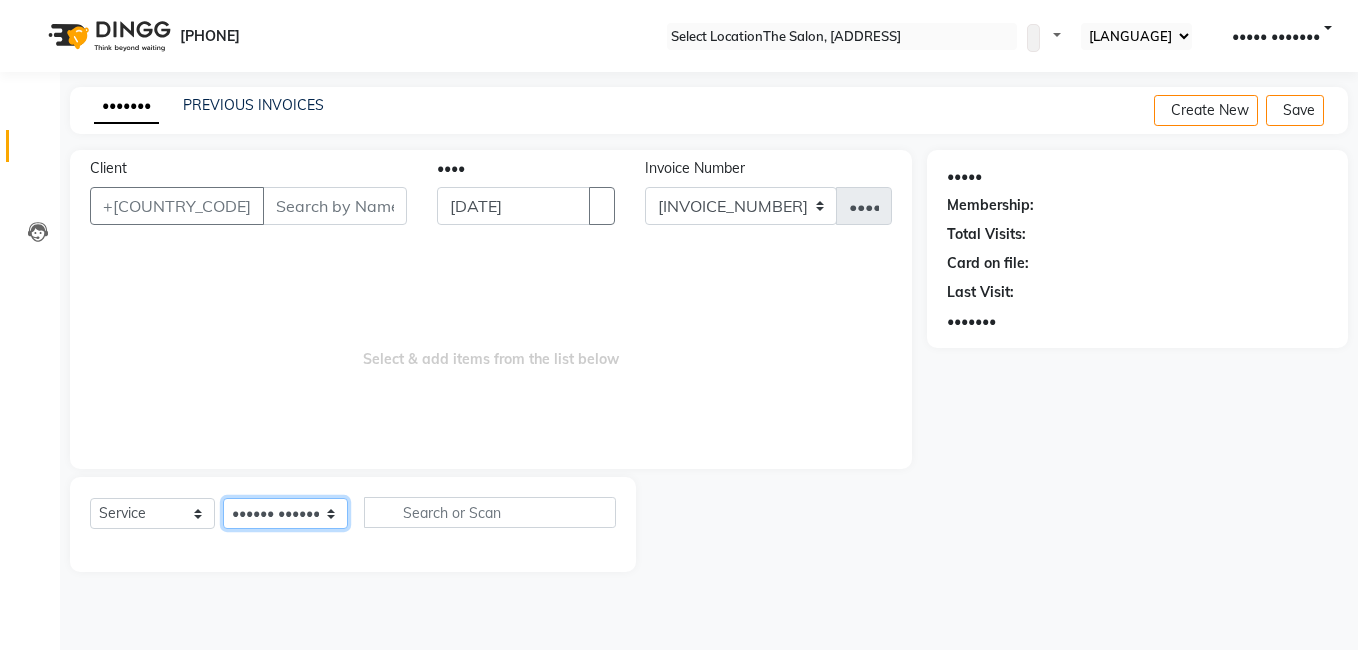 select on "•••••" 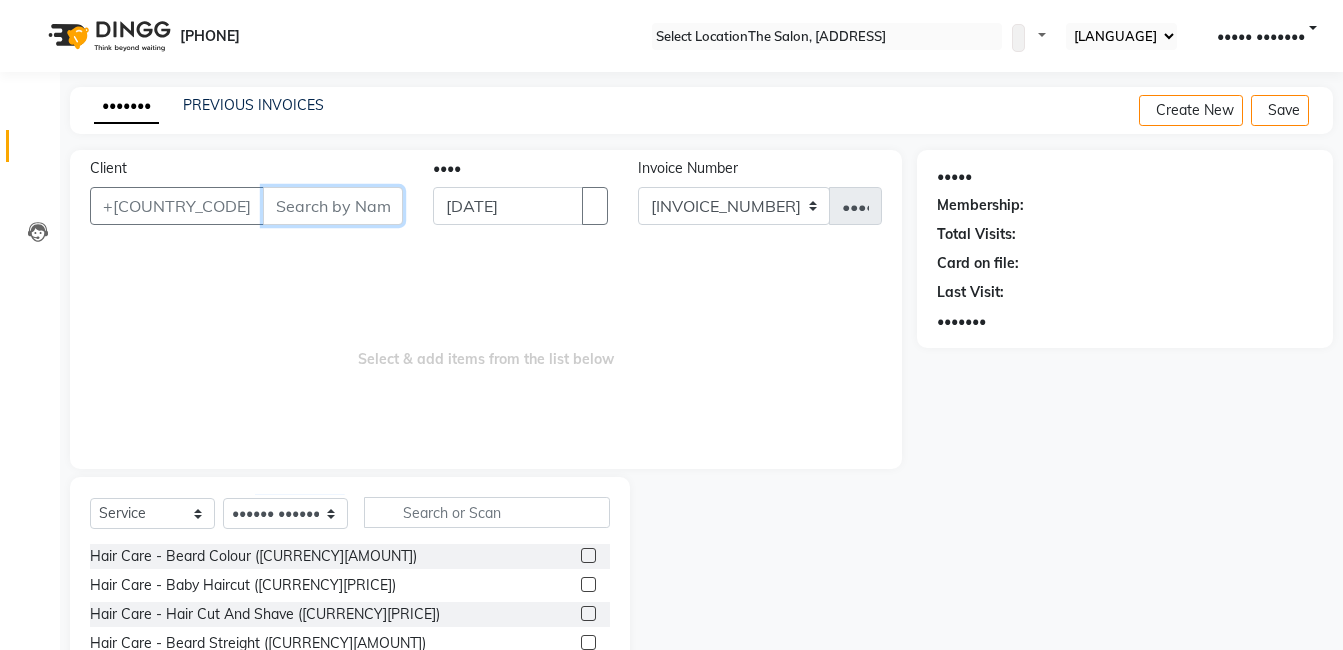 click on "Client" at bounding box center [333, 206] 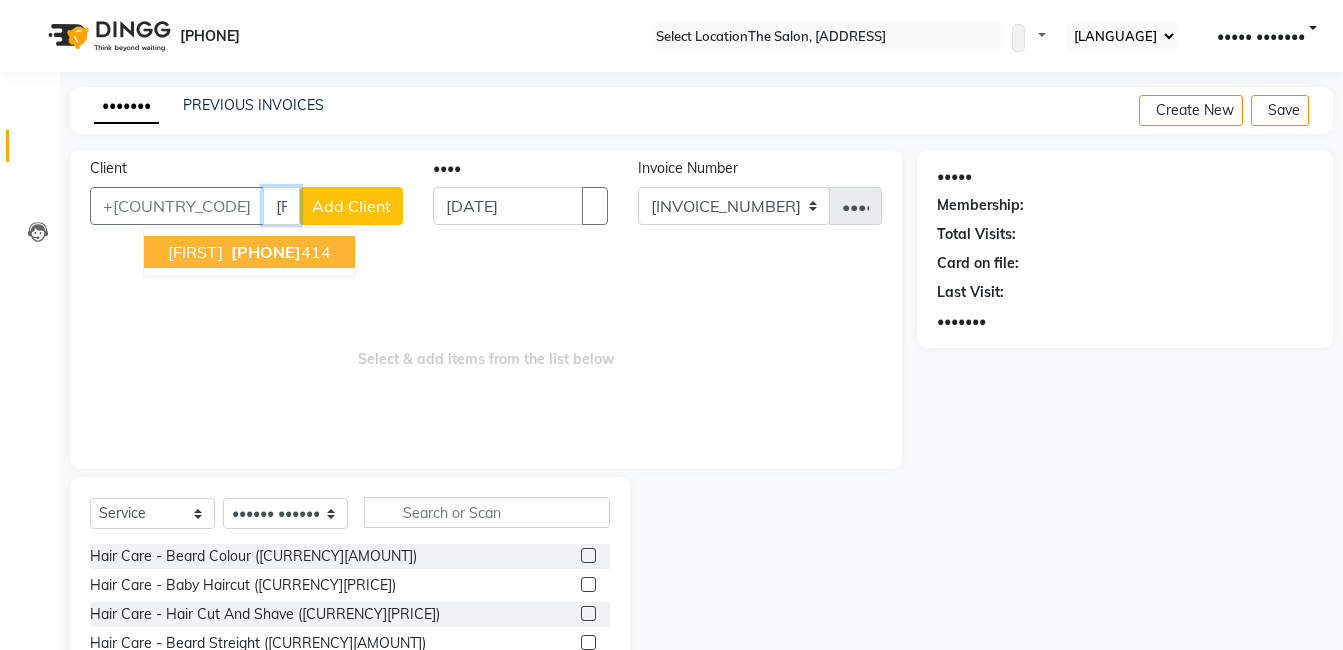 click on "[FIRST]" at bounding box center [195, 252] 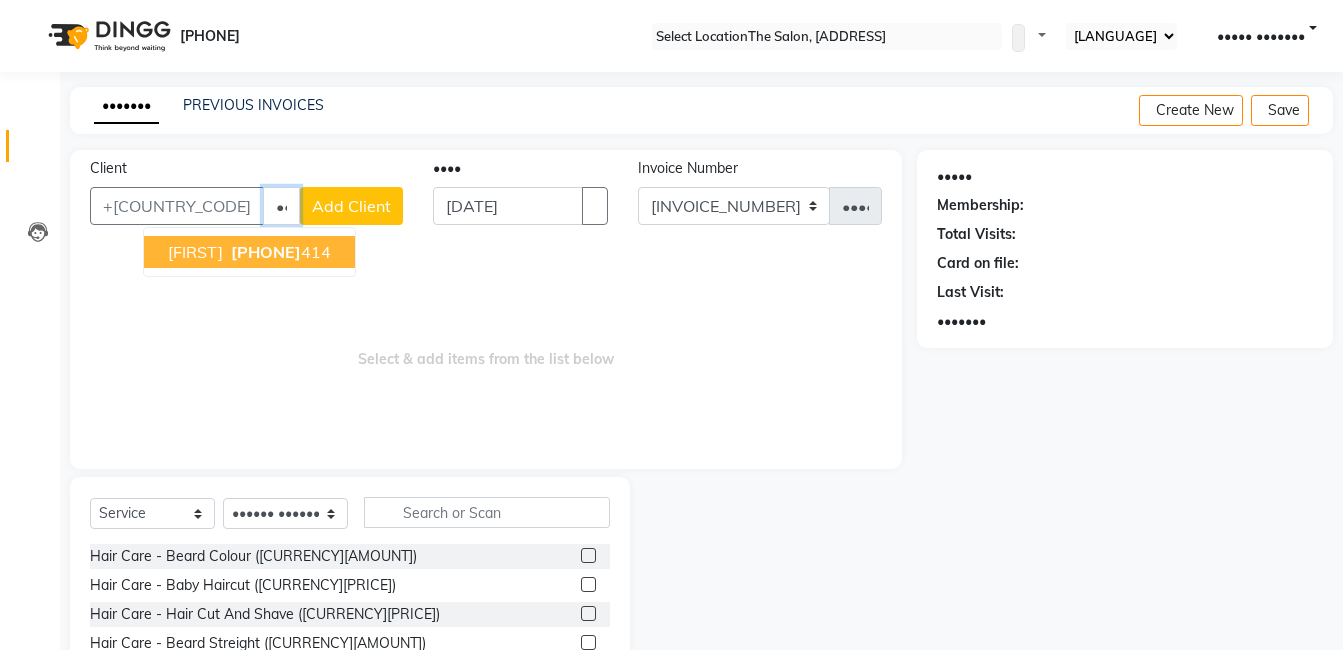type on "••••••••••" 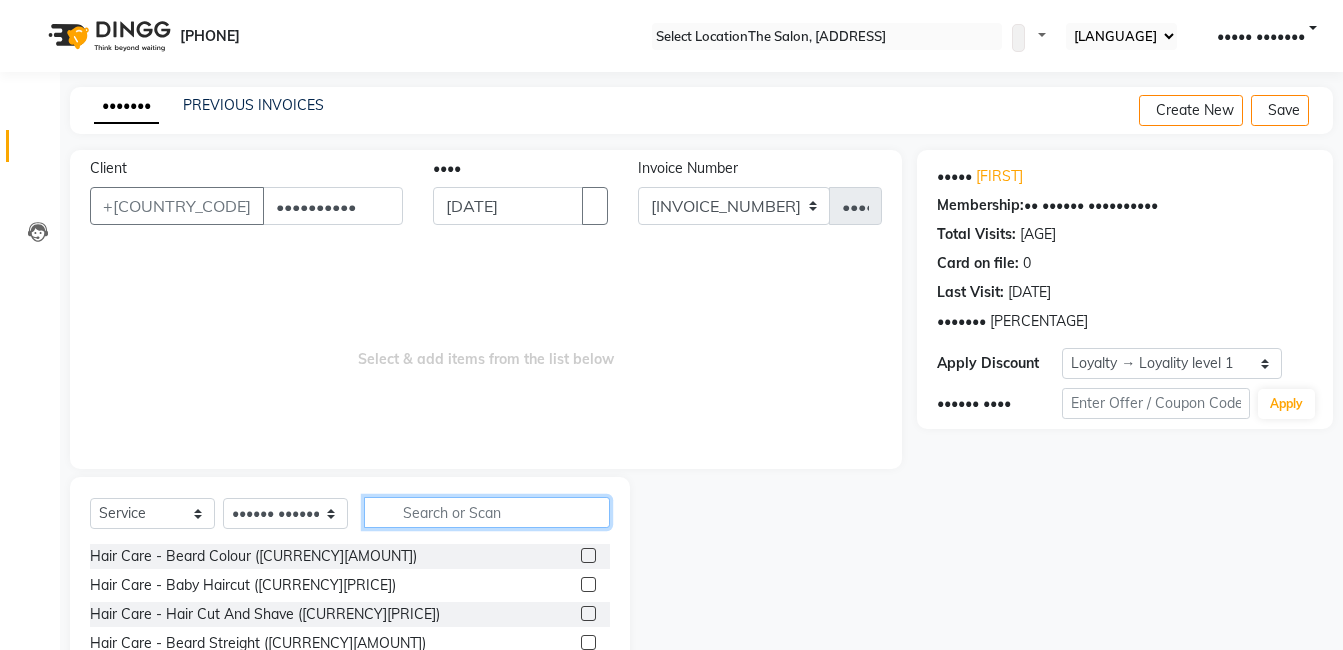 click at bounding box center (487, 512) 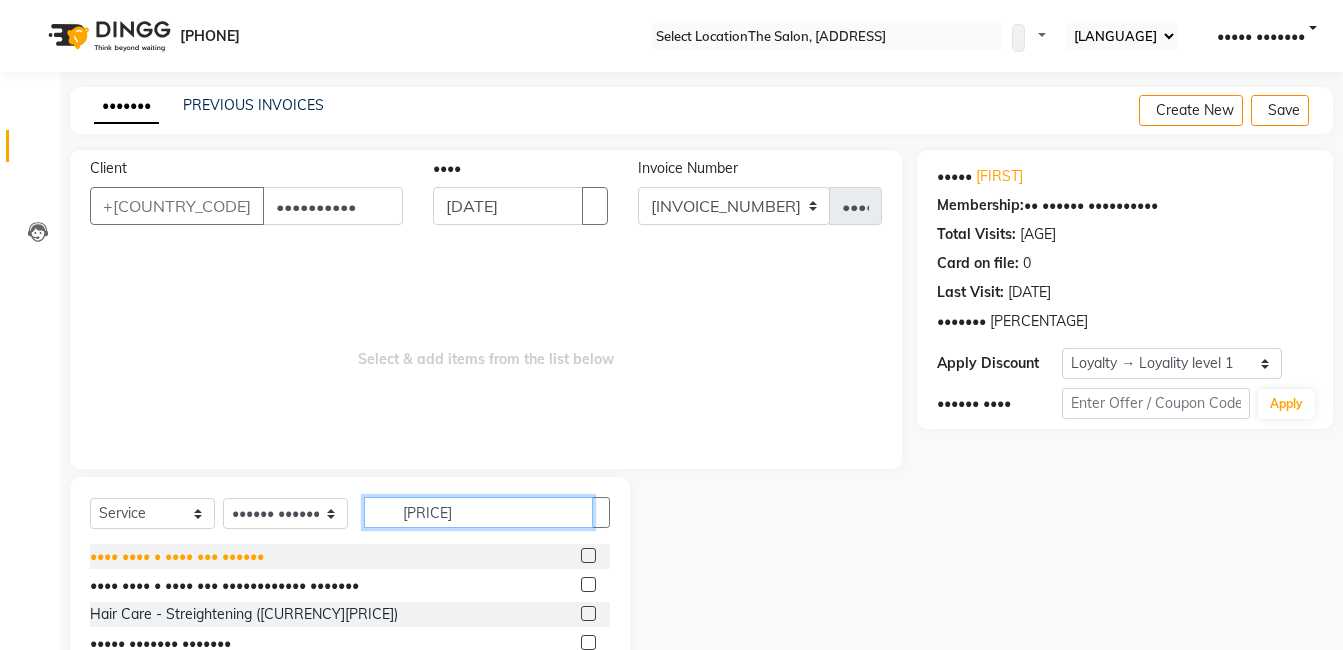 type on "[PRICE]" 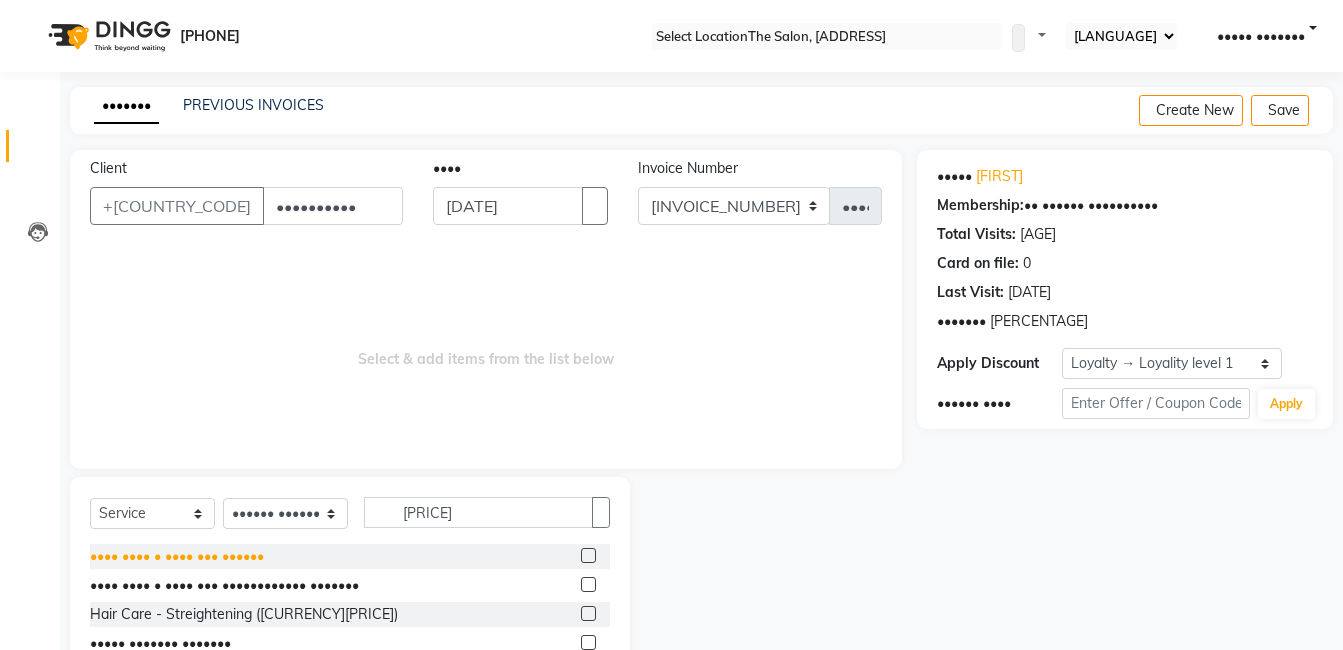 click on "•••• •••• • •••• ••• ••••••" at bounding box center [177, 556] 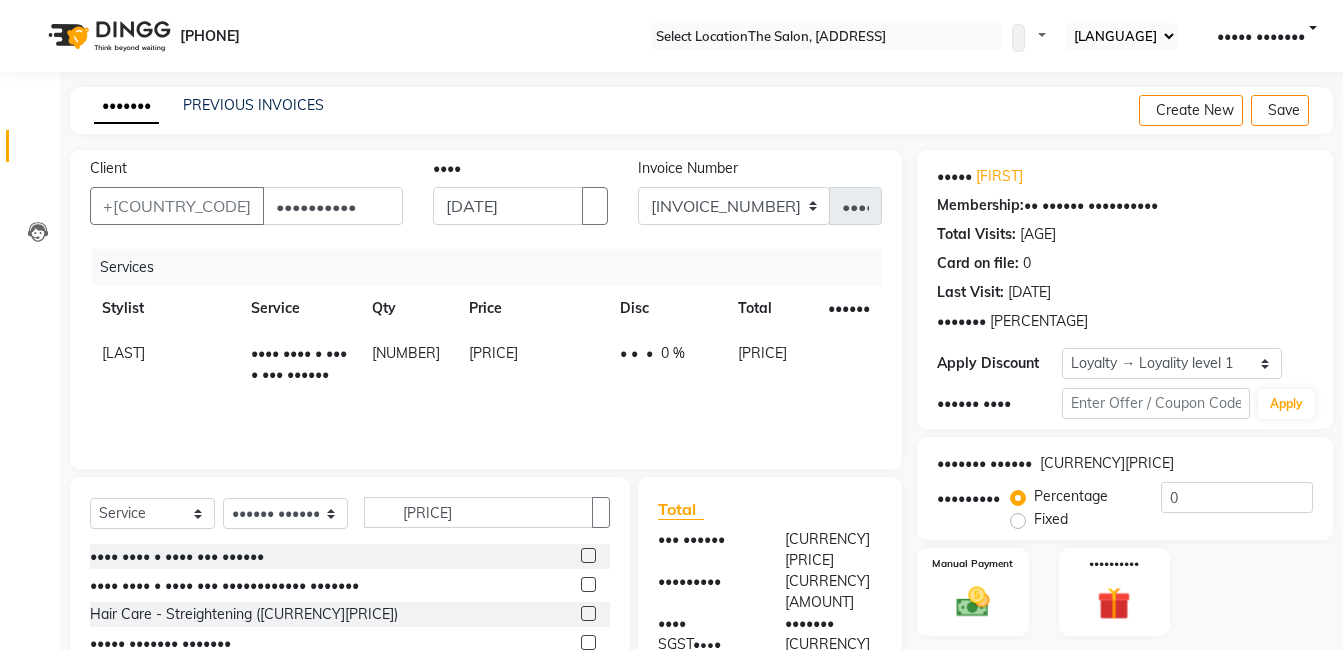scroll, scrollTop: 151, scrollLeft: 0, axis: vertical 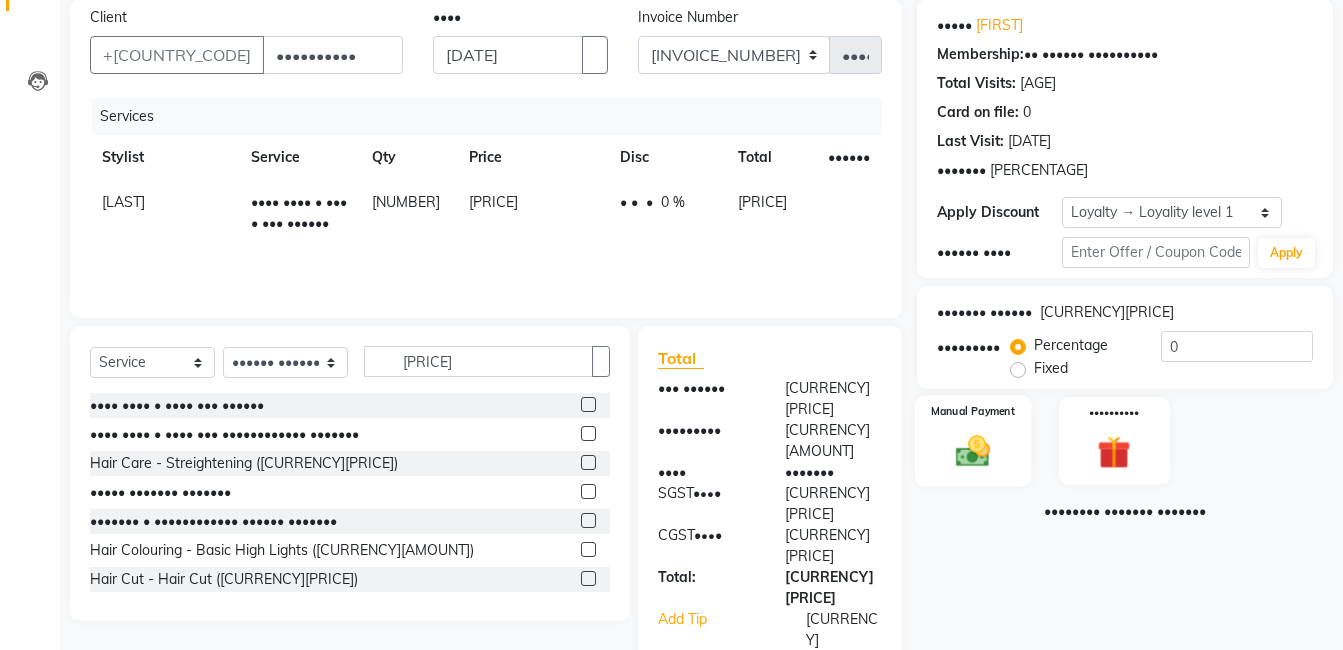 click at bounding box center [973, 451] 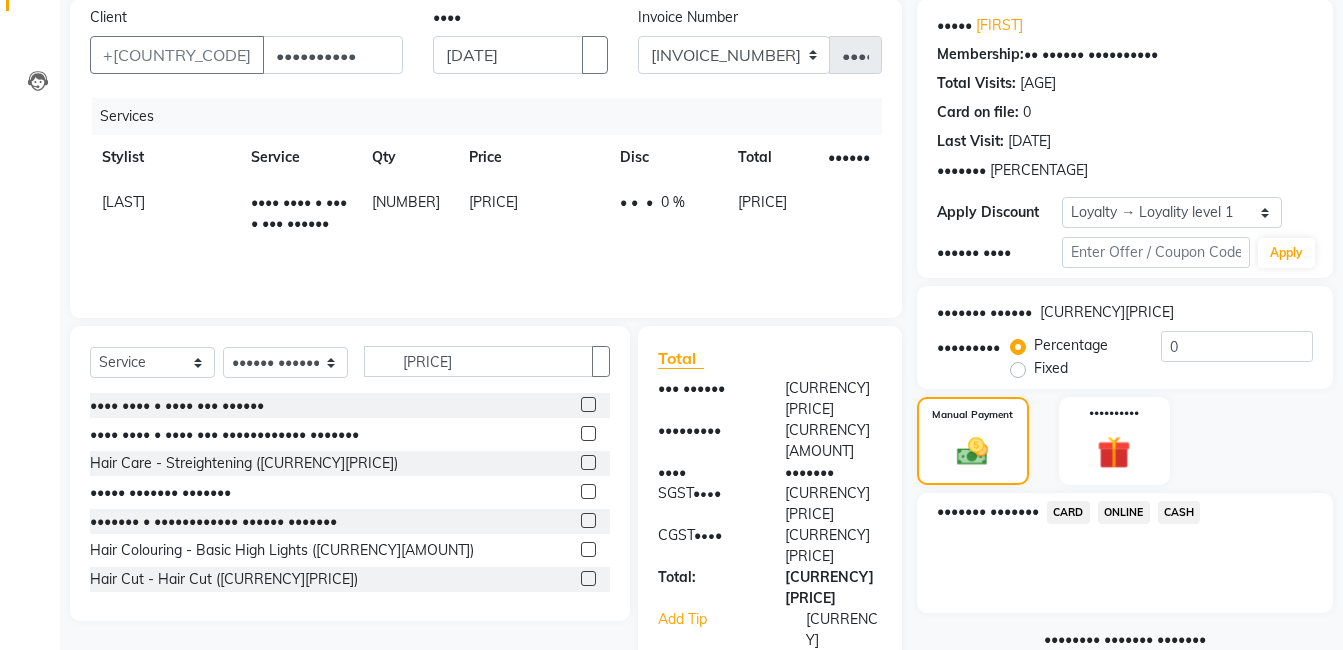 click on "ONLINE" at bounding box center [1068, 512] 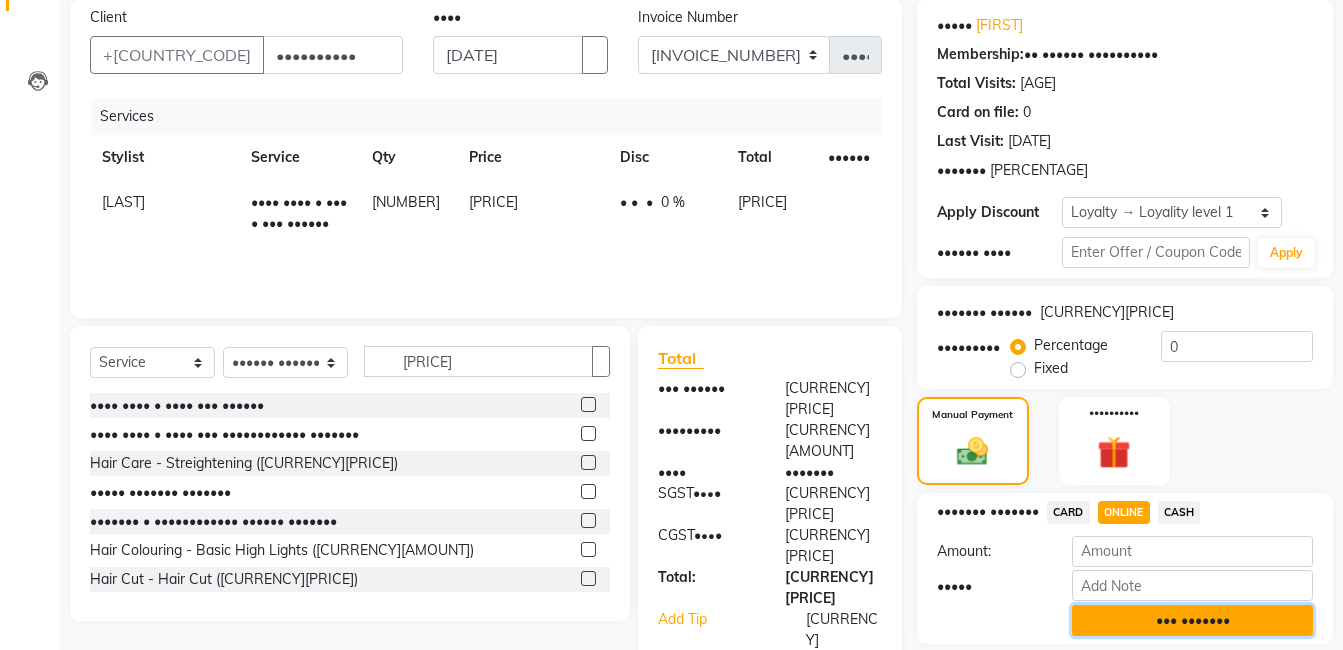 click on "••• •••••••" at bounding box center (1192, 620) 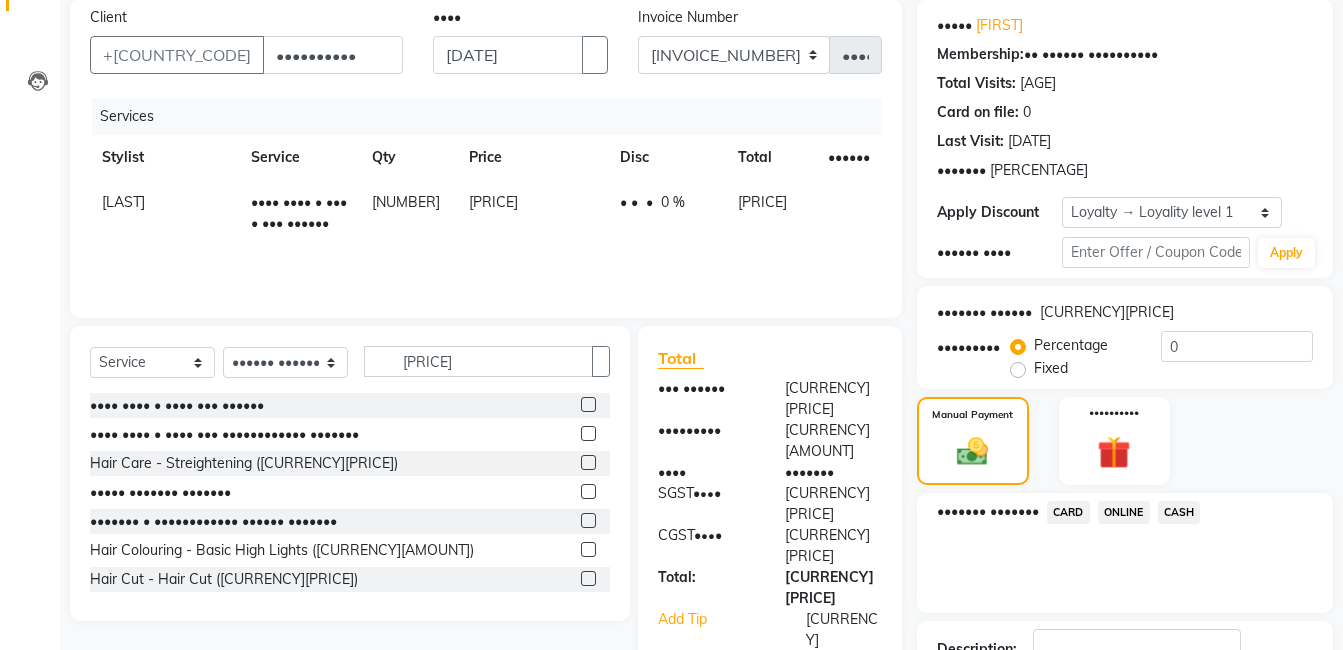 scroll, scrollTop: 311, scrollLeft: 0, axis: vertical 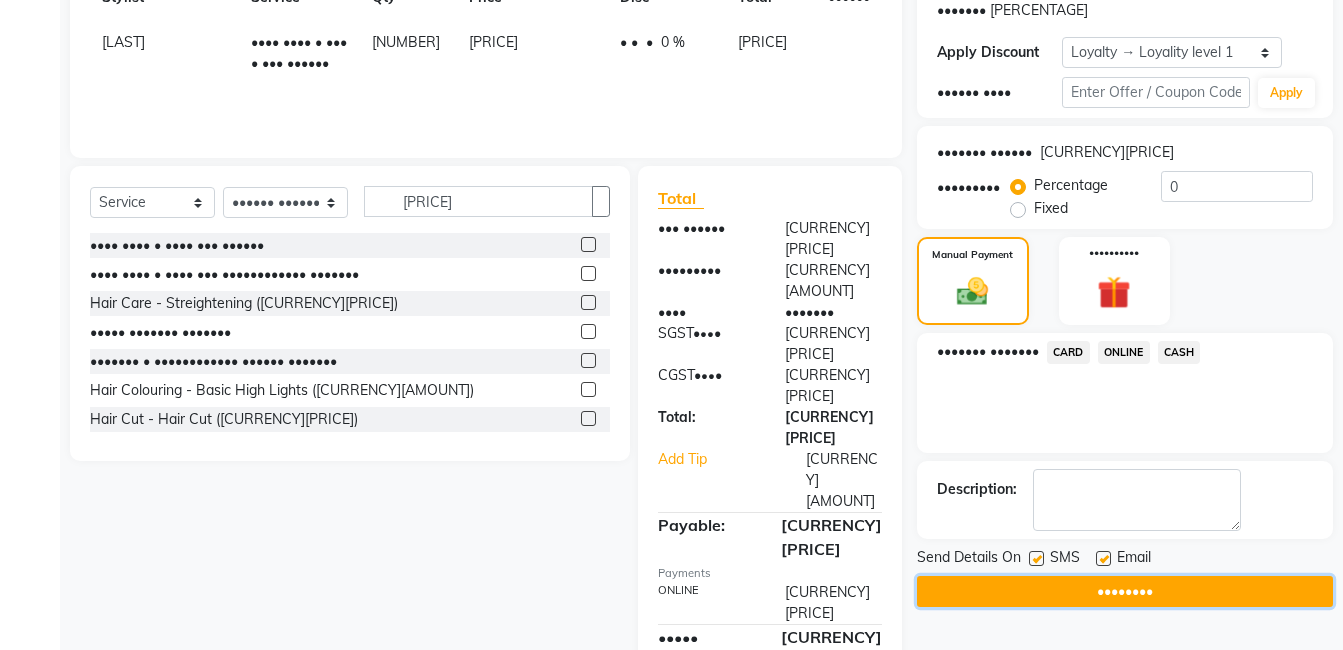 click on "••••••••" at bounding box center (1125, 591) 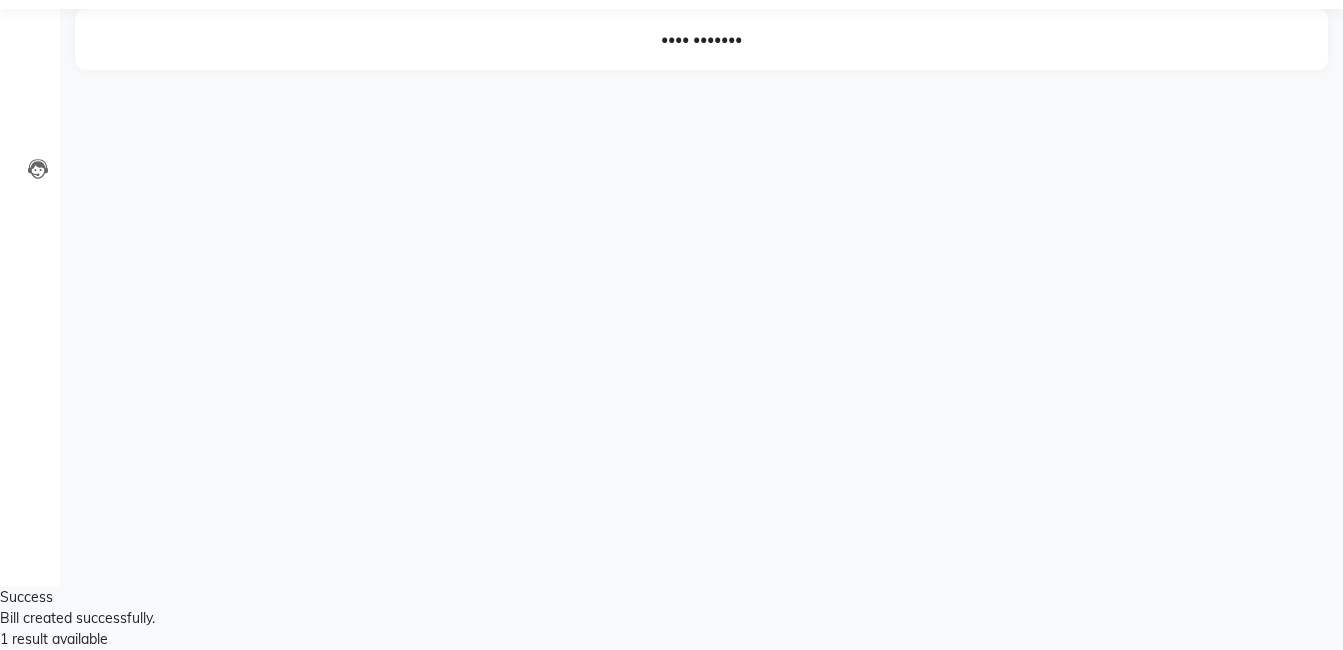 scroll, scrollTop: 0, scrollLeft: 0, axis: both 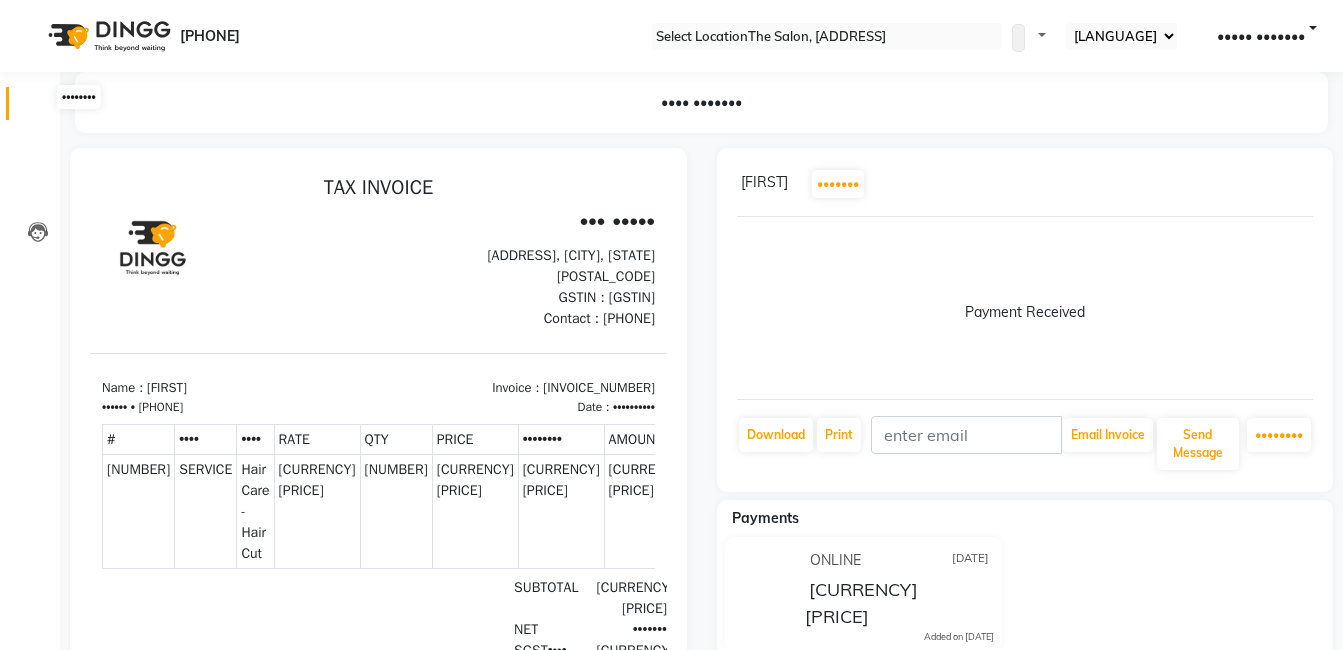 click at bounding box center [38, 108] 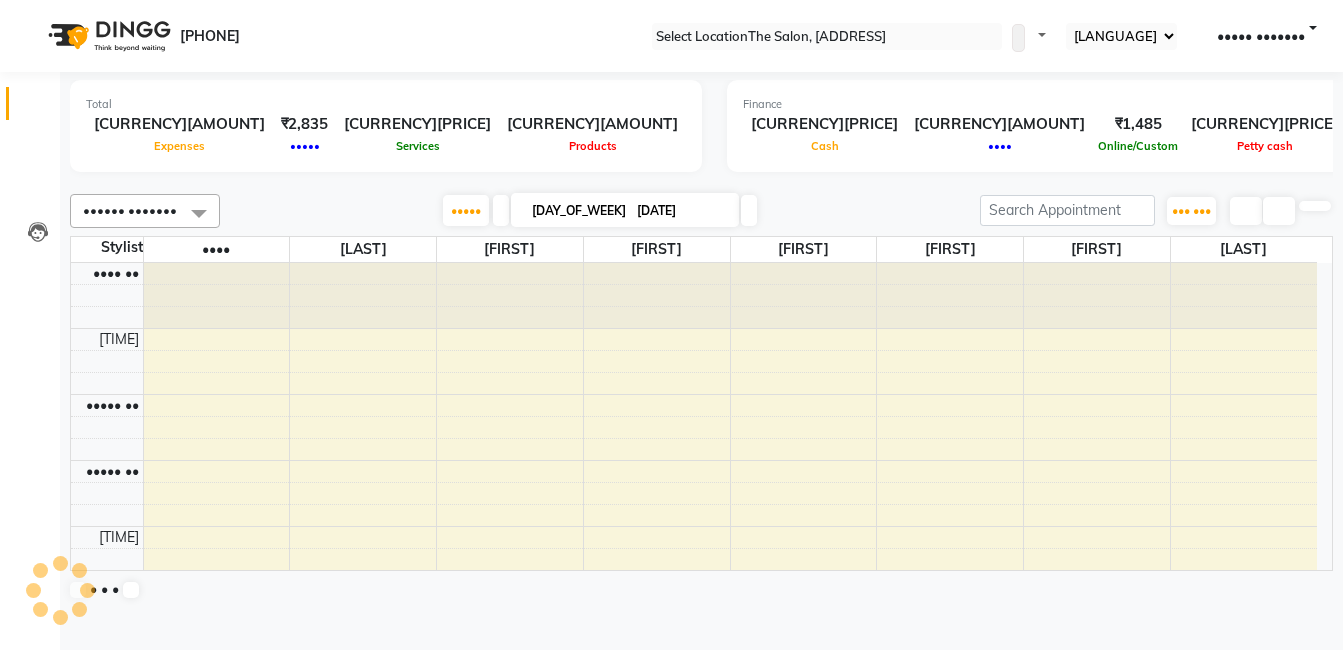 scroll, scrollTop: 0, scrollLeft: 0, axis: both 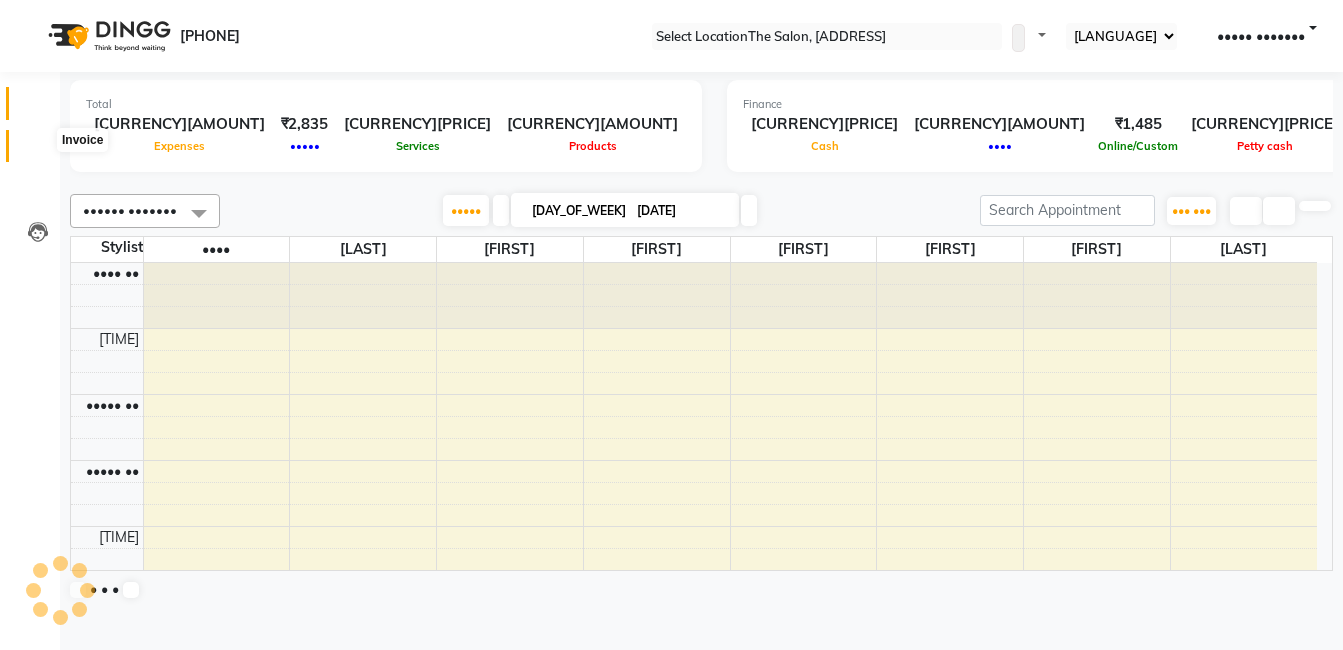 click at bounding box center [38, 151] 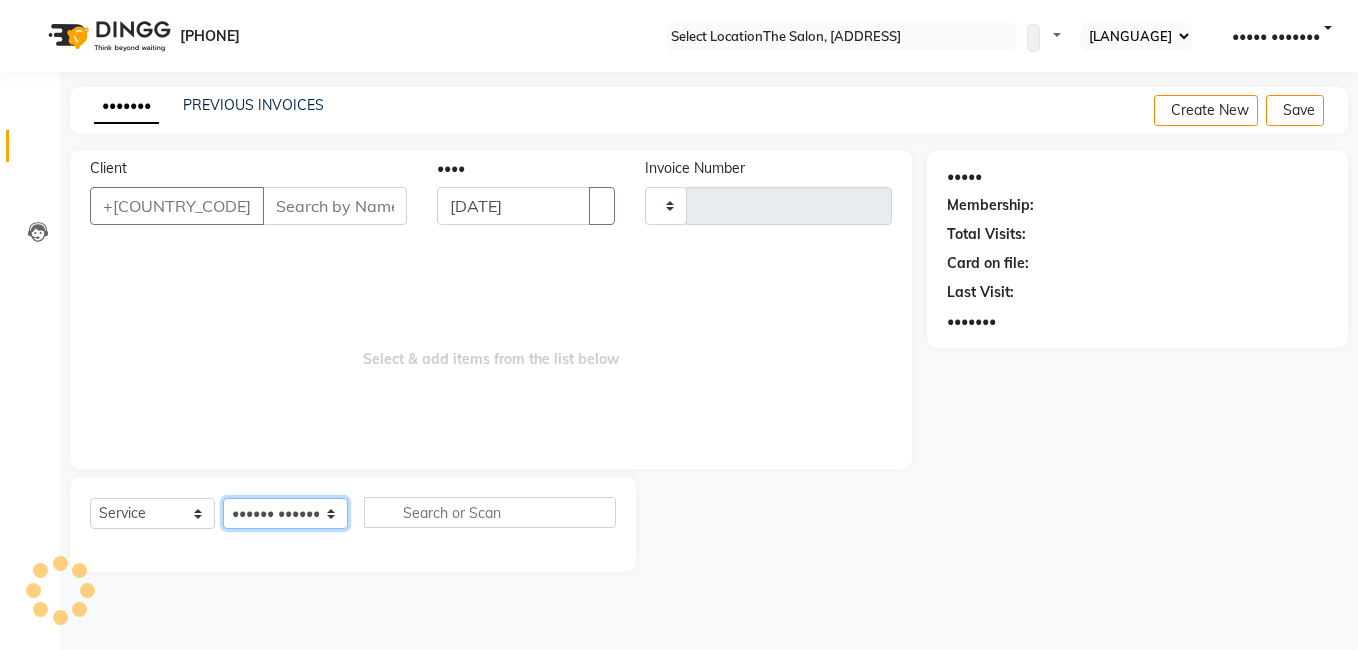 click on "•••••• •••••••" at bounding box center [285, 513] 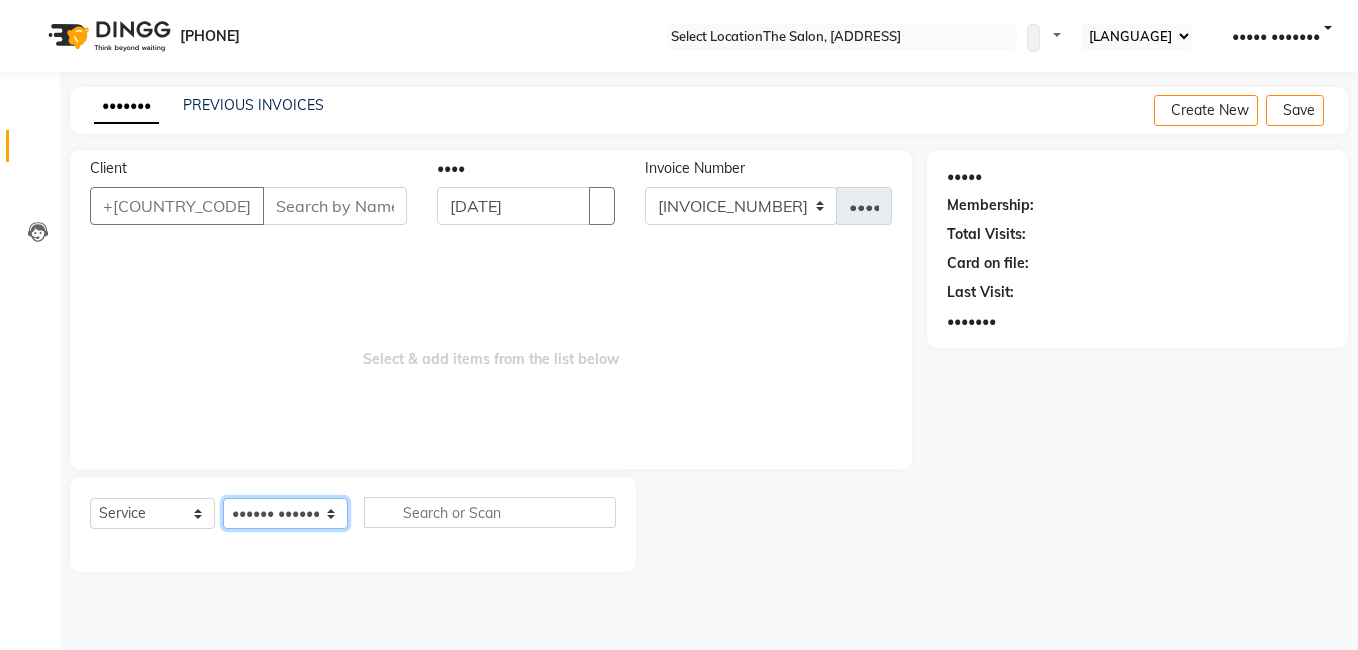 select on "[POSTAL_CODE]" 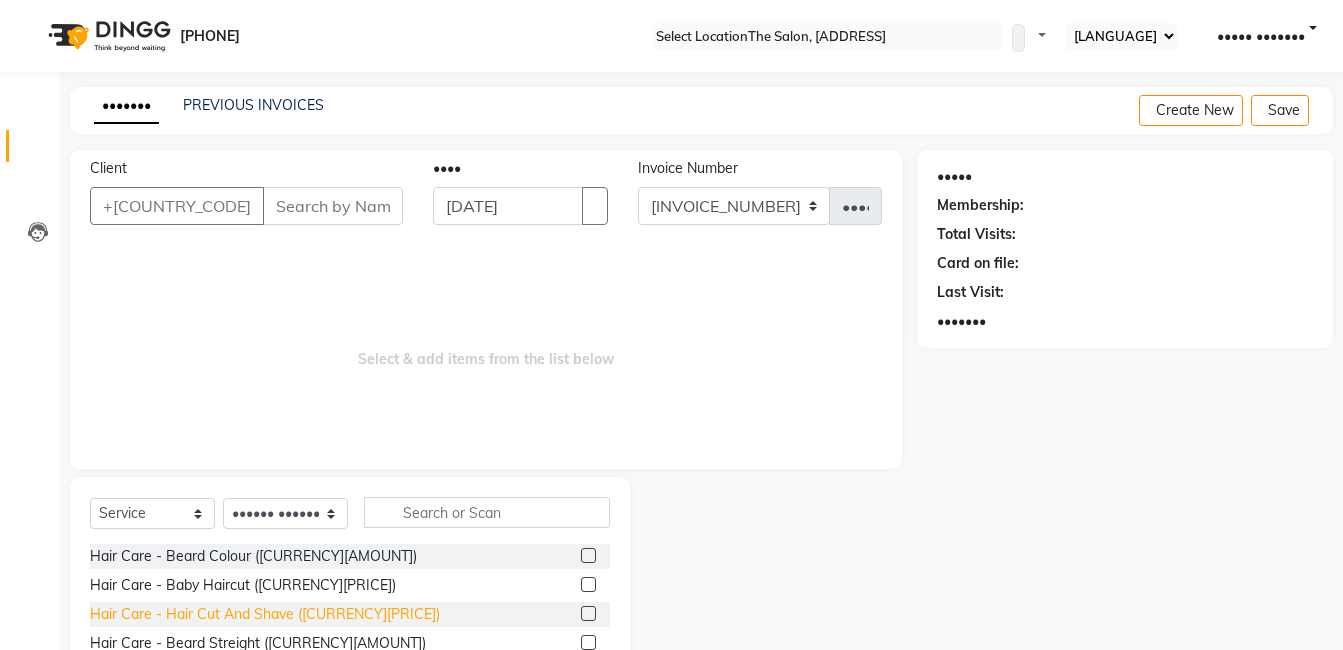click on "Hair Care - Hair Cut And Shave ([CURRENCY][PRICE])" at bounding box center [253, 556] 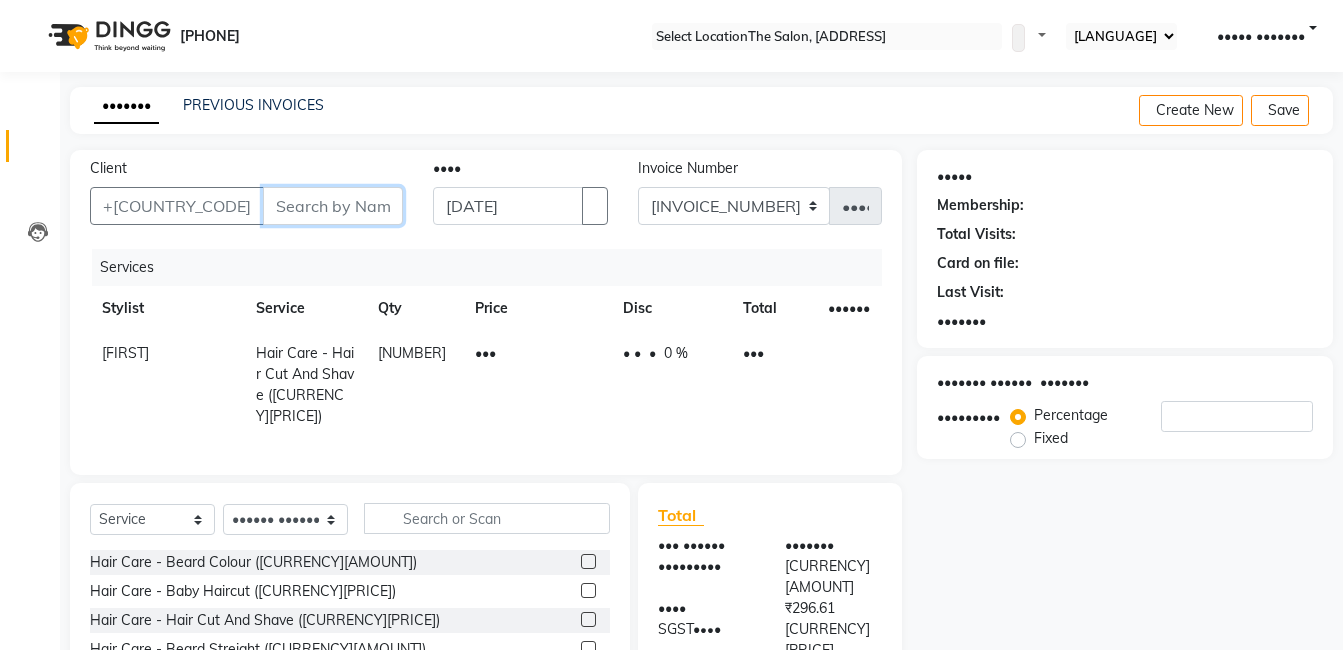 click on "Client" at bounding box center [333, 206] 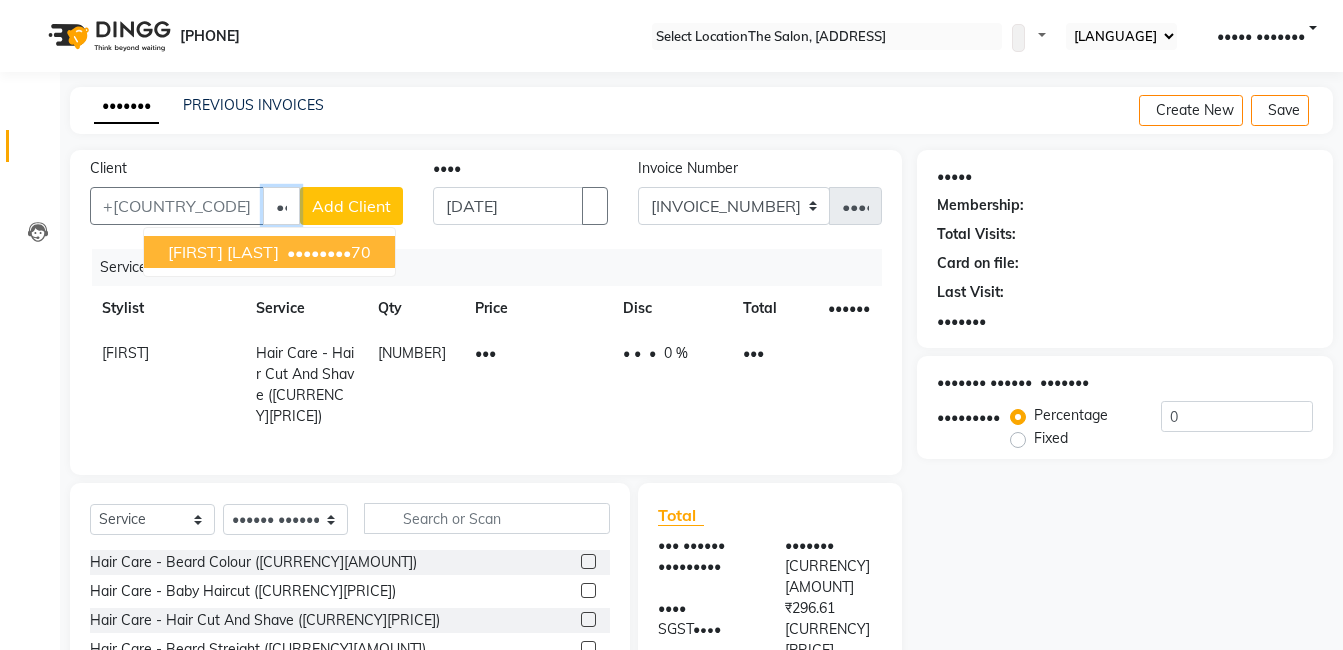click on "[FIRST] [LAST]" at bounding box center [223, 252] 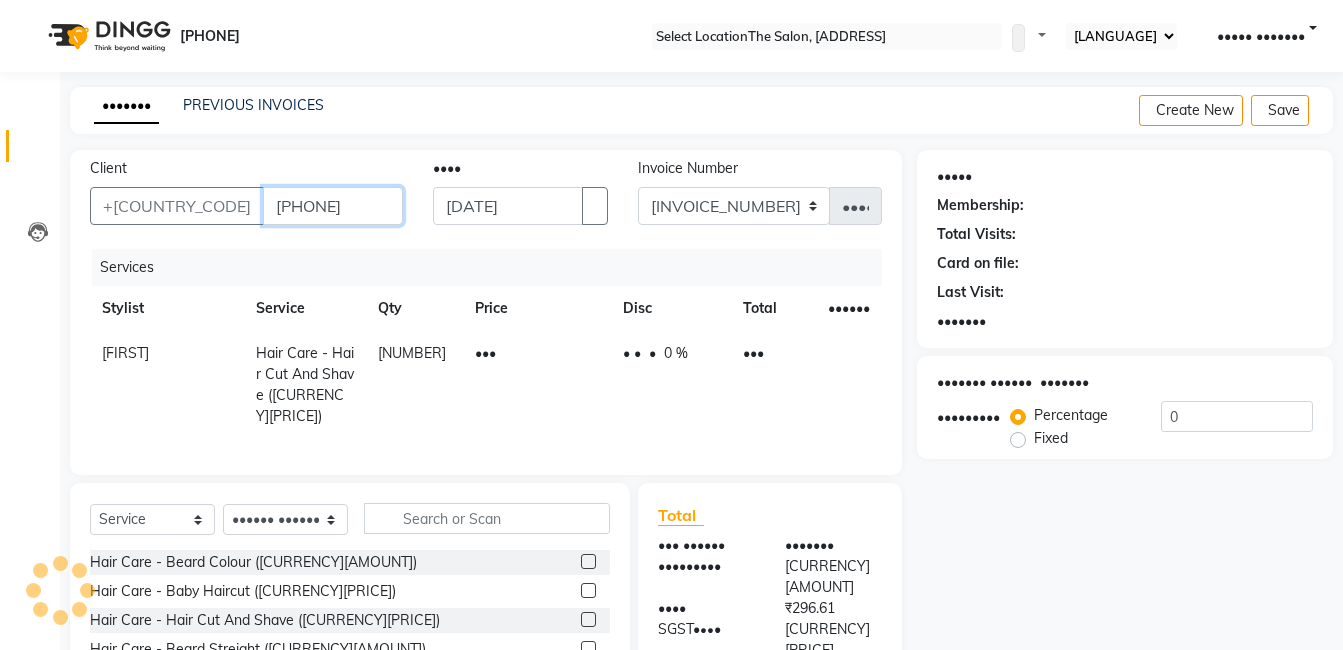 type on "[PHONE]" 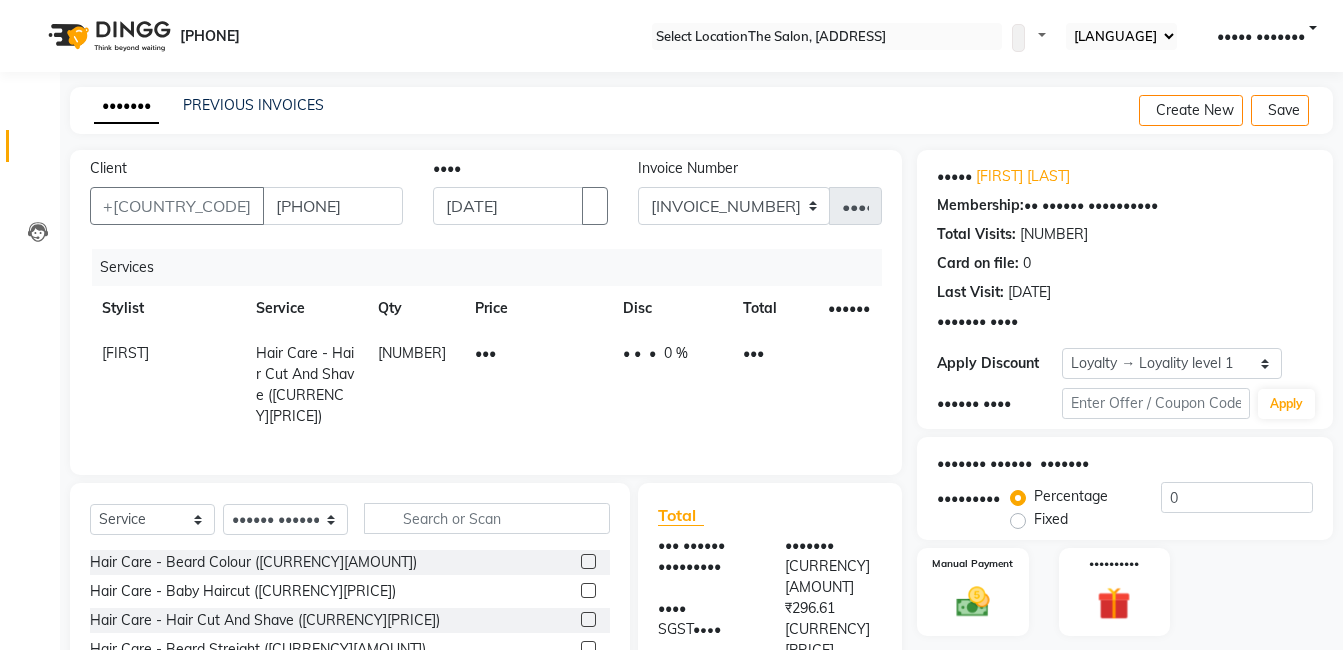 scroll, scrollTop: 151, scrollLeft: 0, axis: vertical 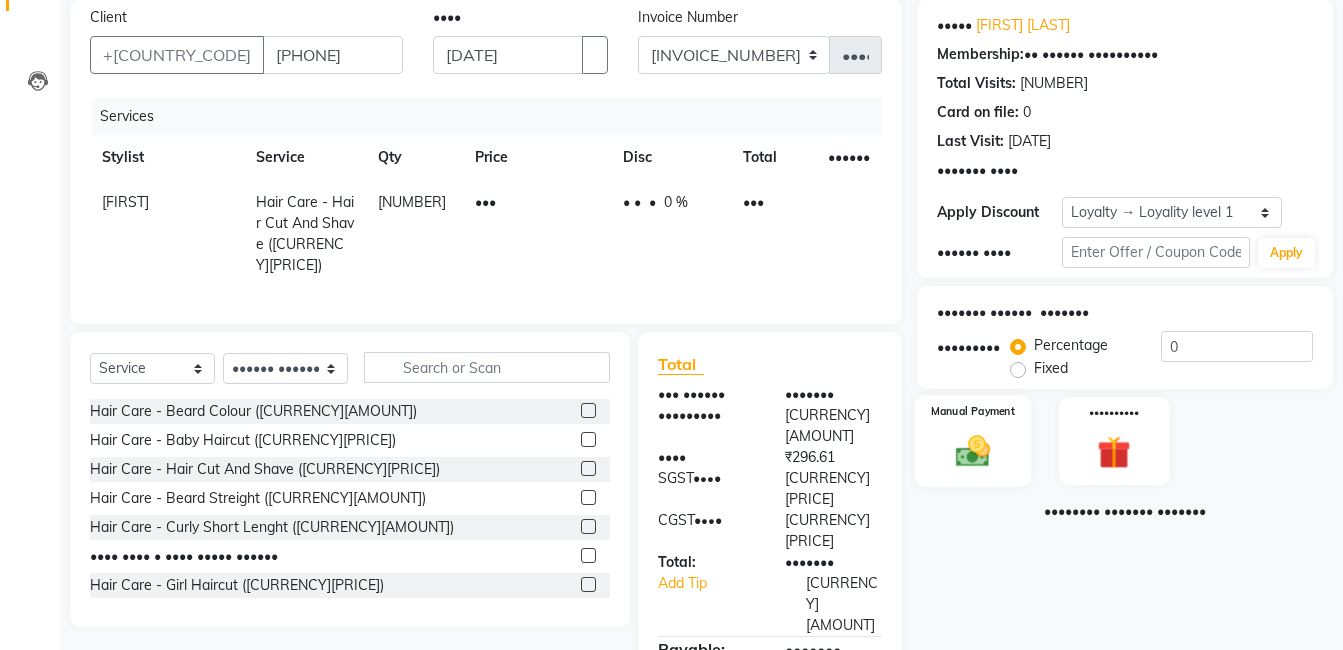 click at bounding box center (973, 451) 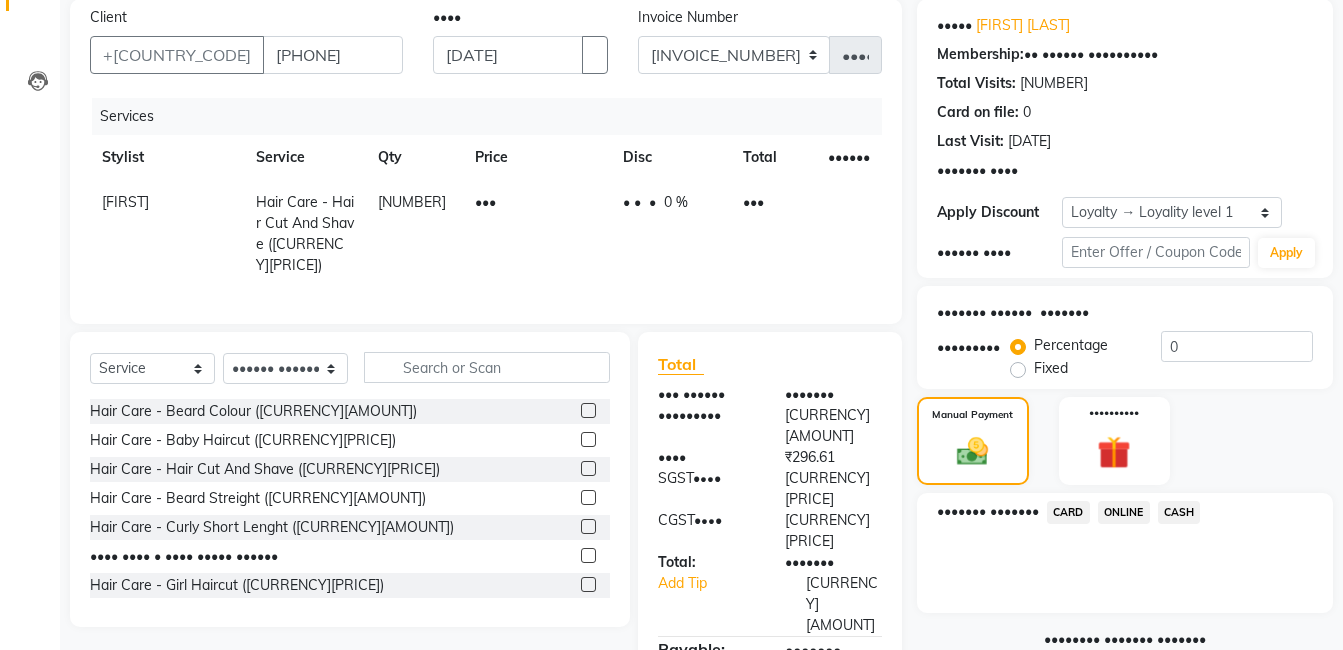 click on "ONLINE" at bounding box center [1068, 512] 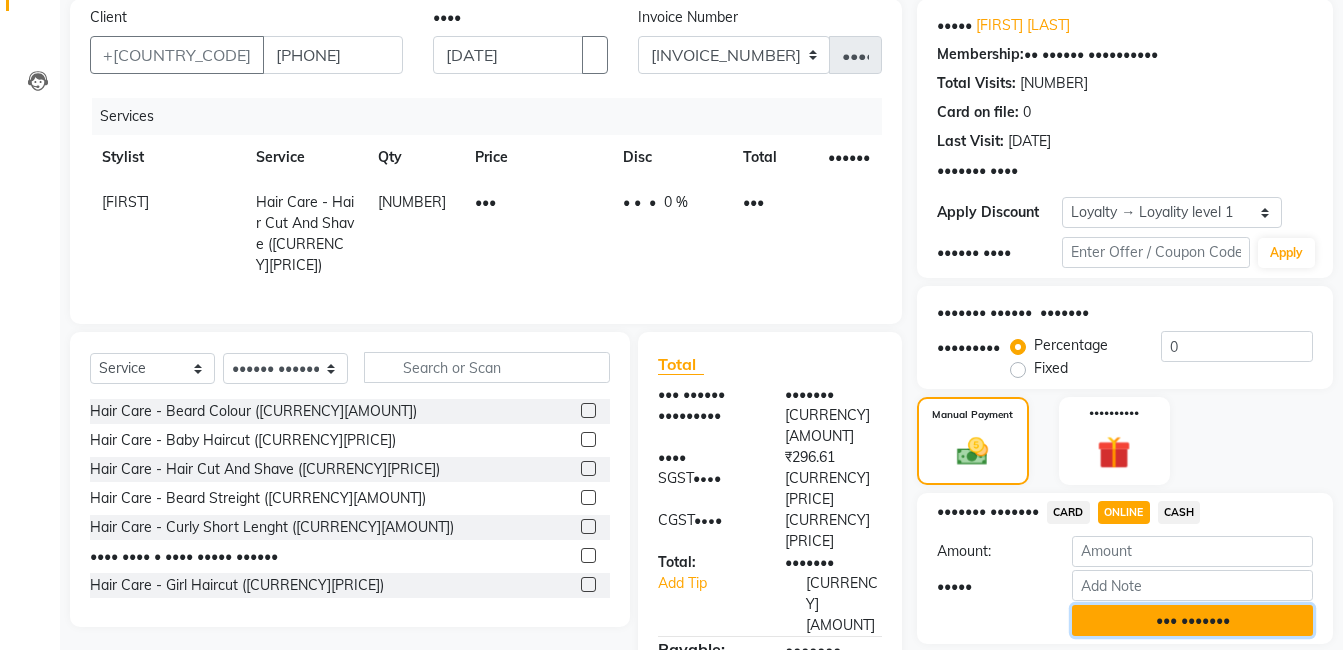 click on "••• •••••••" at bounding box center (1192, 620) 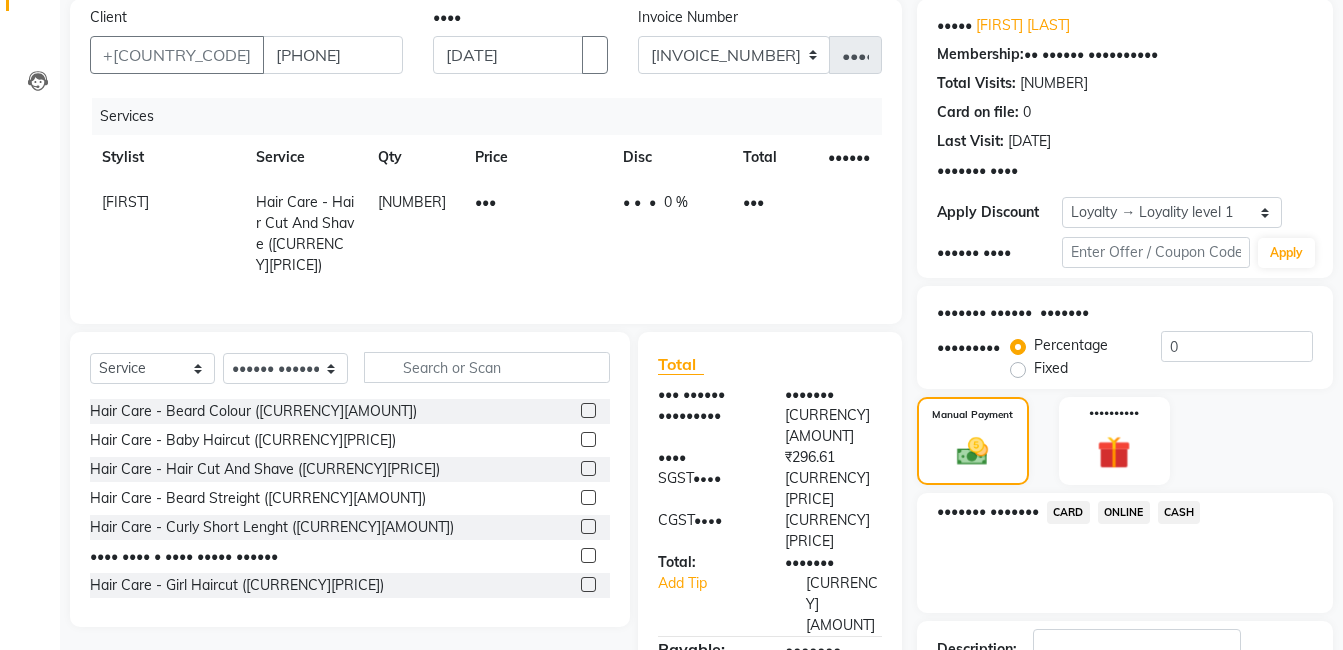 scroll, scrollTop: 311, scrollLeft: 0, axis: vertical 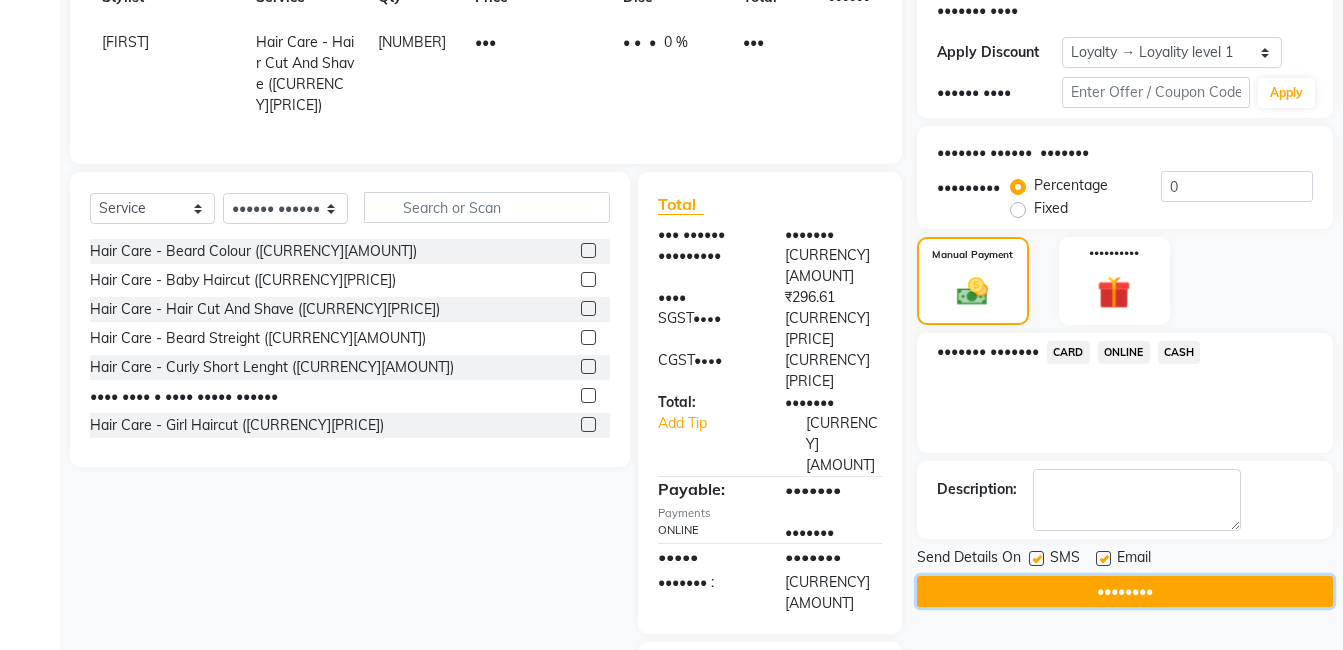 click on "••••••••" at bounding box center (1125, 591) 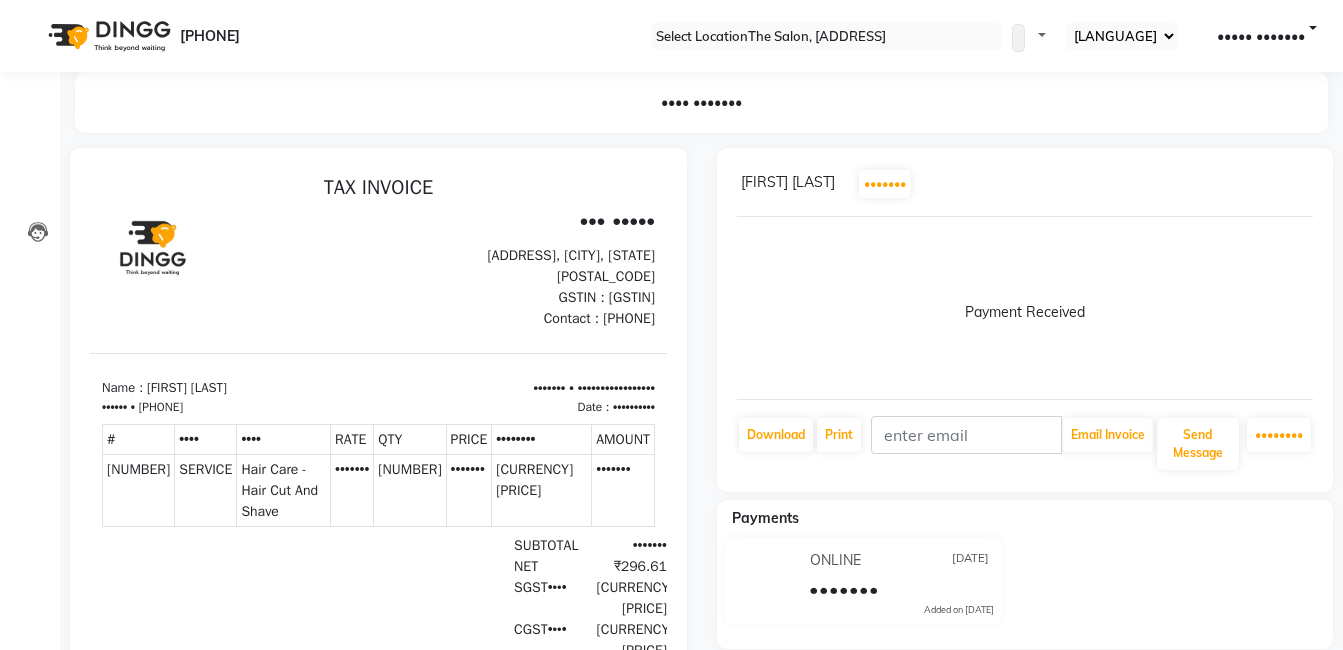 scroll, scrollTop: 0, scrollLeft: 0, axis: both 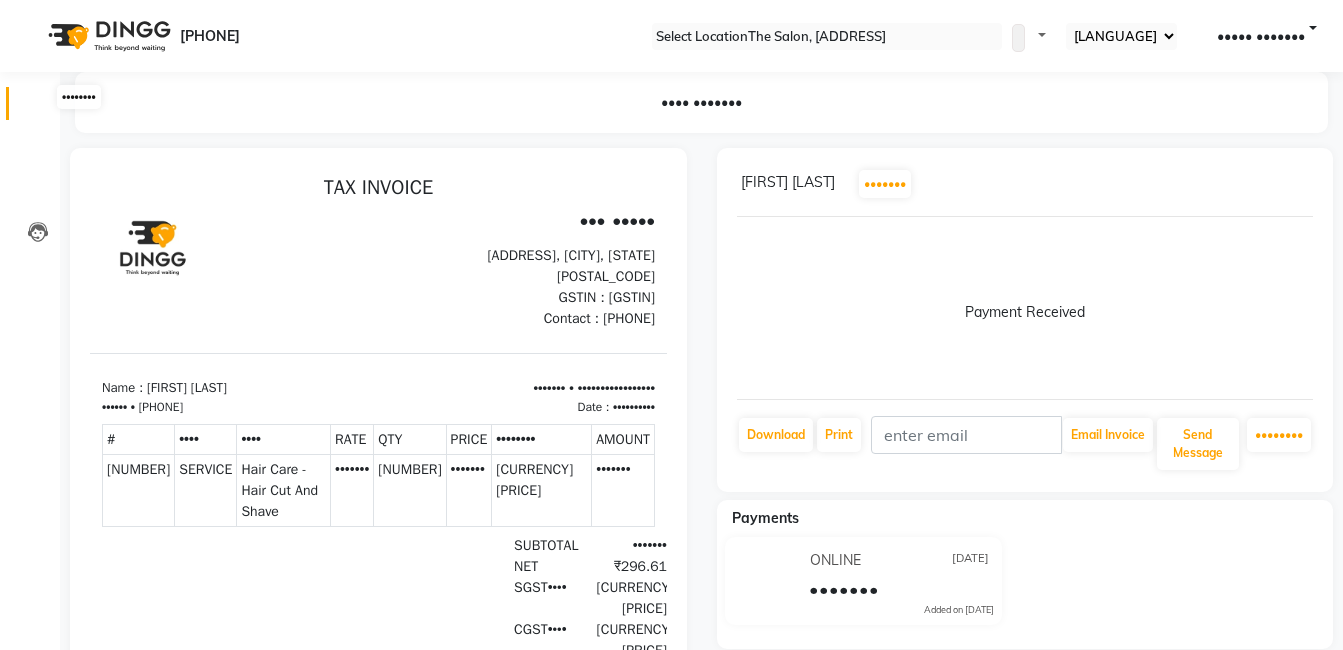 click at bounding box center (37, 108) 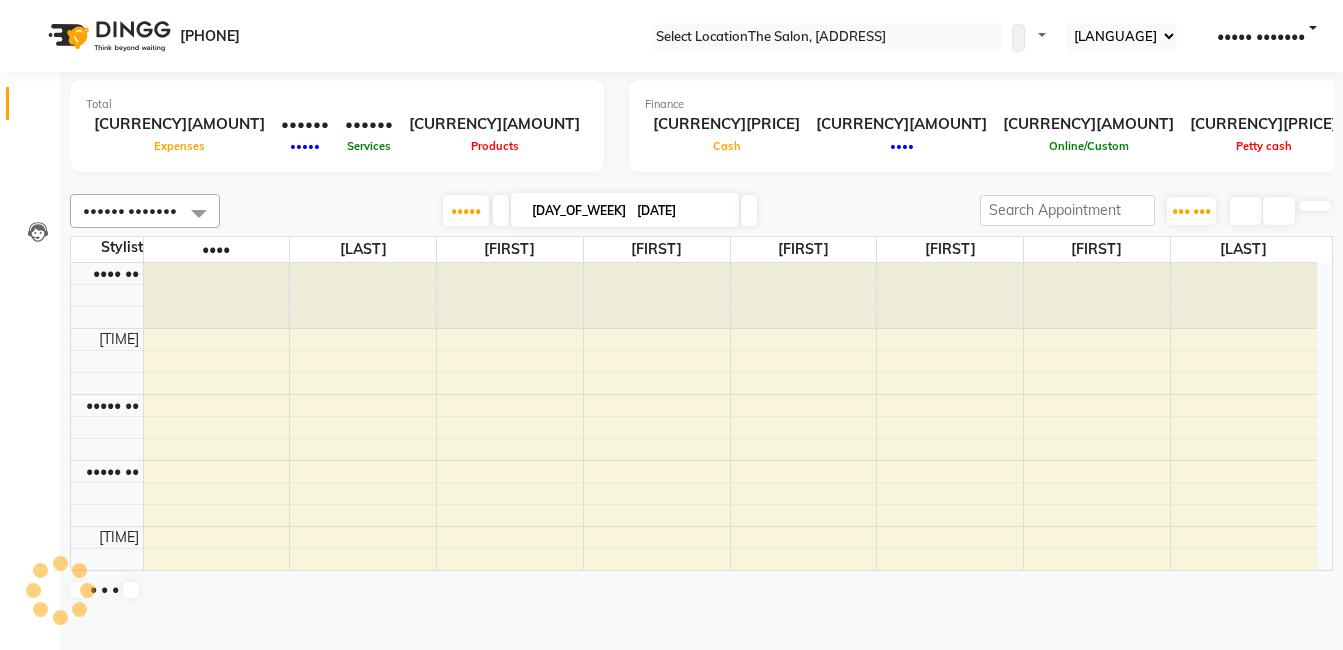 scroll, scrollTop: 0, scrollLeft: 0, axis: both 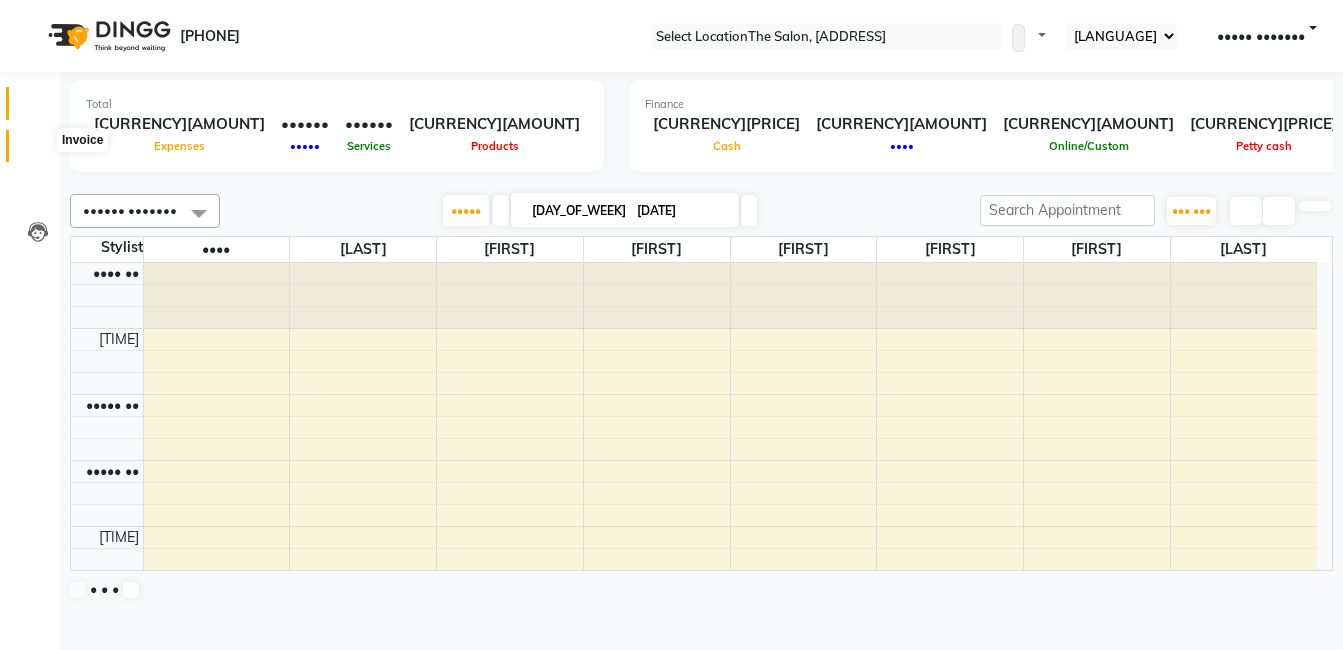 click at bounding box center [38, 151] 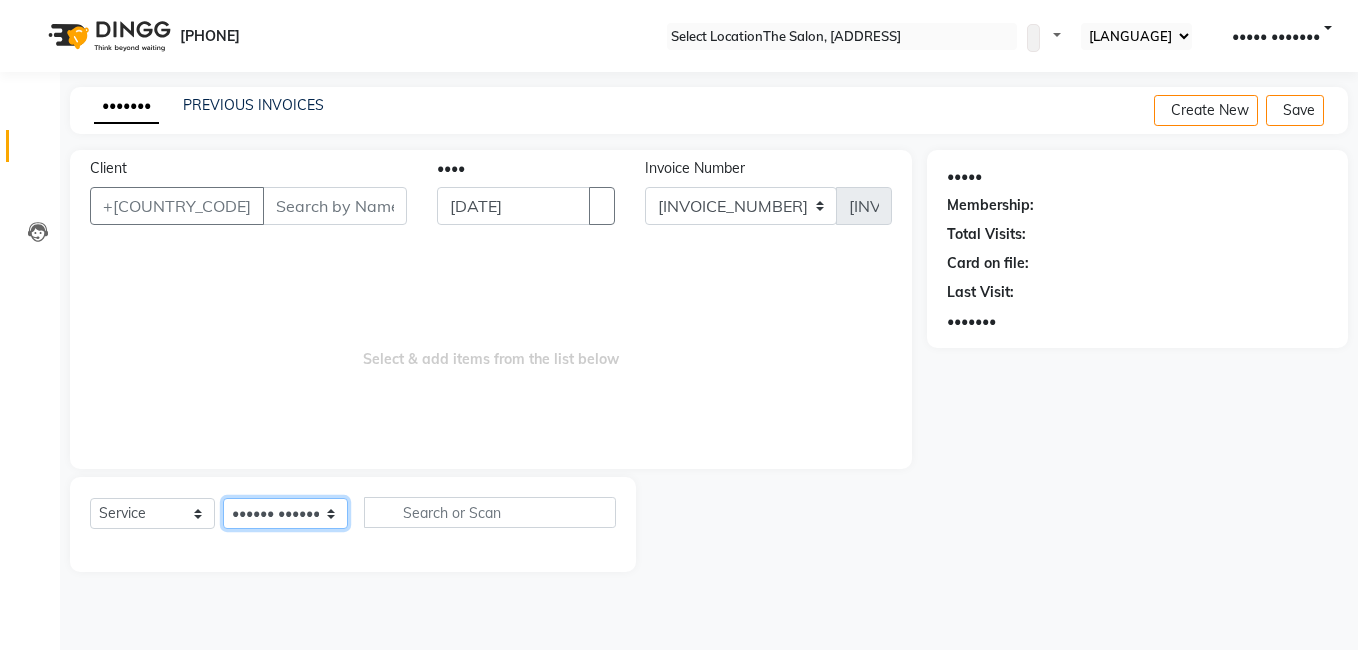 click on "•••••• •••••••" at bounding box center (285, 513) 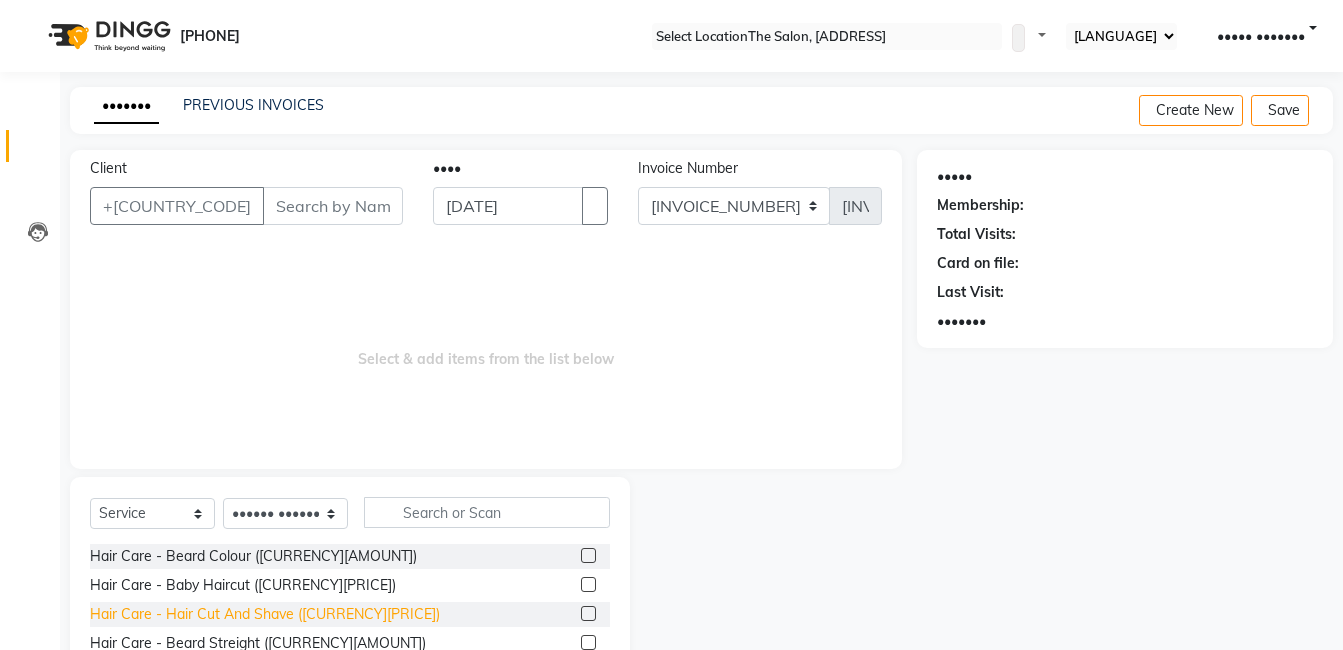 click on "Hair Care - Hair Cut And Shave ([CURRENCY][PRICE])" at bounding box center (253, 556) 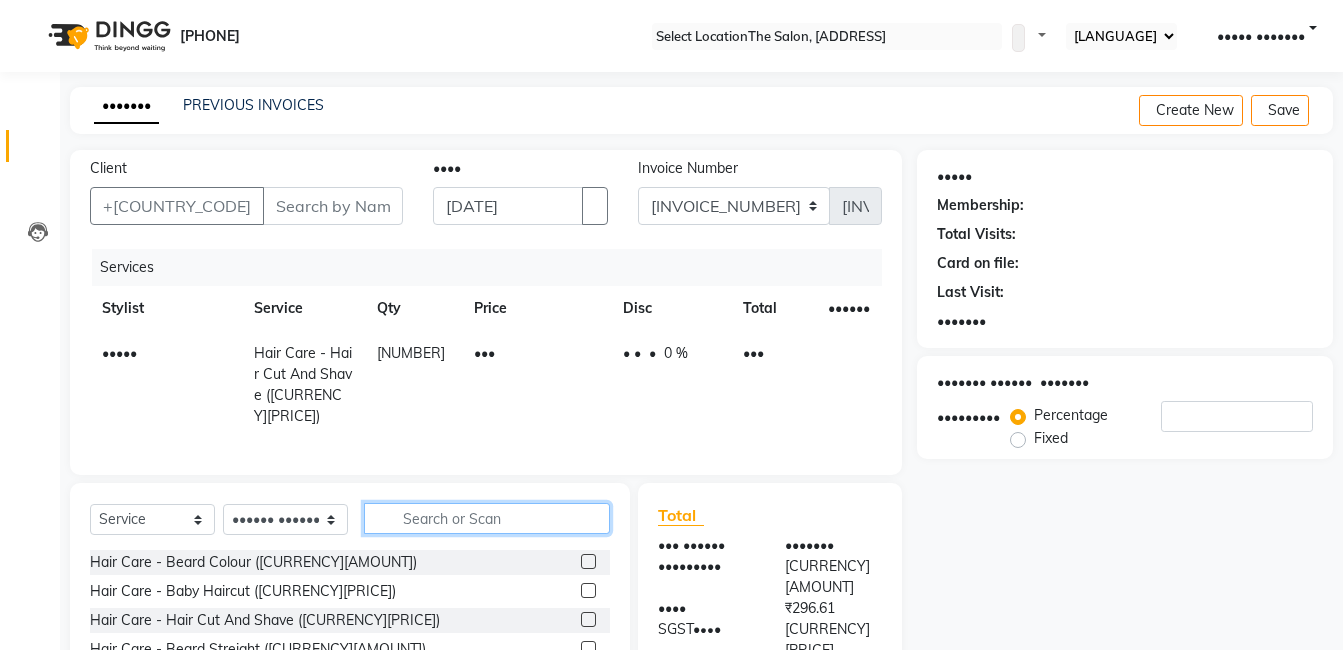 click at bounding box center [487, 518] 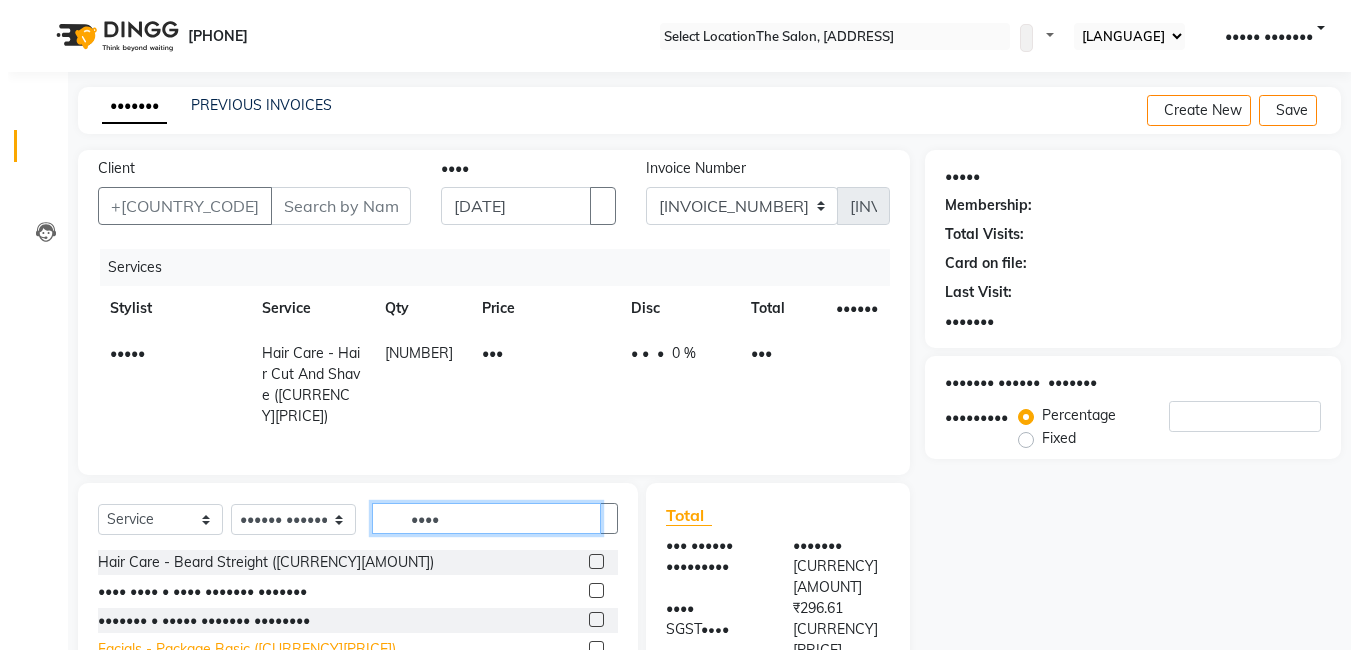 scroll, scrollTop: 151, scrollLeft: 0, axis: vertical 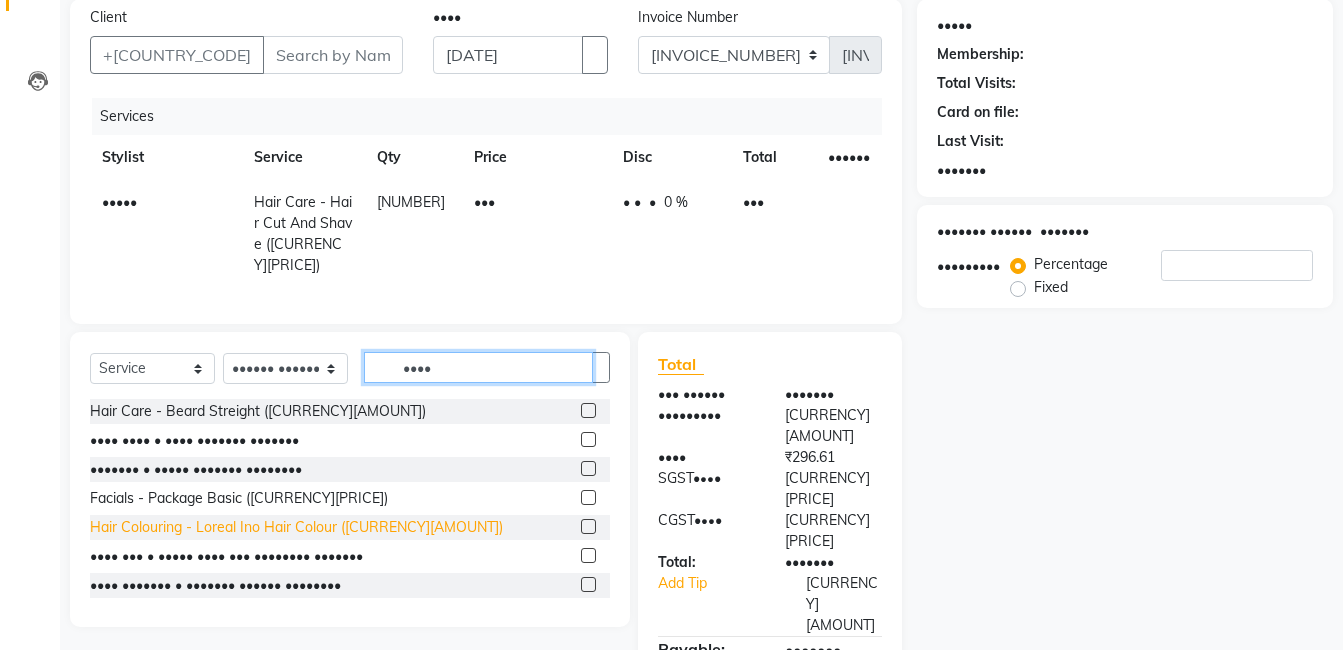 type on "••••" 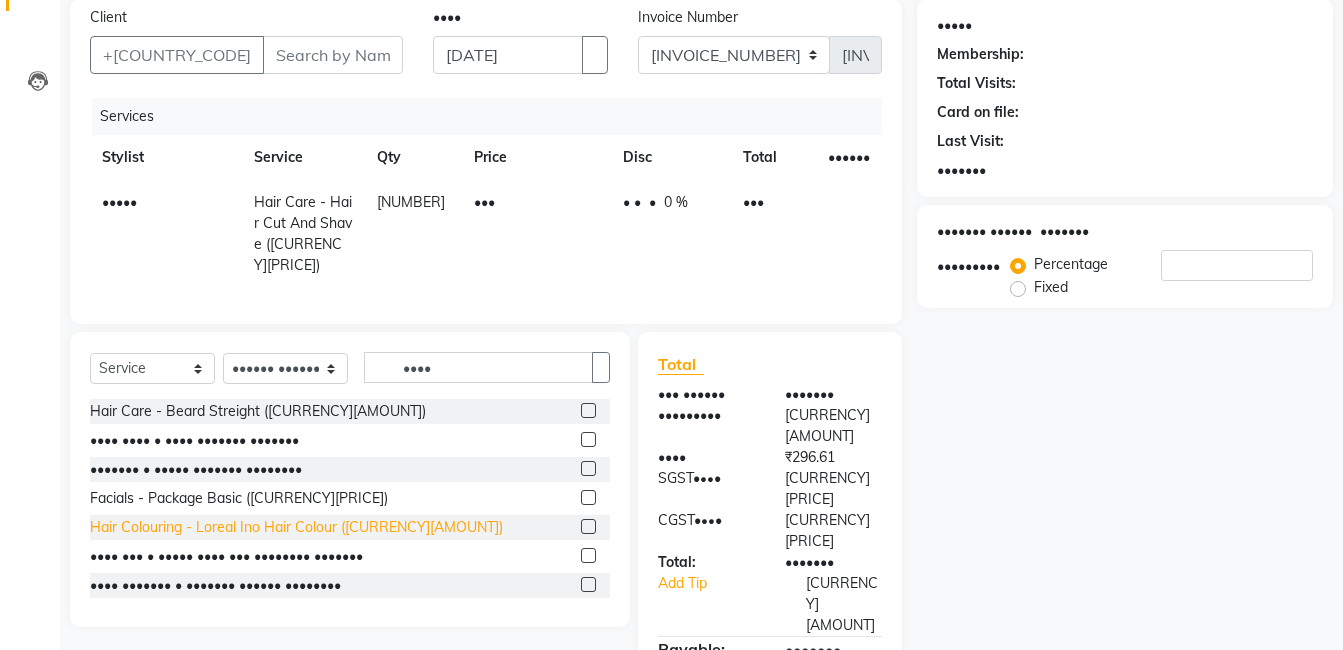 click on "Hair Colouring - Loreal Ino Hair Colour ([CURRENCY][AMOUNT])" at bounding box center (258, 411) 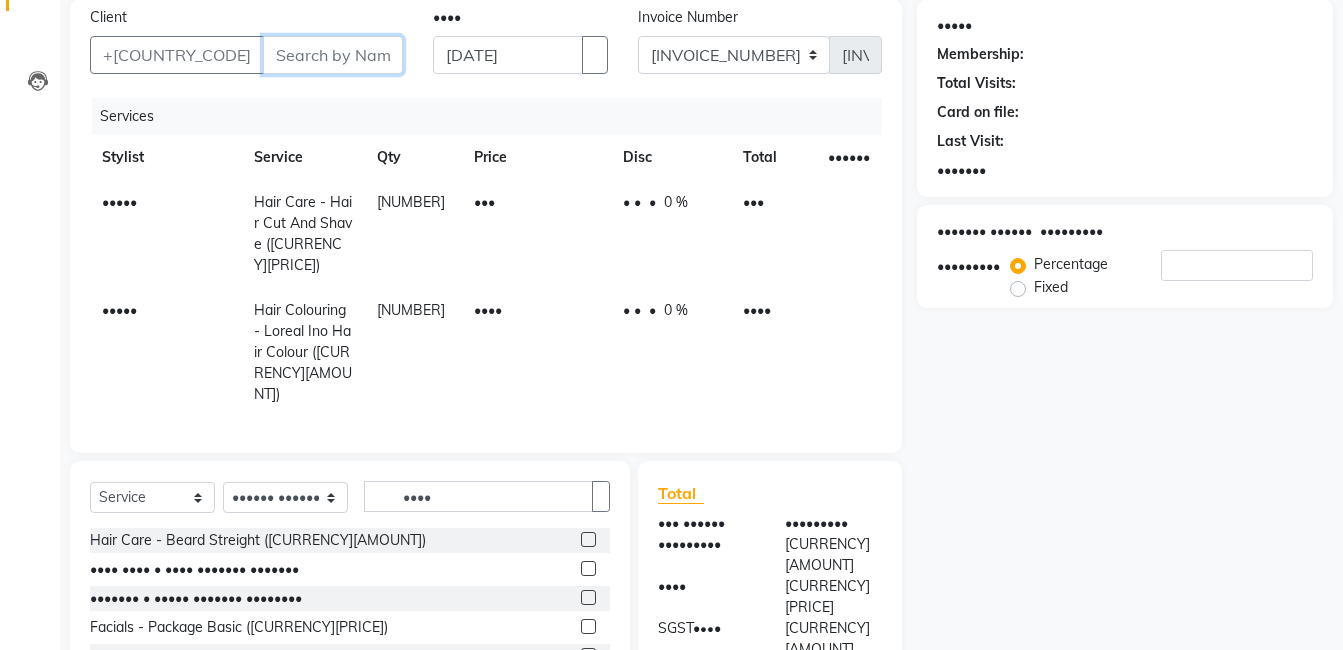 click on "Client" at bounding box center (333, 55) 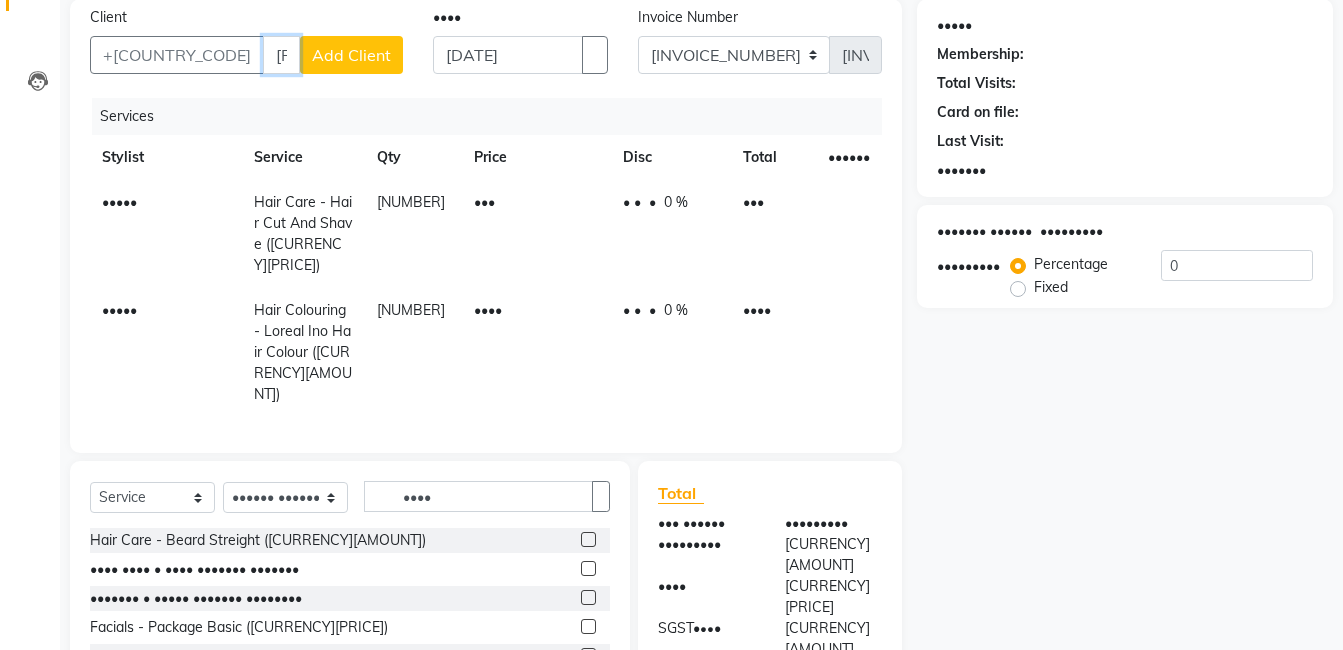type on "[PHONE]" 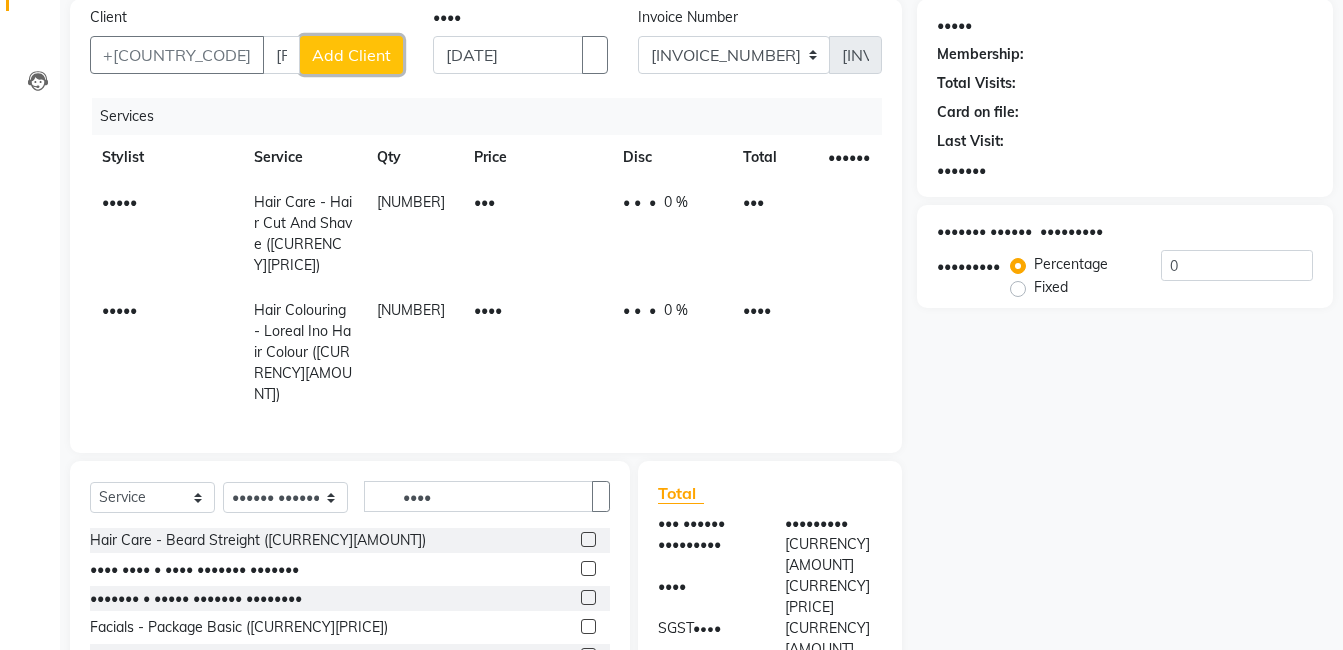 click on "Add Client" at bounding box center [351, 55] 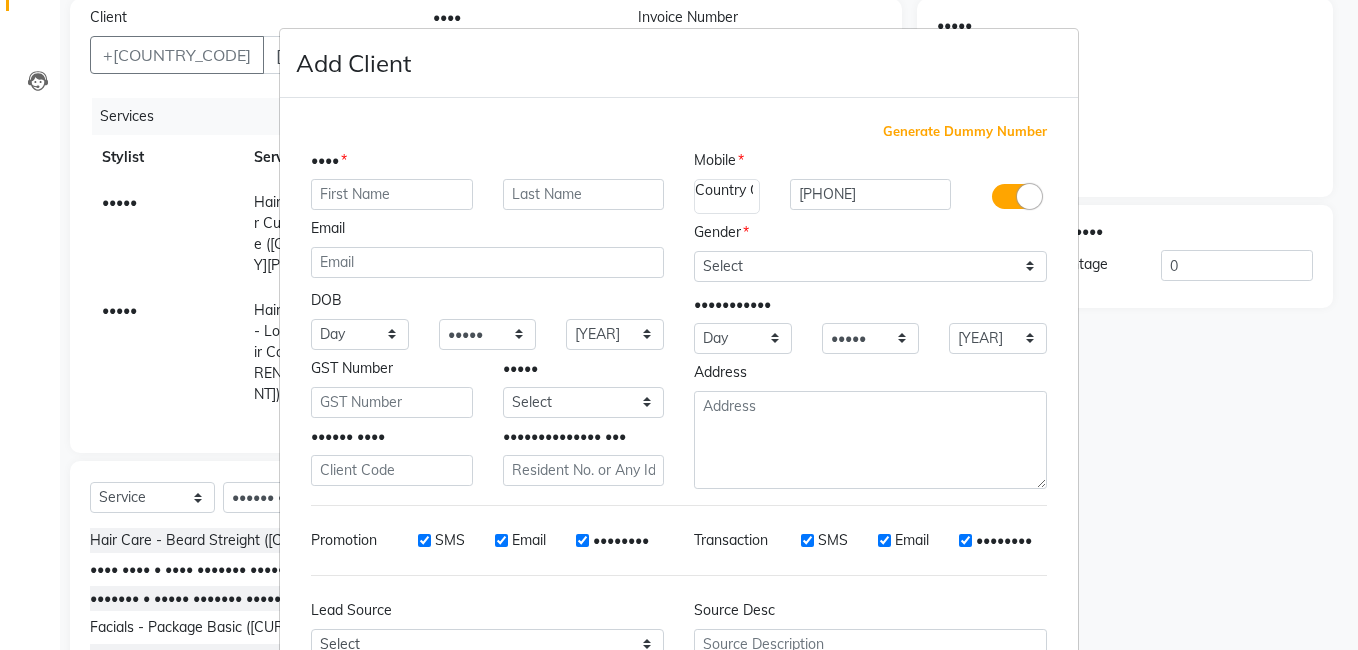 click at bounding box center (392, 194) 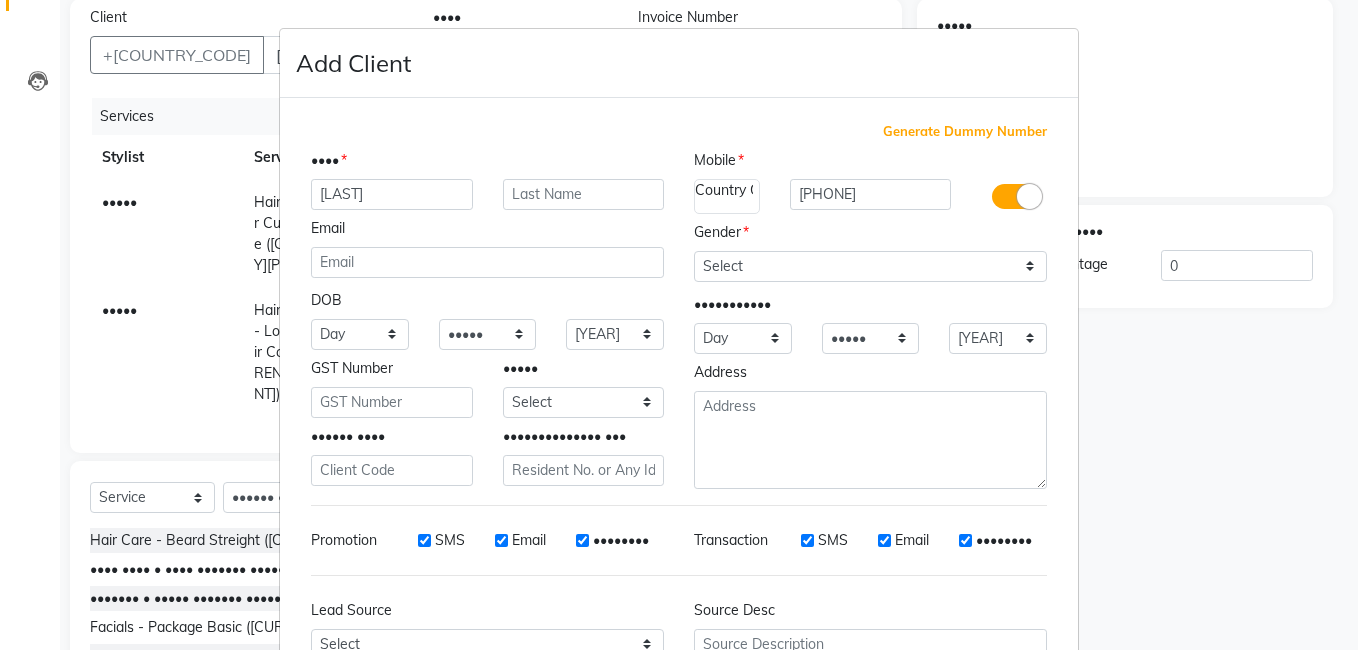 type on "[LAST]" 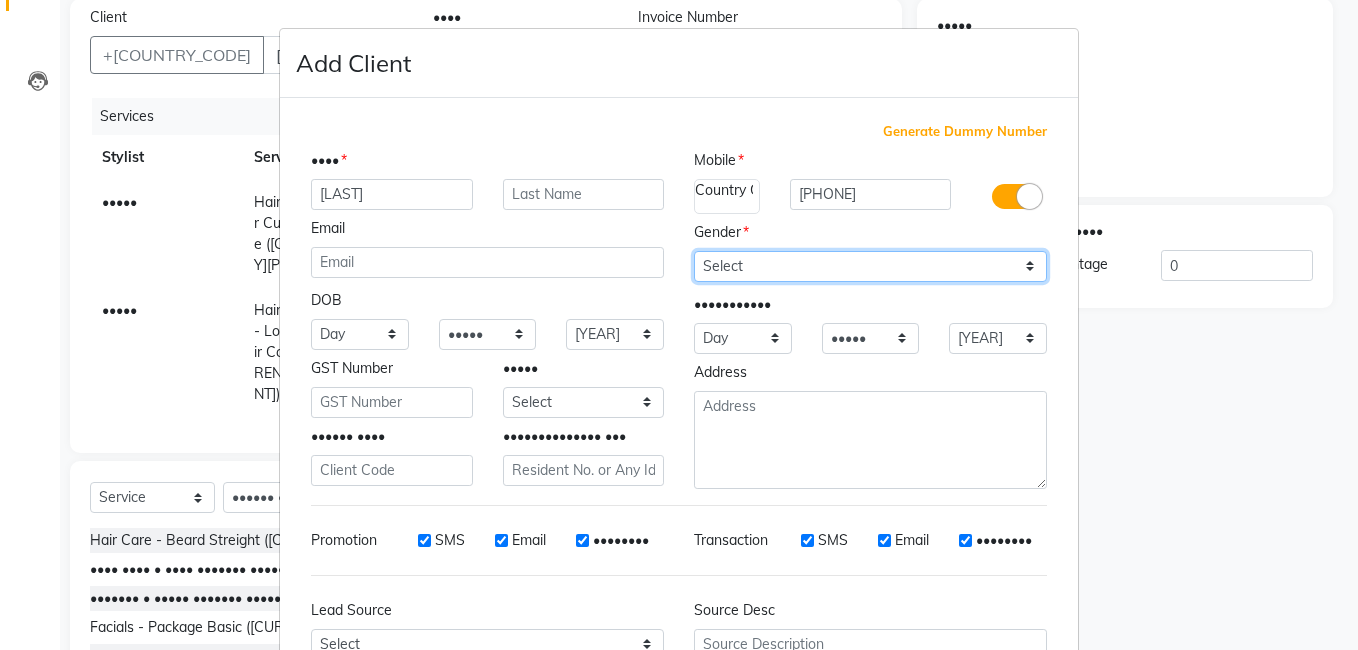 click on "Select Male Female Other Prefer Not To Say" at bounding box center [870, 266] 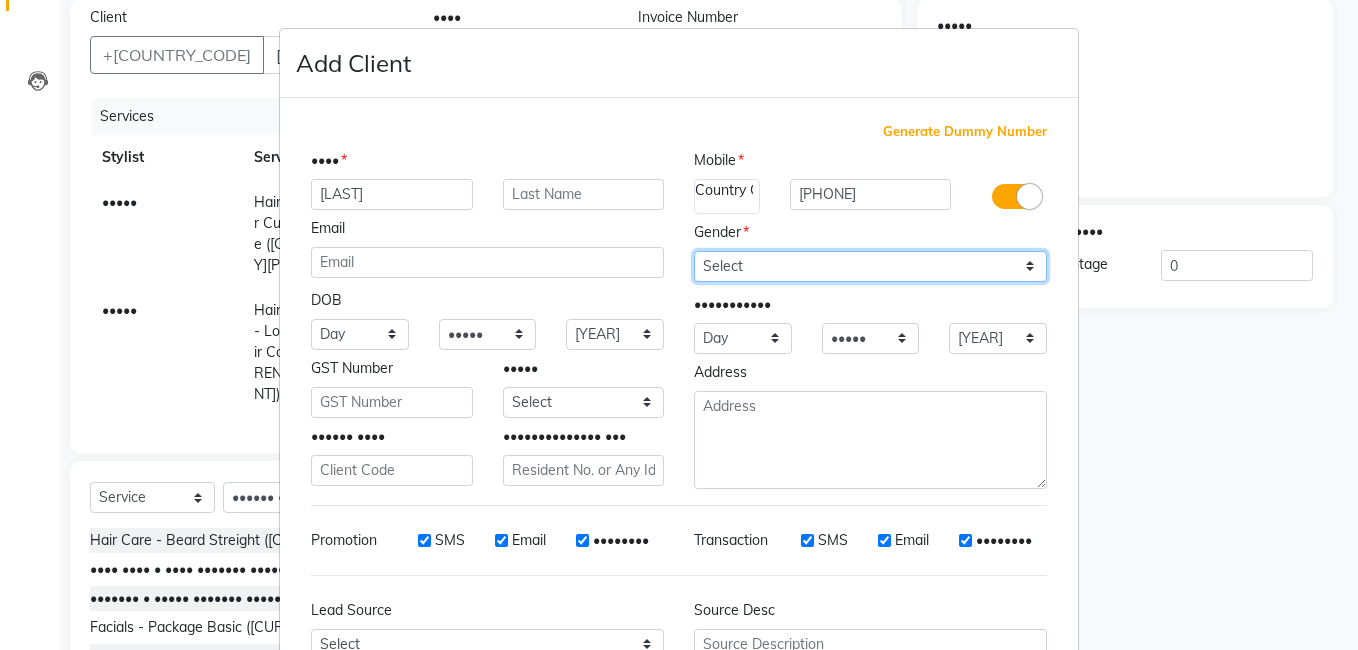 select on "male" 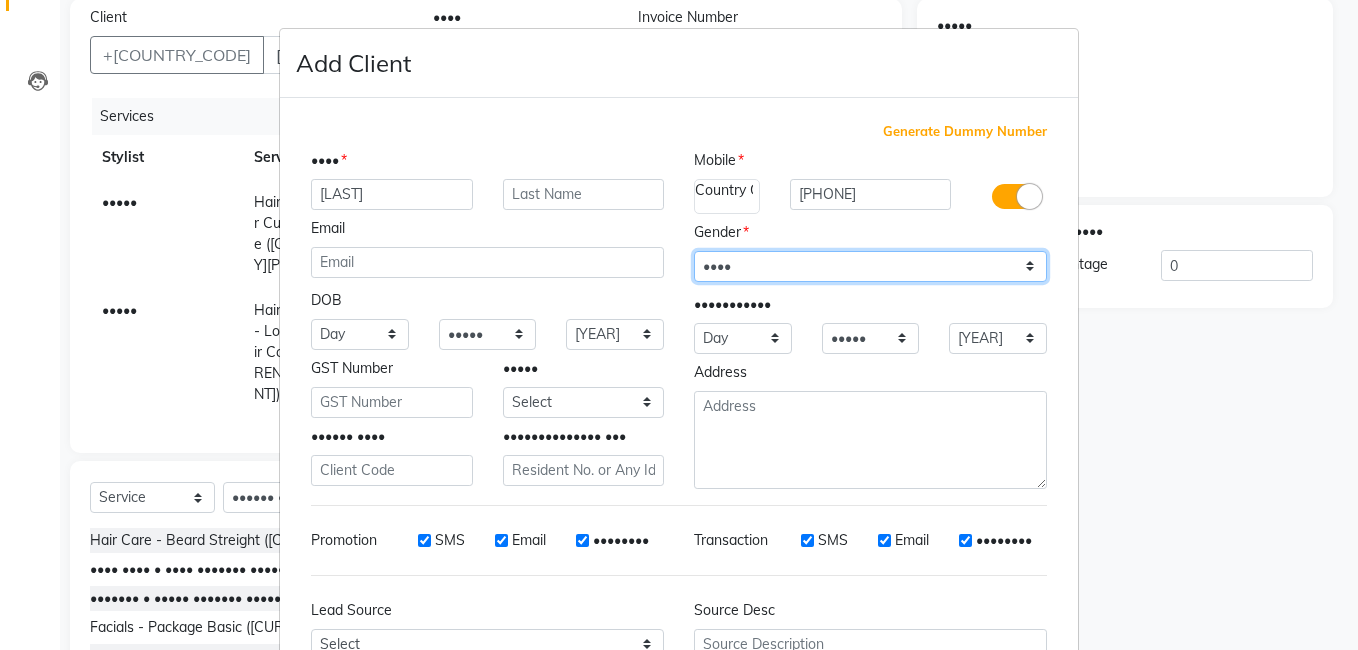 click on "Select Male Female Other Prefer Not To Say" at bounding box center [870, 266] 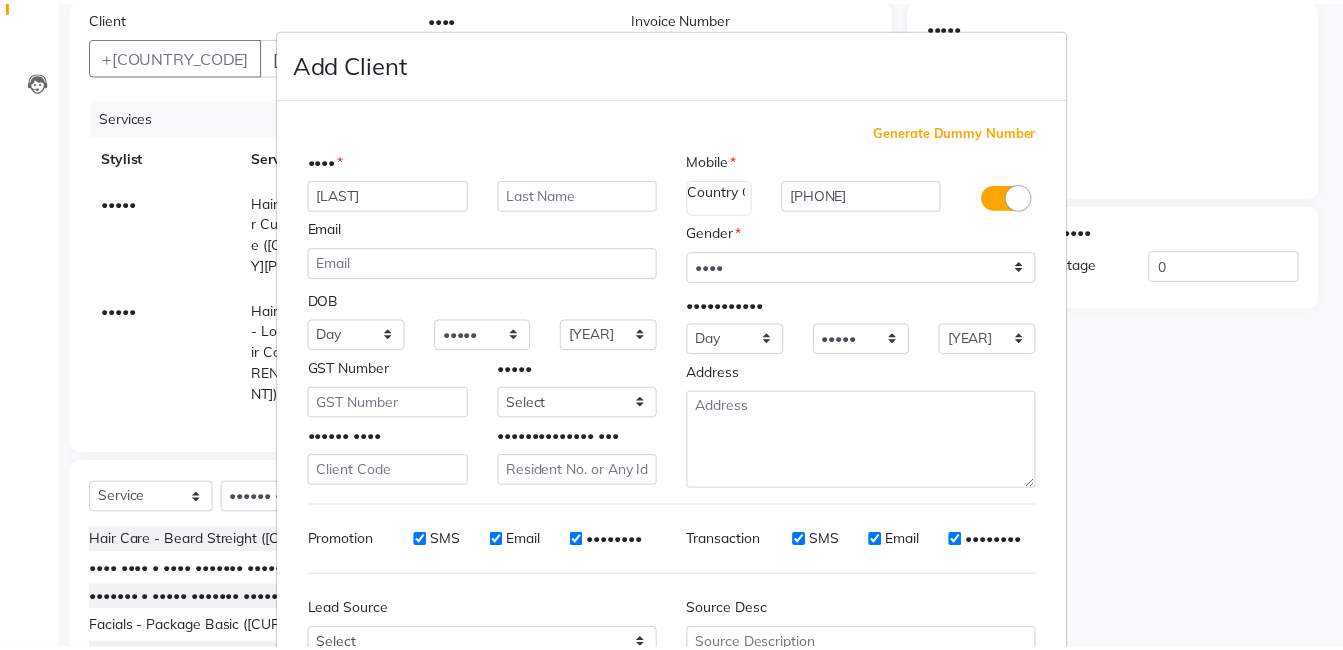 scroll, scrollTop: 199, scrollLeft: 0, axis: vertical 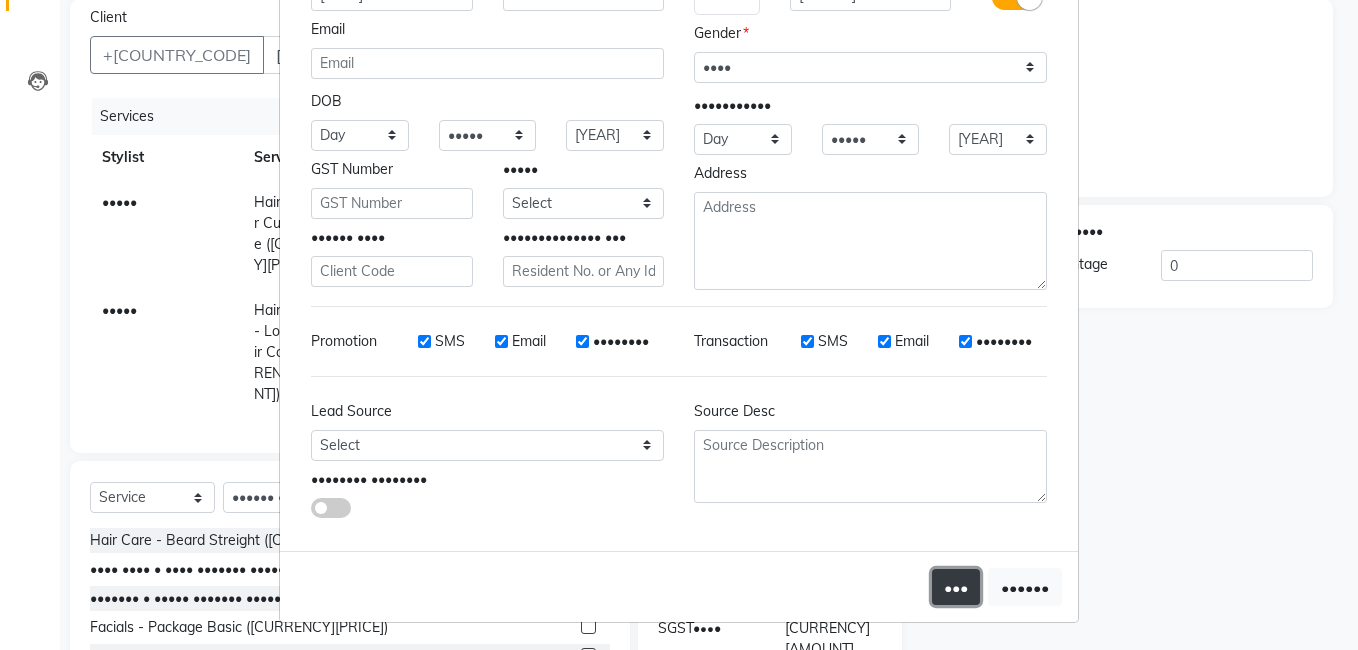 click on "•••" at bounding box center (956, 587) 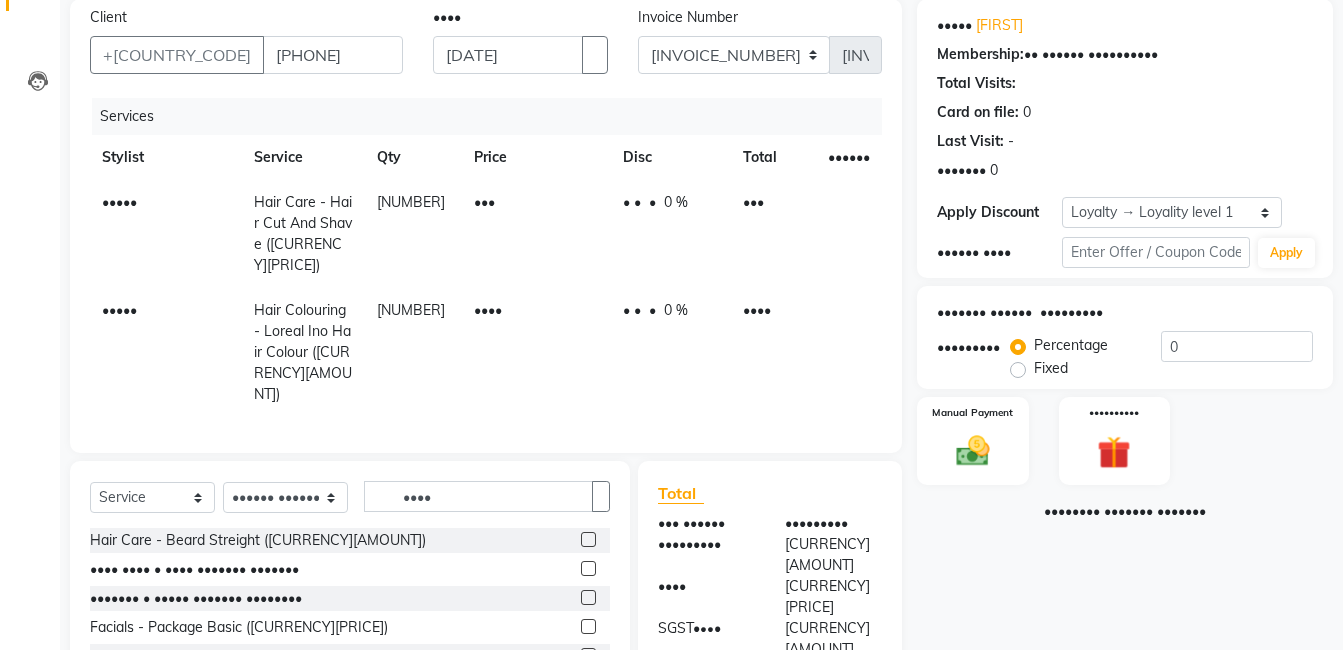 scroll, scrollTop: 259, scrollLeft: 0, axis: vertical 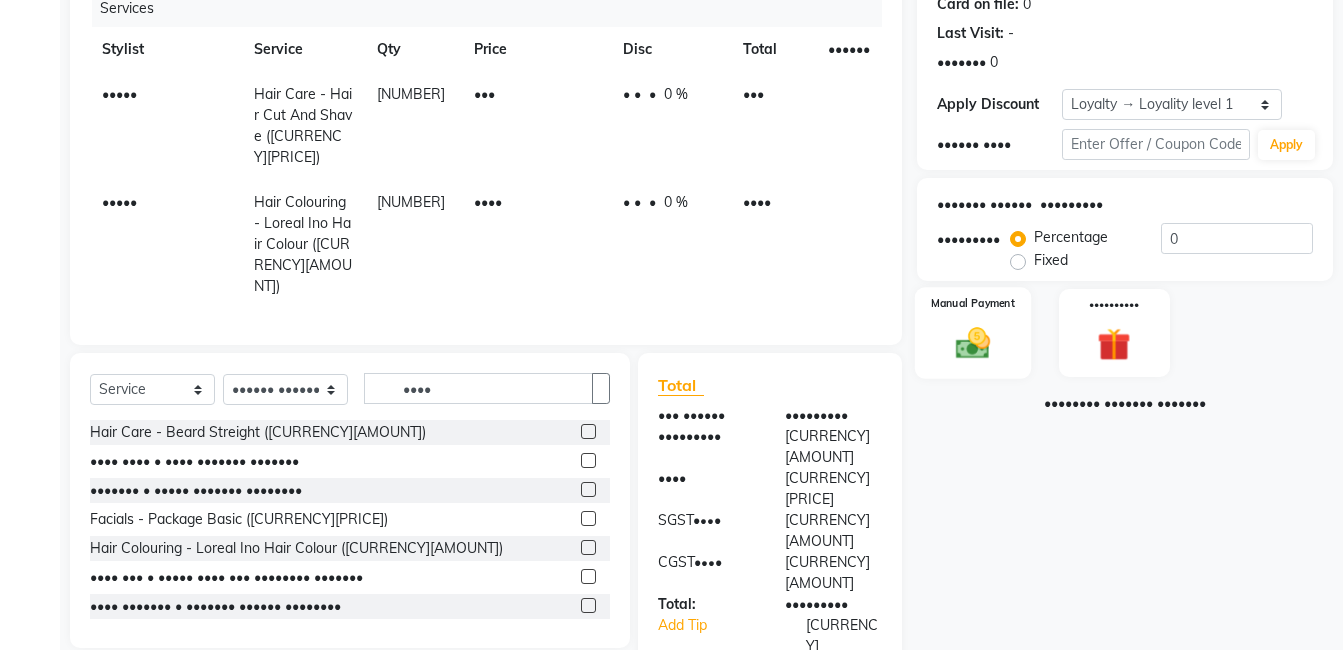 click at bounding box center [973, 343] 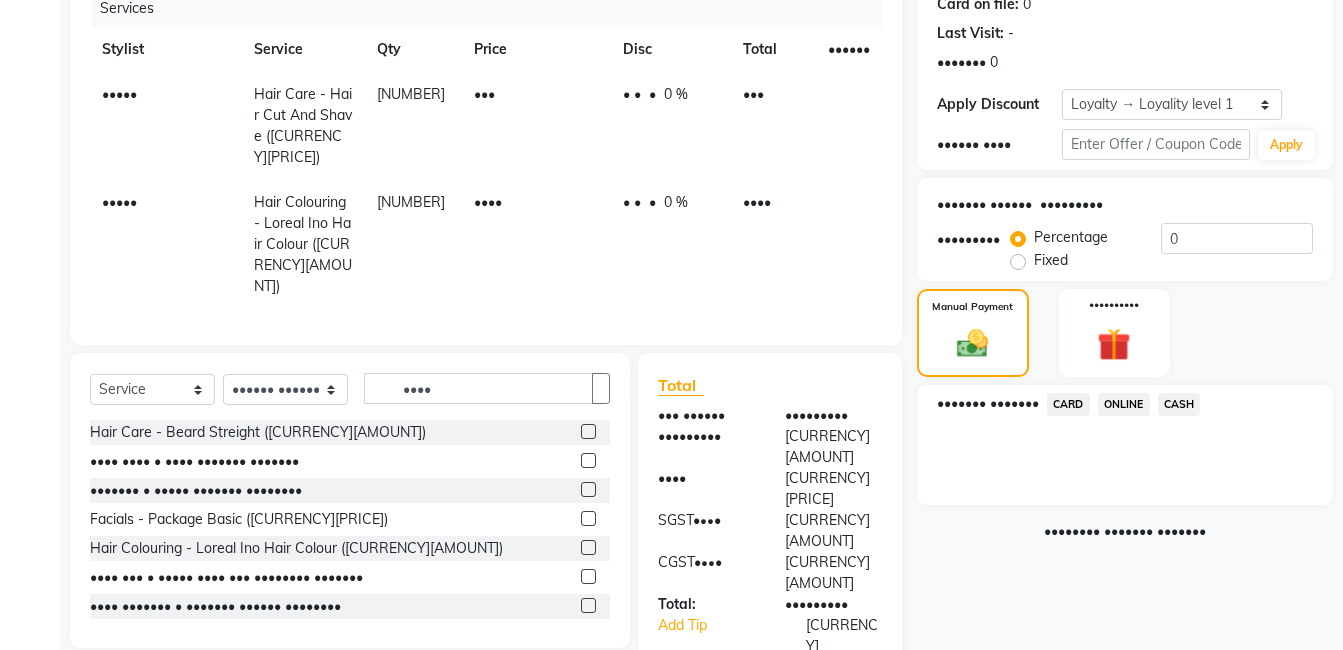 click on "ONLINE" at bounding box center (1068, 404) 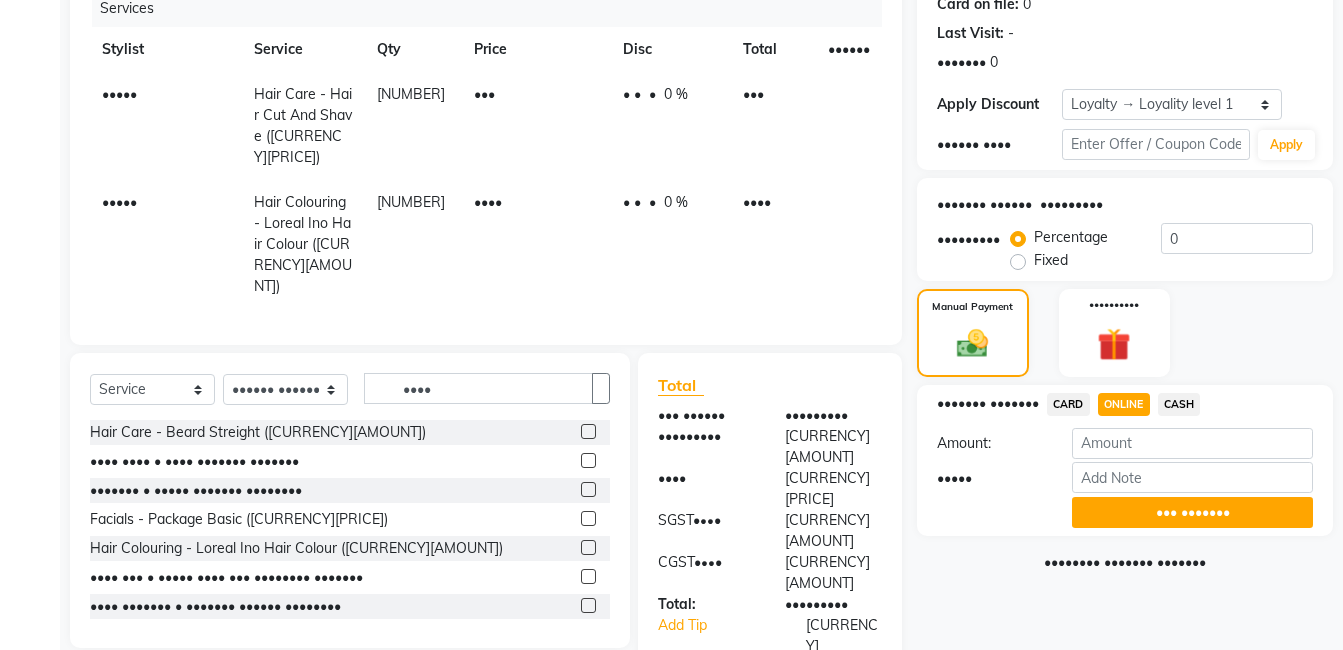 click on "CASH" at bounding box center (1068, 404) 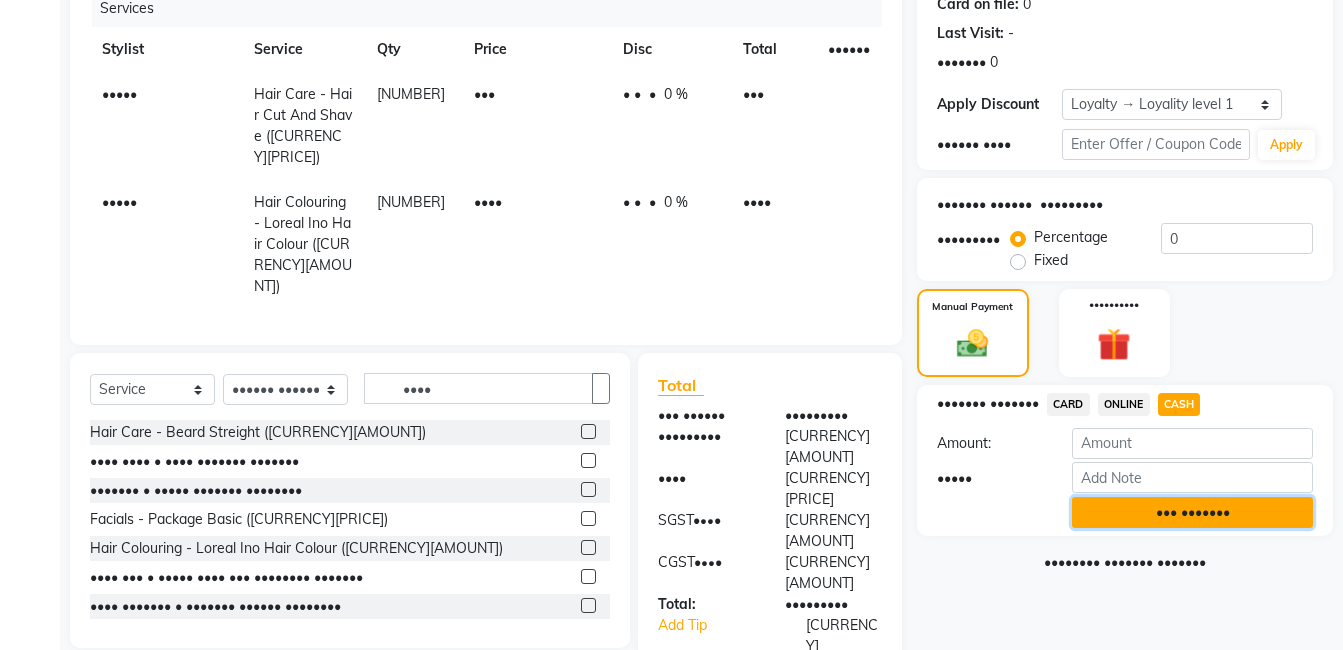 click on "••• •••••••" at bounding box center (1192, 512) 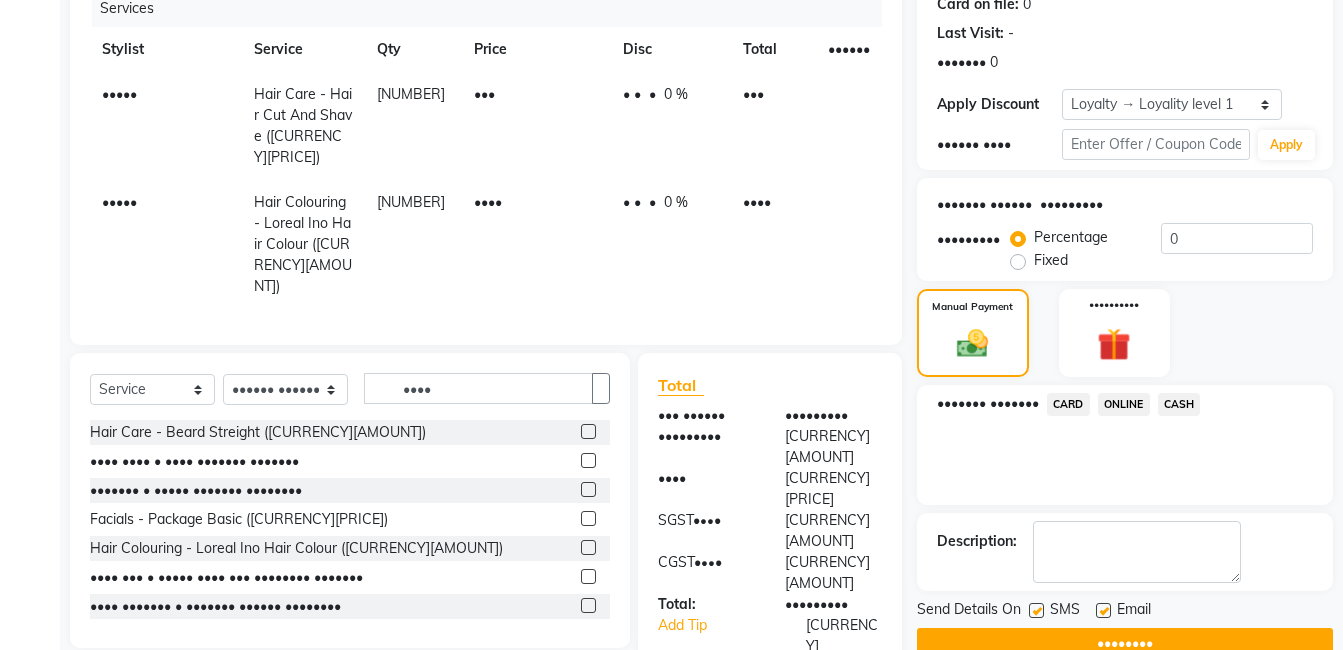 scroll, scrollTop: 448, scrollLeft: 0, axis: vertical 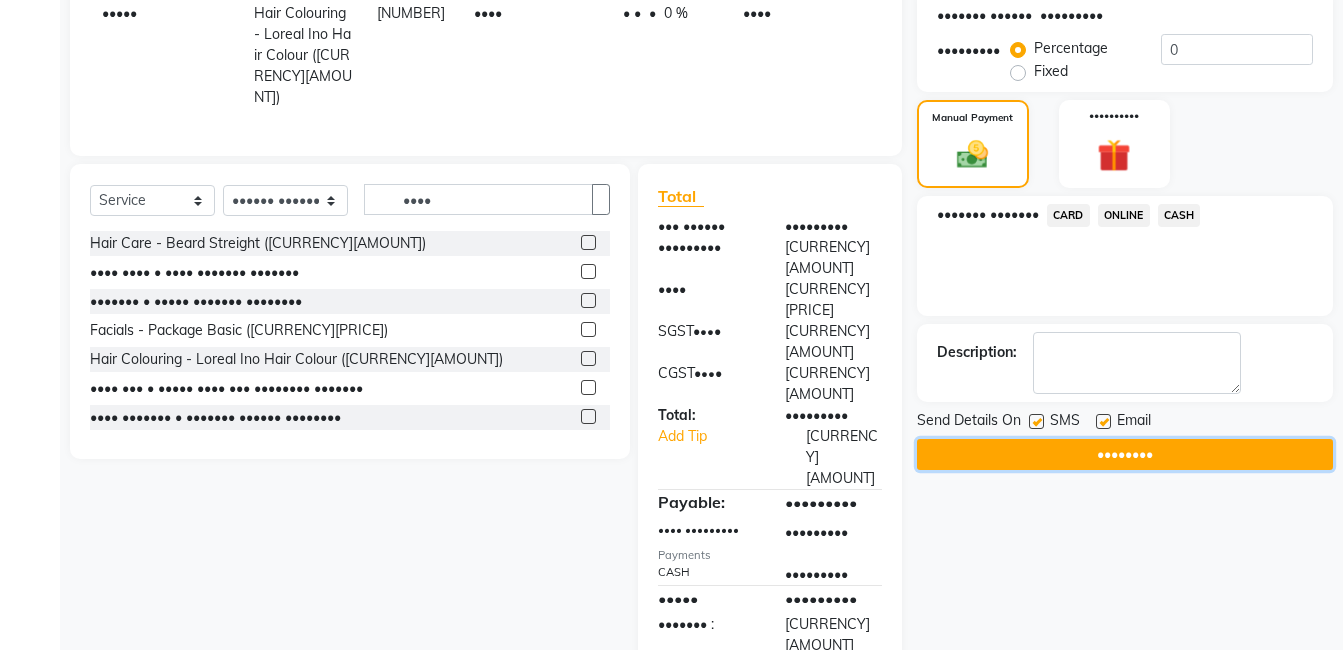 click on "••••••••" at bounding box center (1125, 454) 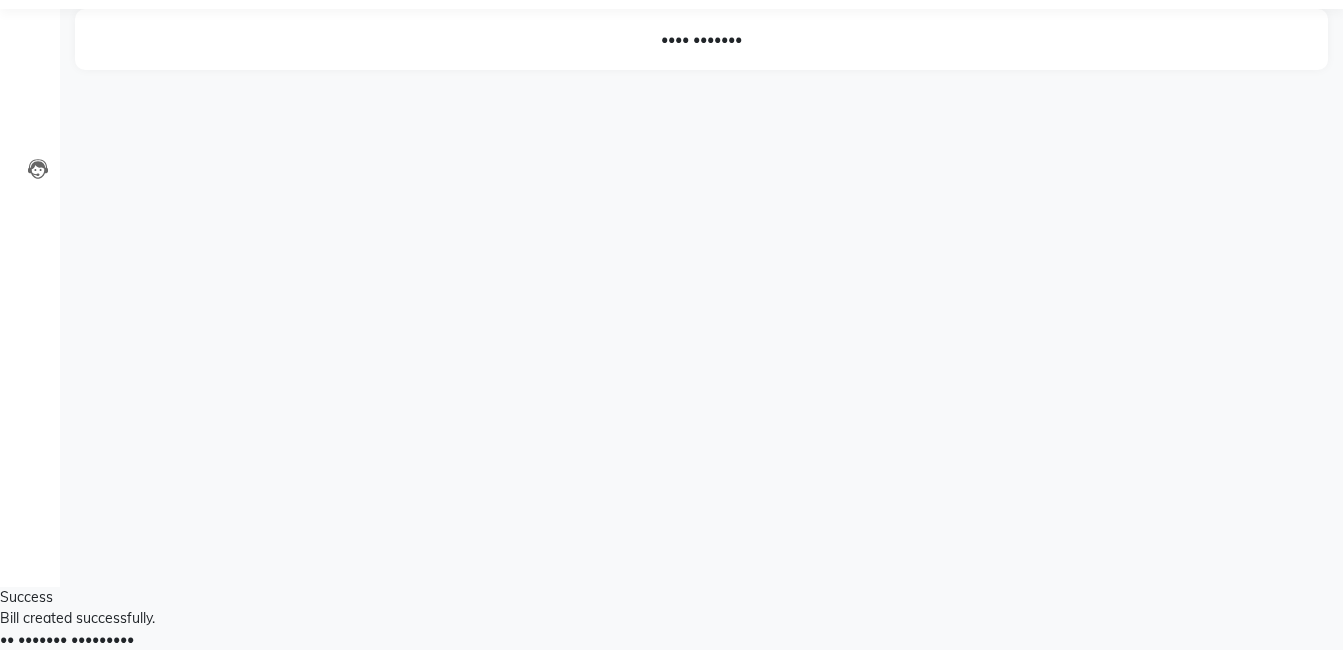 scroll, scrollTop: 0, scrollLeft: 0, axis: both 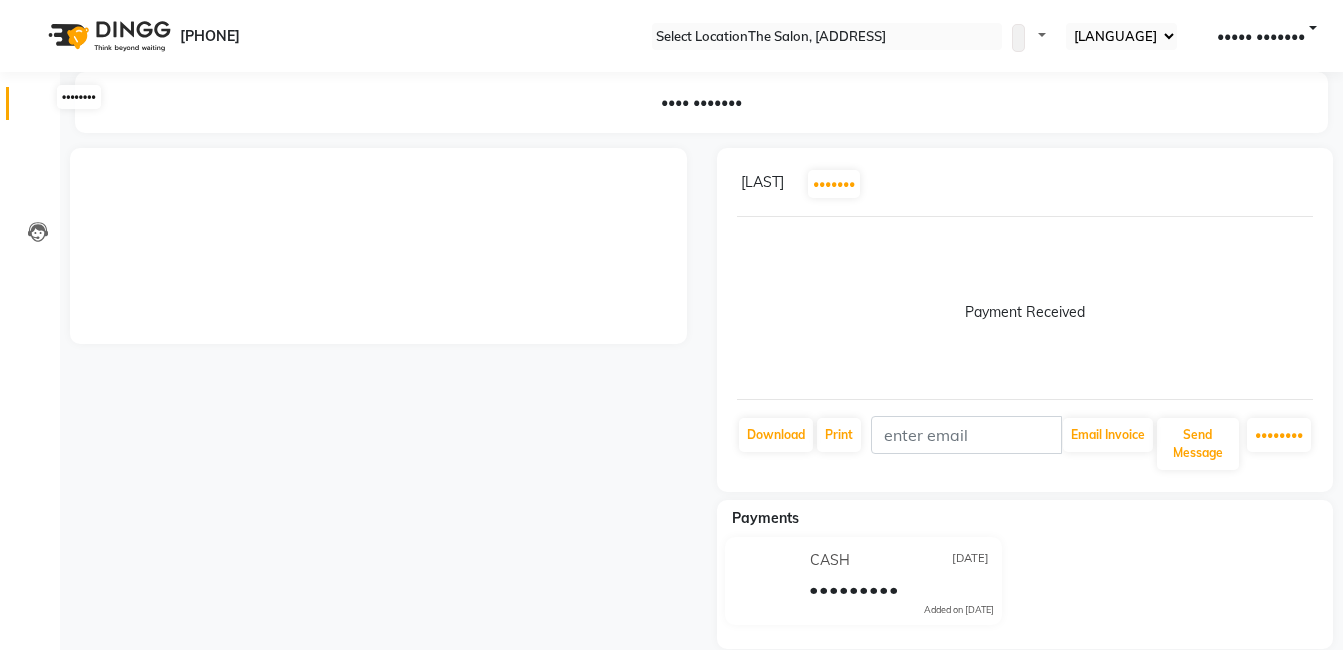 click at bounding box center [37, 108] 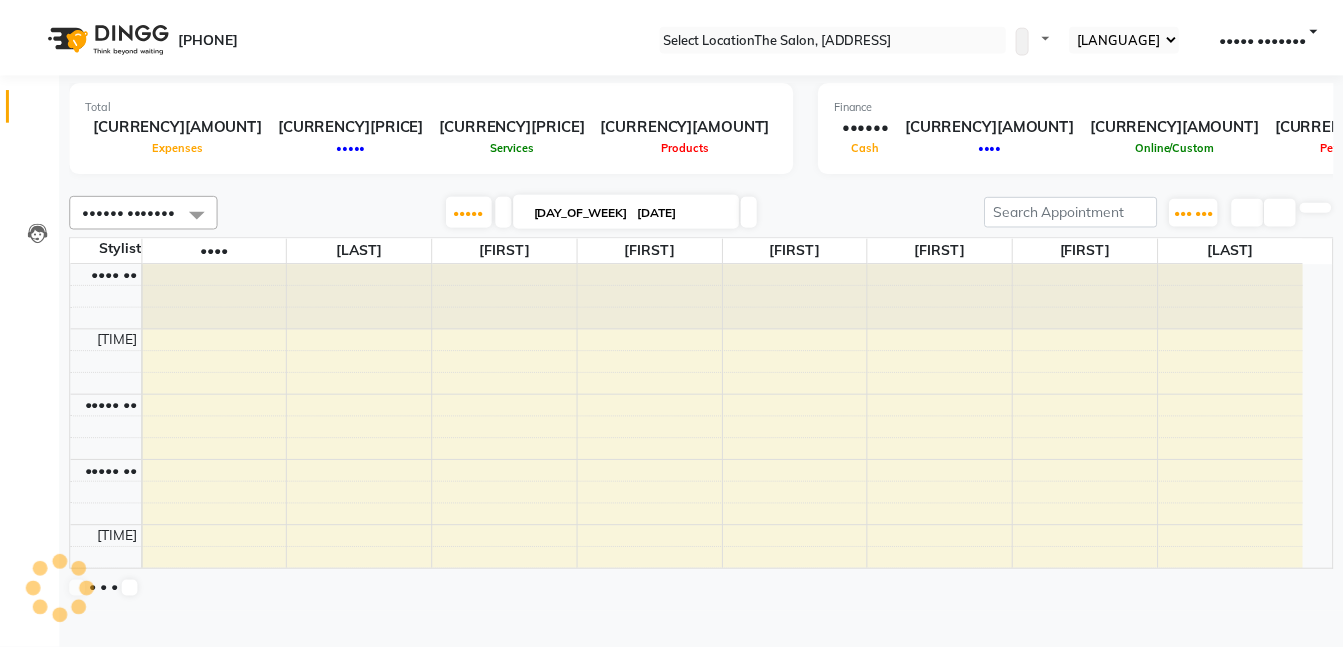 scroll, scrollTop: 0, scrollLeft: 0, axis: both 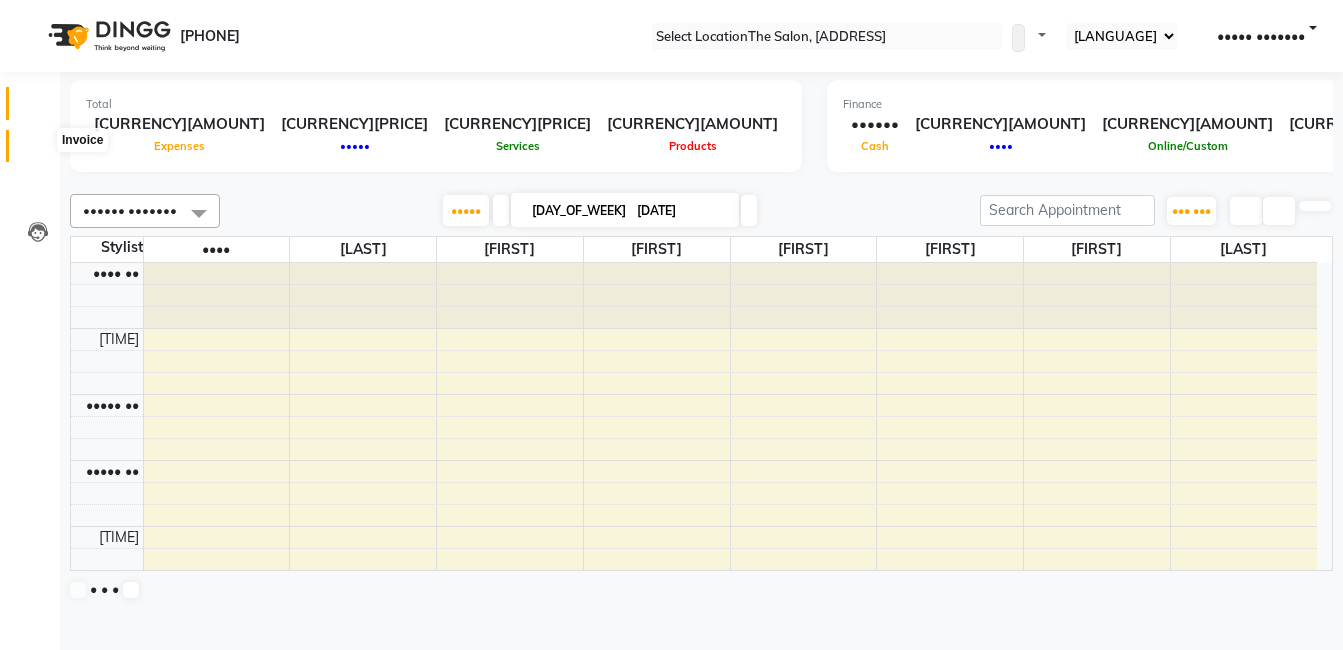 click at bounding box center (38, 151) 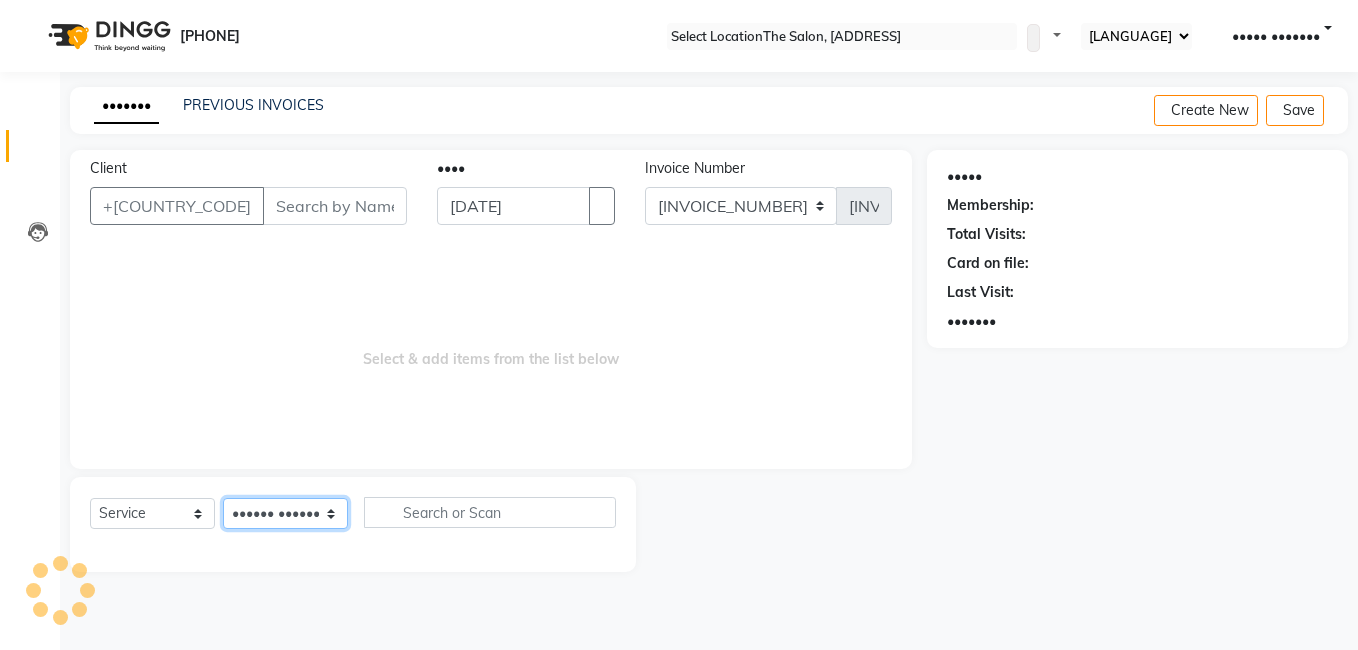 click on "•••••• •••••••" at bounding box center [285, 513] 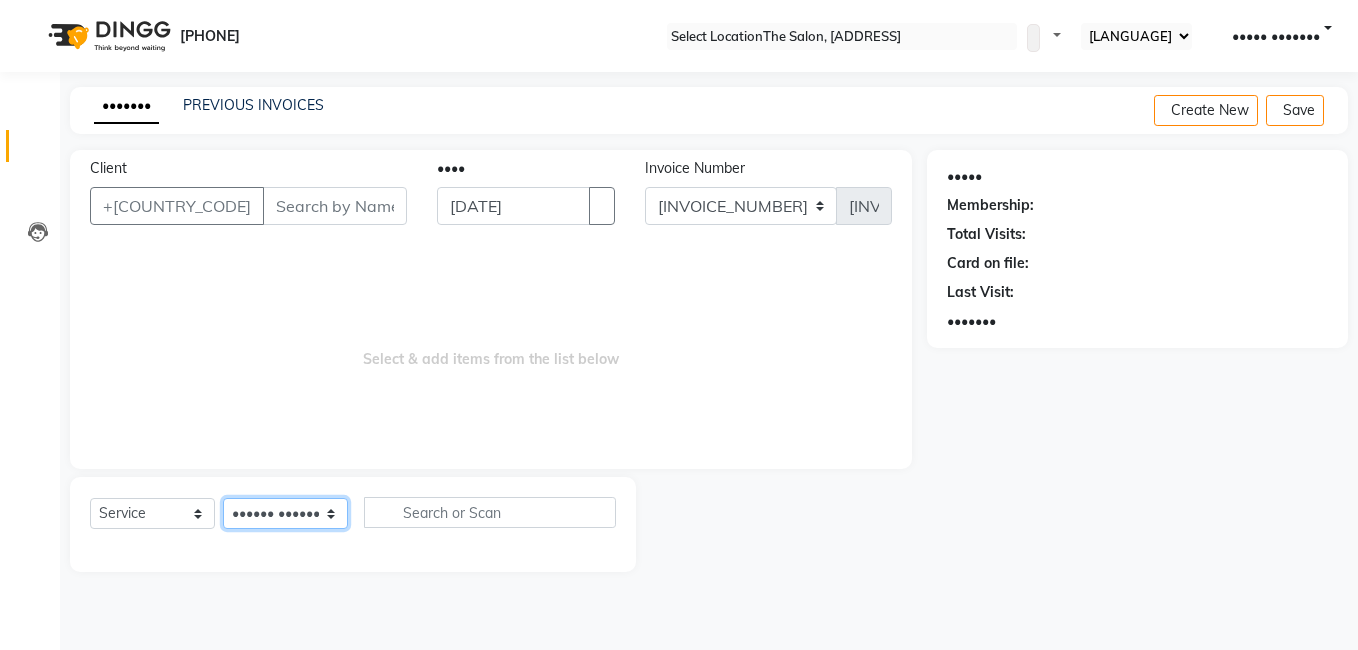 click on "Select Stylist adil fazil imran iqbal kasim mohd rasheed sameer TALIB wasey manager" at bounding box center (285, 513) 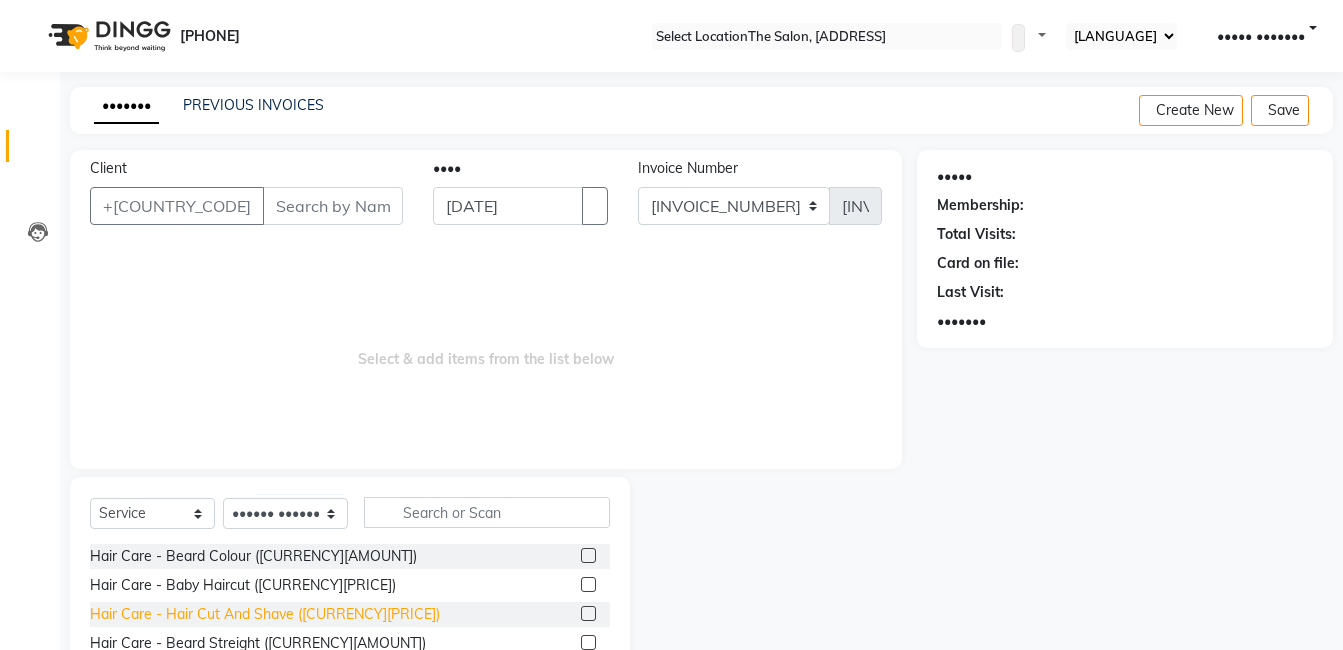 click on "Hair Care - Hair Cut And Shave ([CURRENCY][PRICE])" at bounding box center [253, 556] 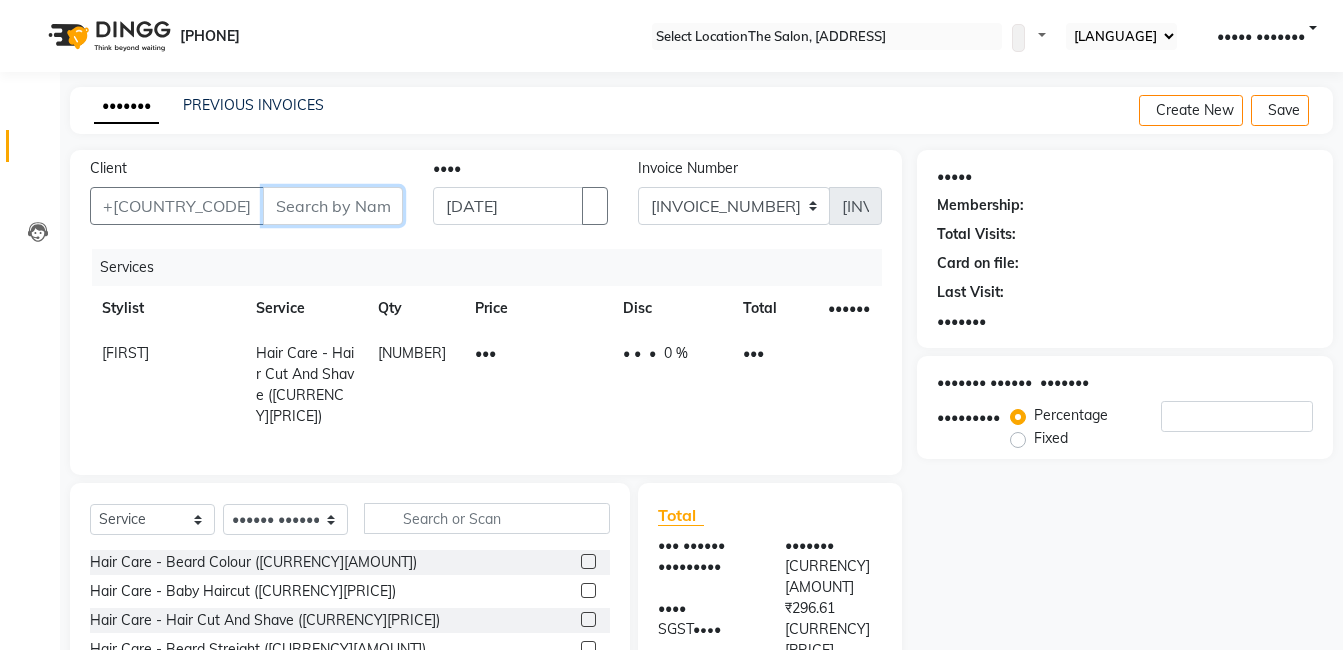 click on "Client" at bounding box center (333, 206) 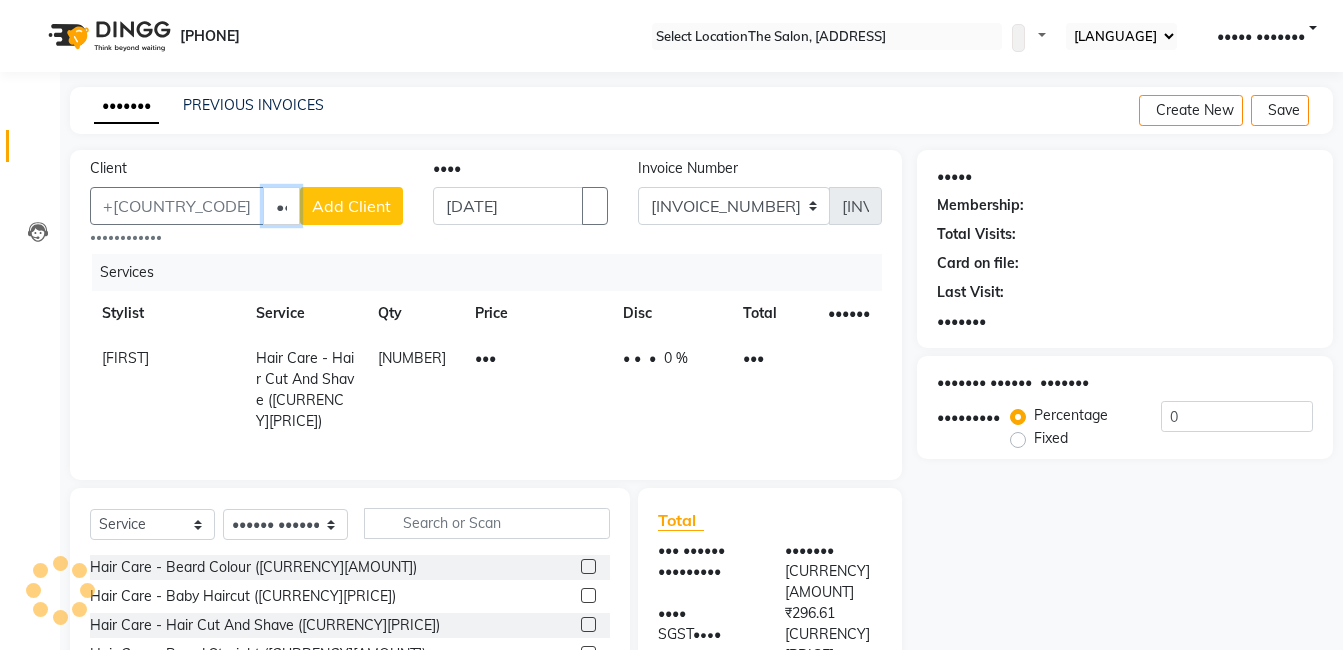 click on "•••" at bounding box center (281, 206) 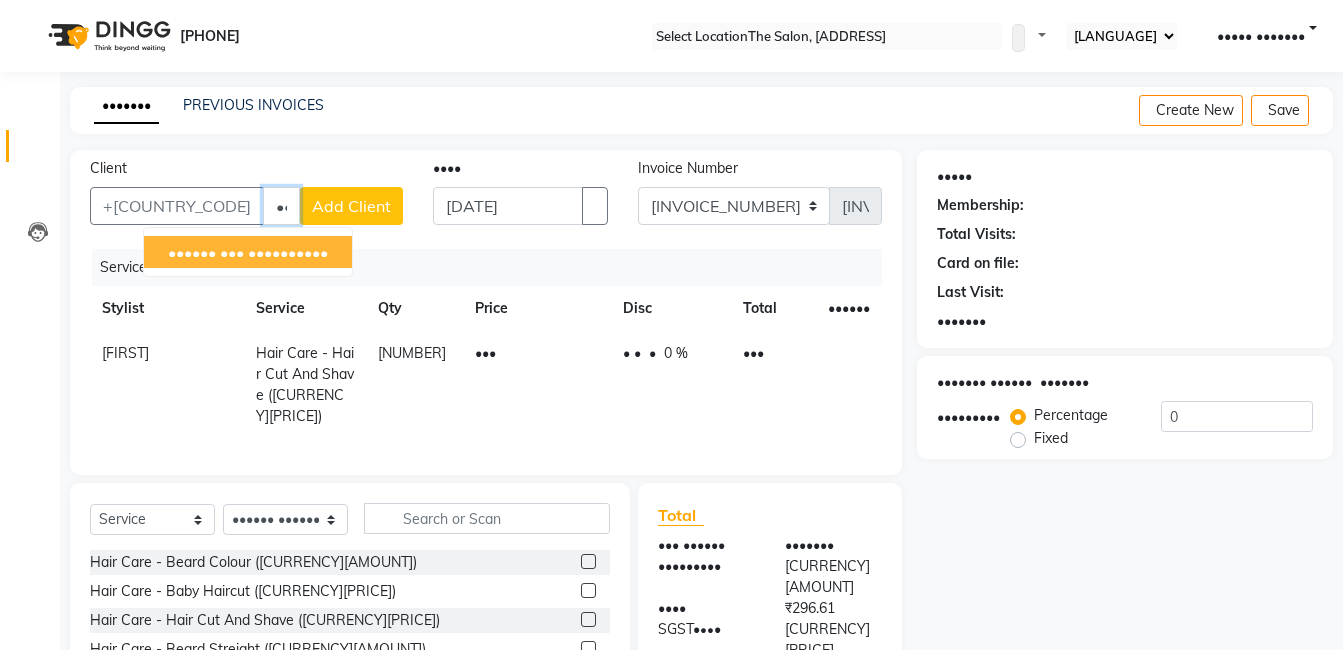 click on "•••••• •••" at bounding box center [206, 252] 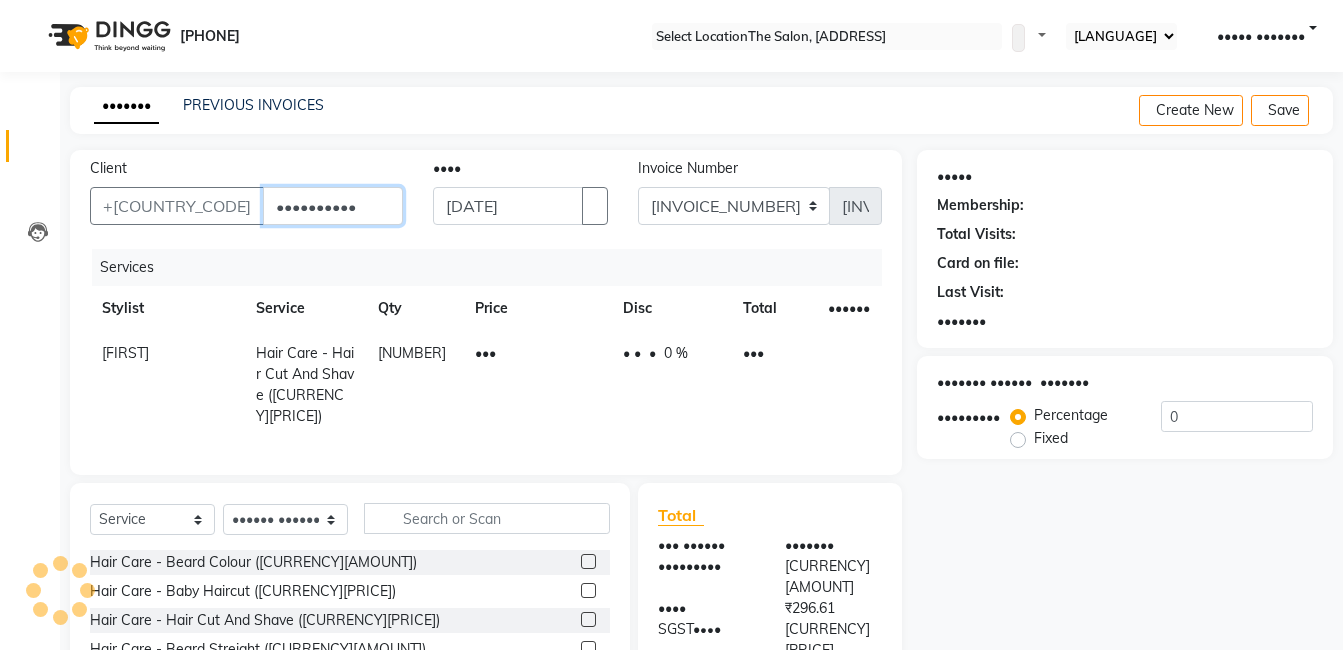 type on "••••••••••" 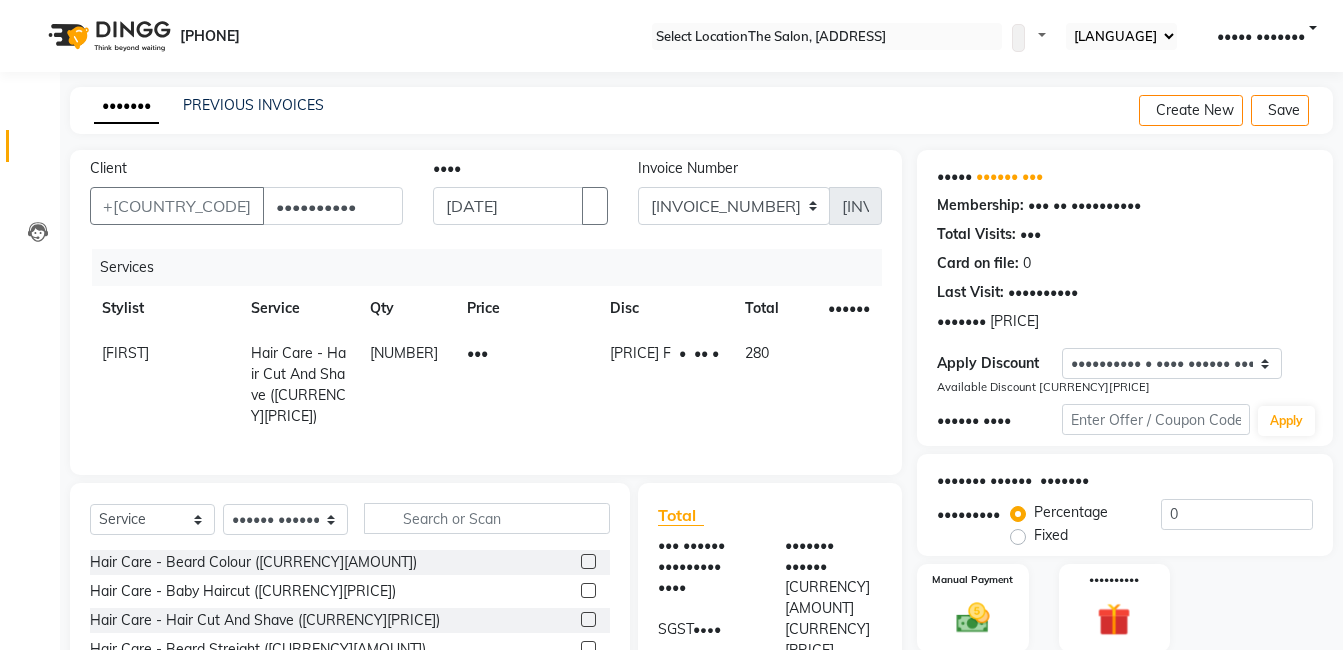 scroll, scrollTop: 150, scrollLeft: 0, axis: vertical 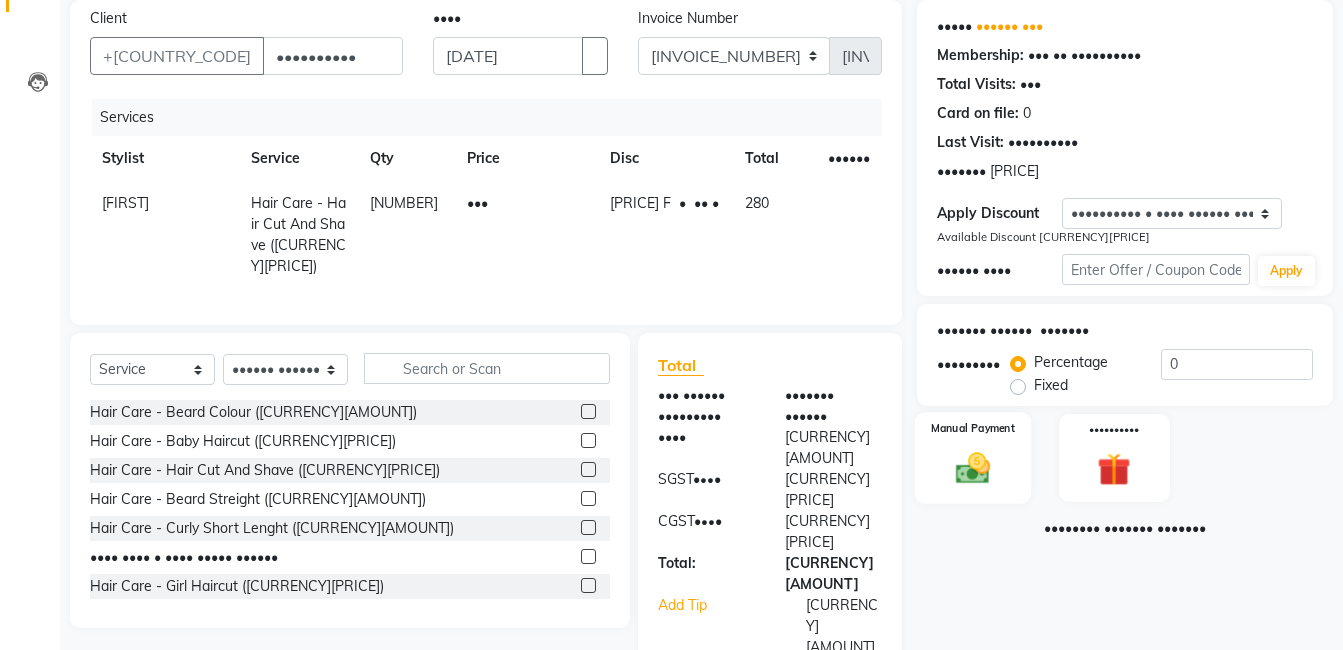 click at bounding box center [973, 469] 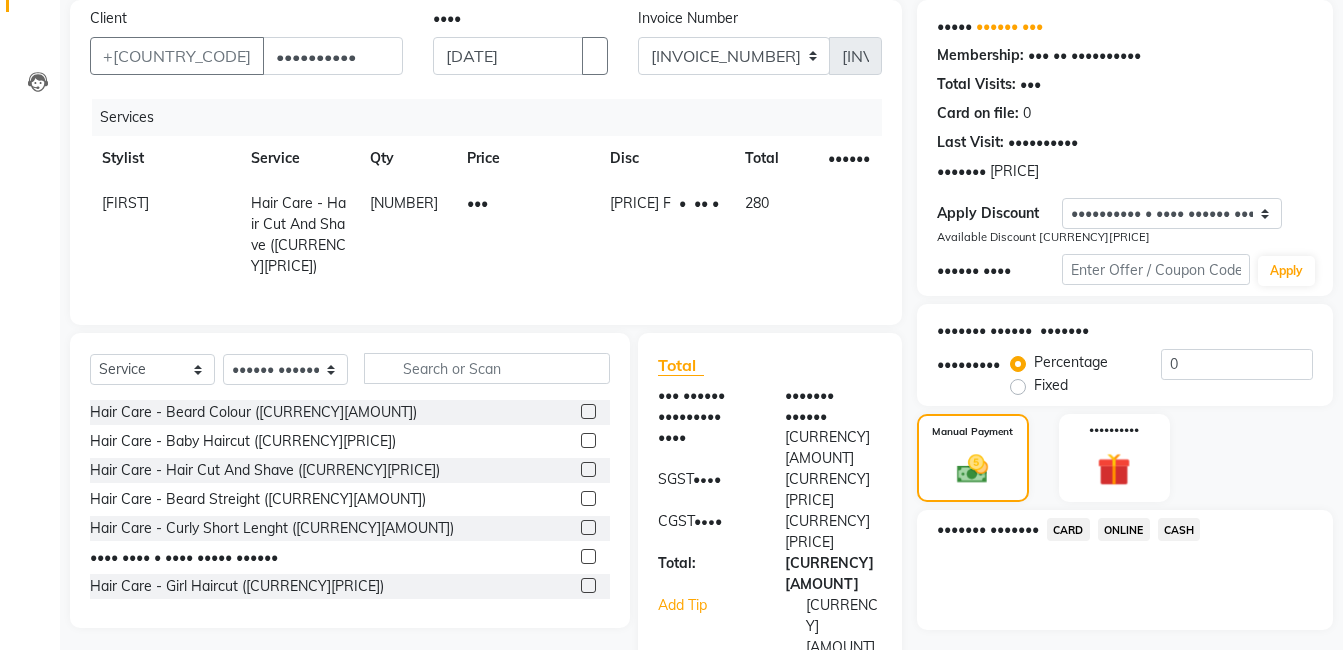click on "CASH" at bounding box center [1068, 529] 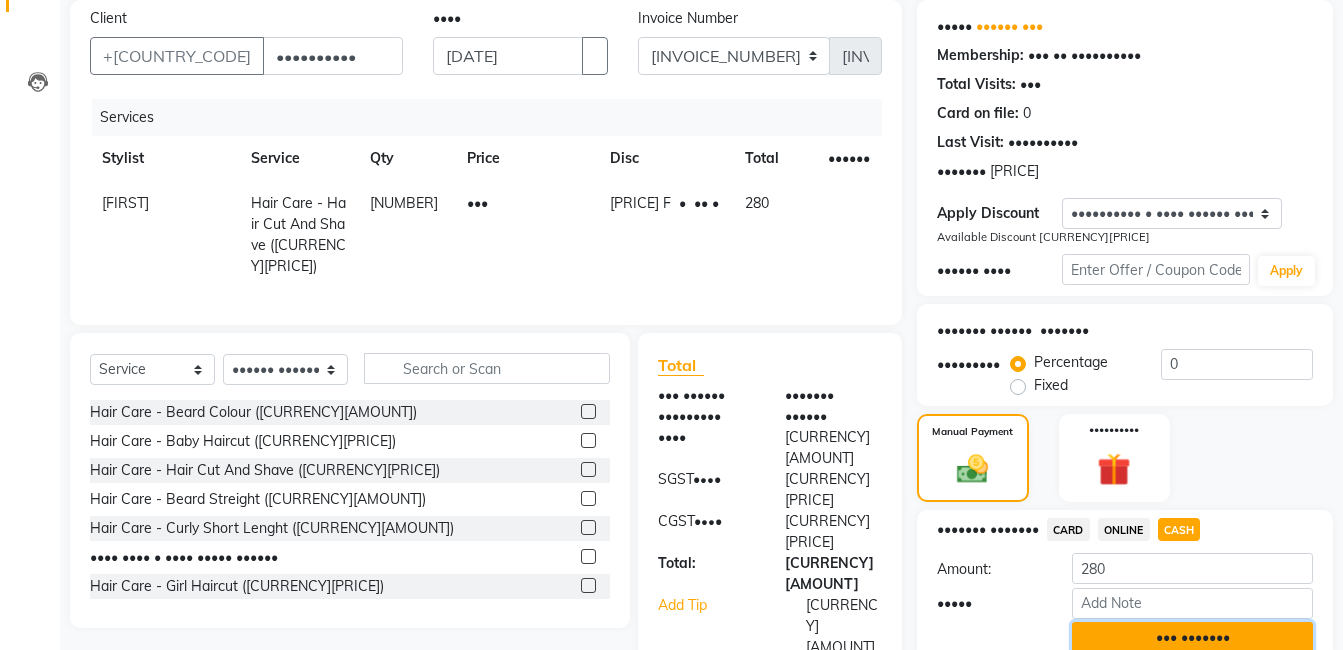 click on "••• •••••••" at bounding box center [1192, 637] 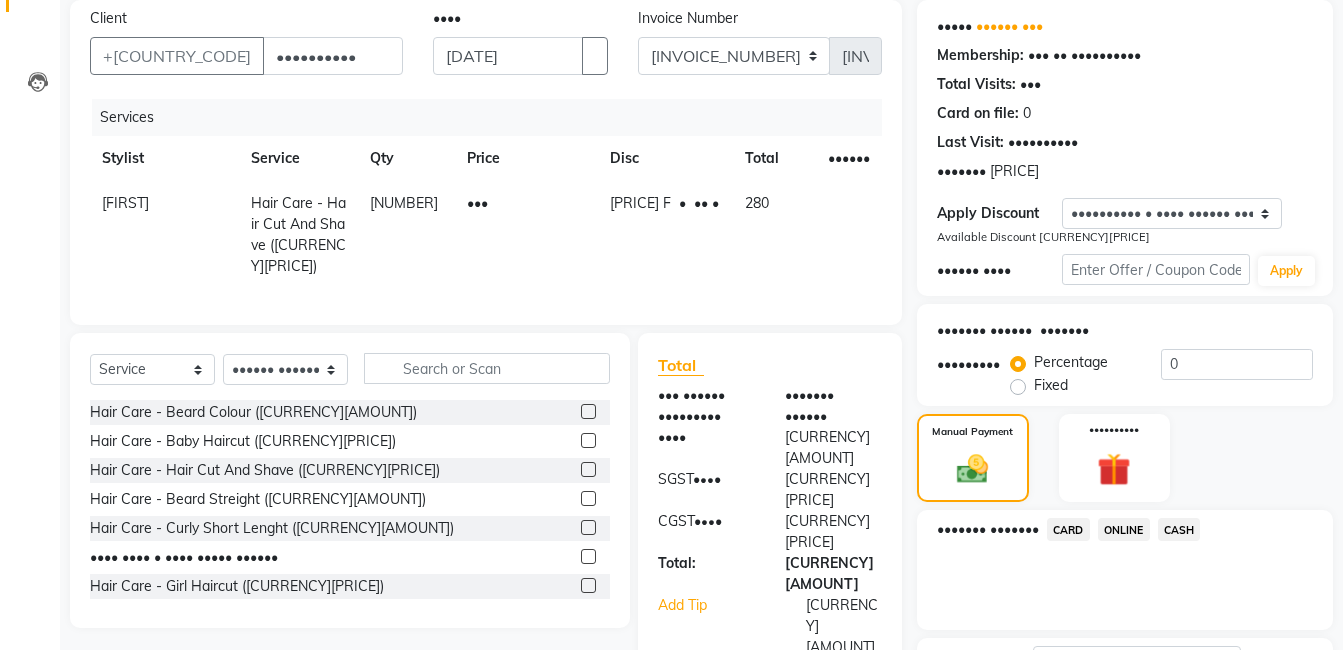 scroll, scrollTop: 321, scrollLeft: 0, axis: vertical 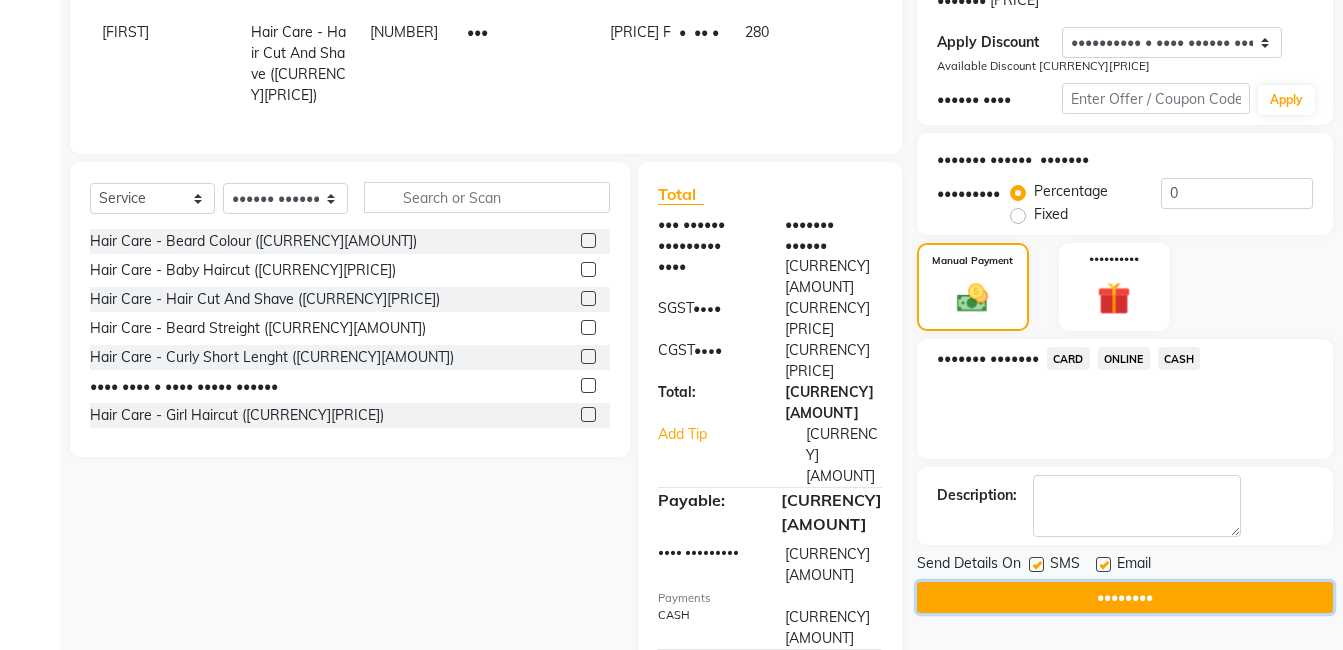 click on "••••••••" at bounding box center [1125, 597] 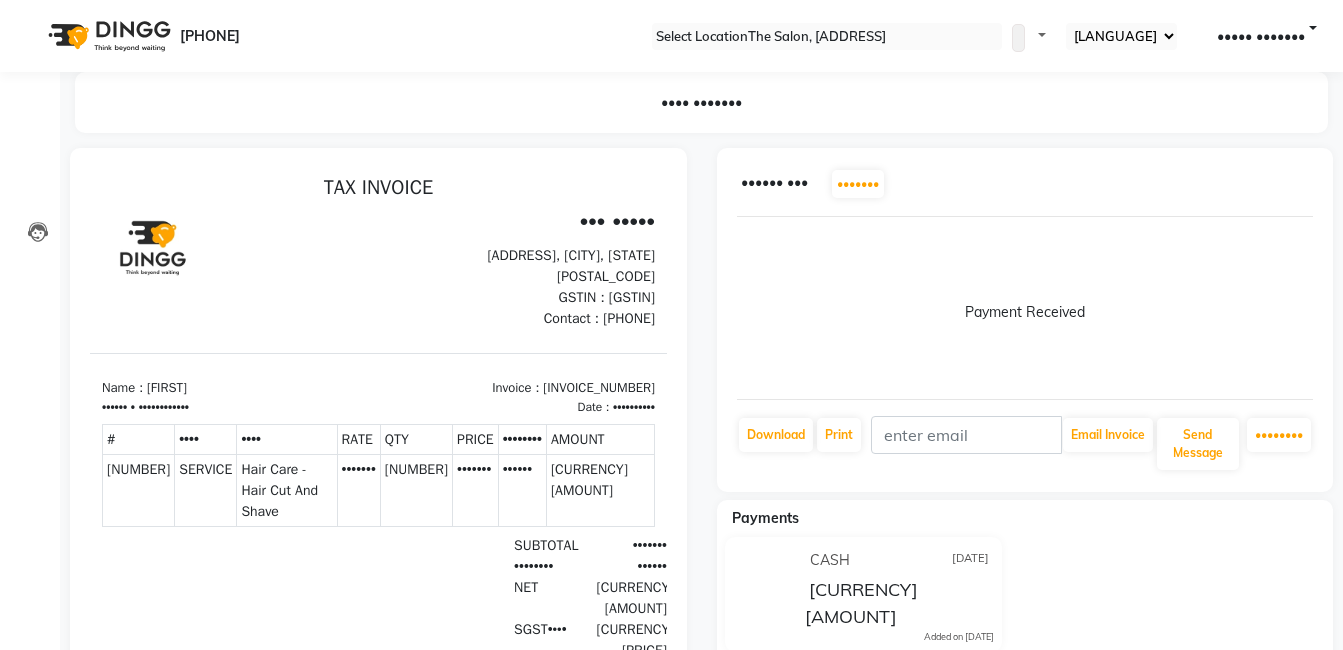 scroll, scrollTop: 0, scrollLeft: 0, axis: both 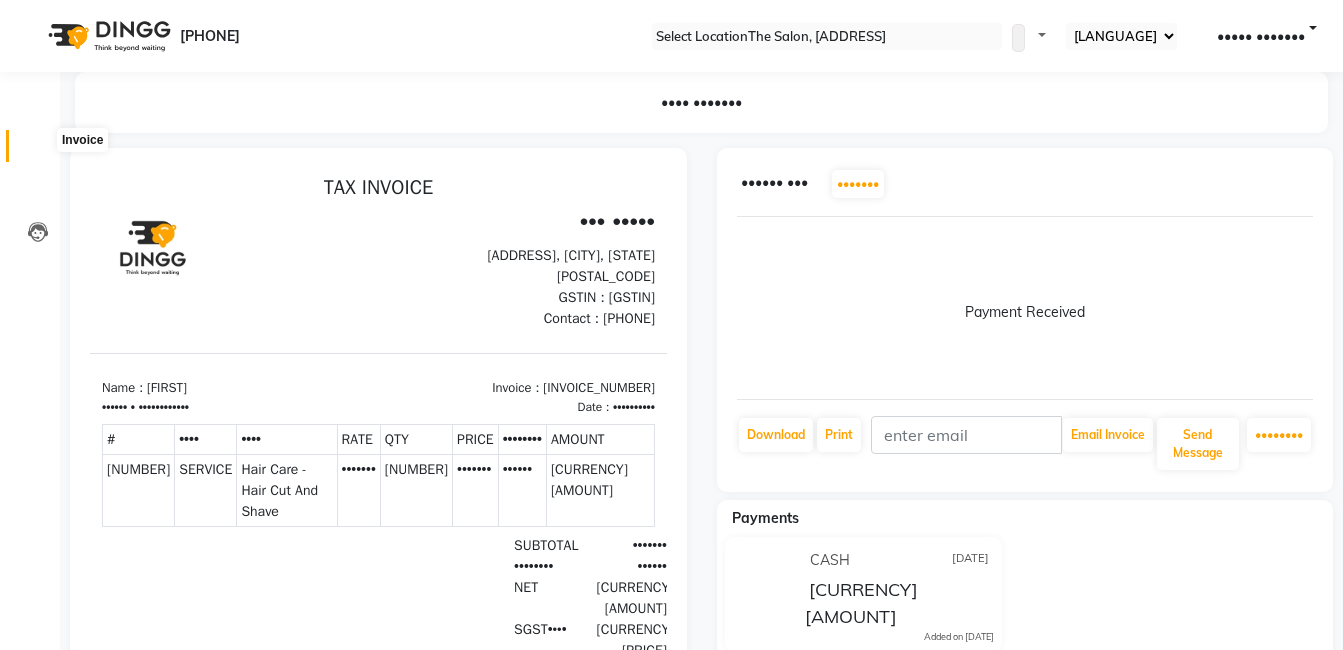 click at bounding box center [38, 151] 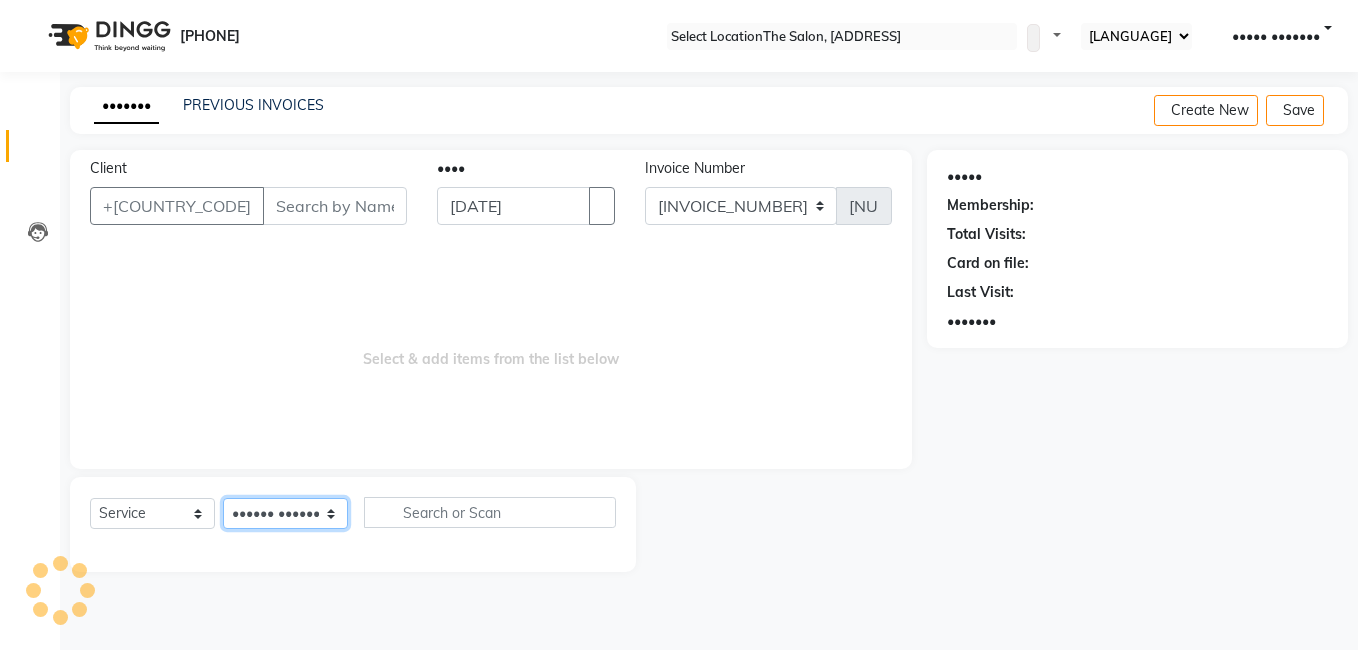click on "•••••• •••••••" at bounding box center [285, 513] 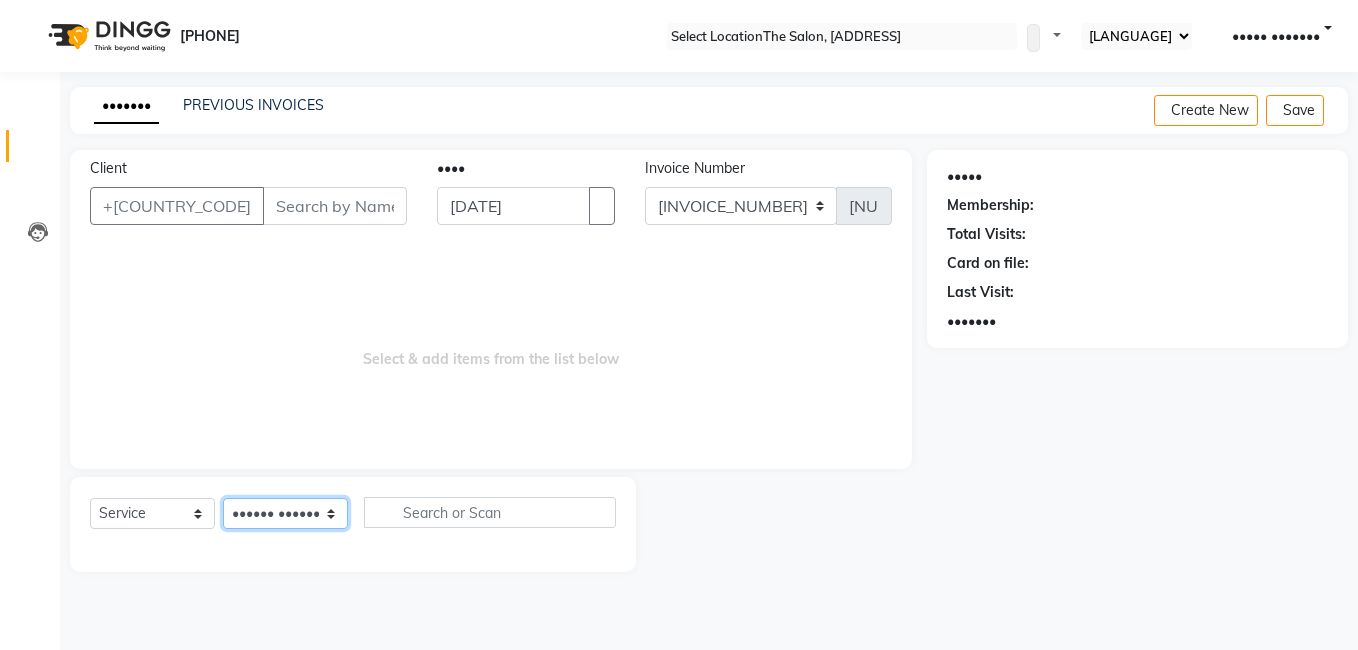 select on "•••••" 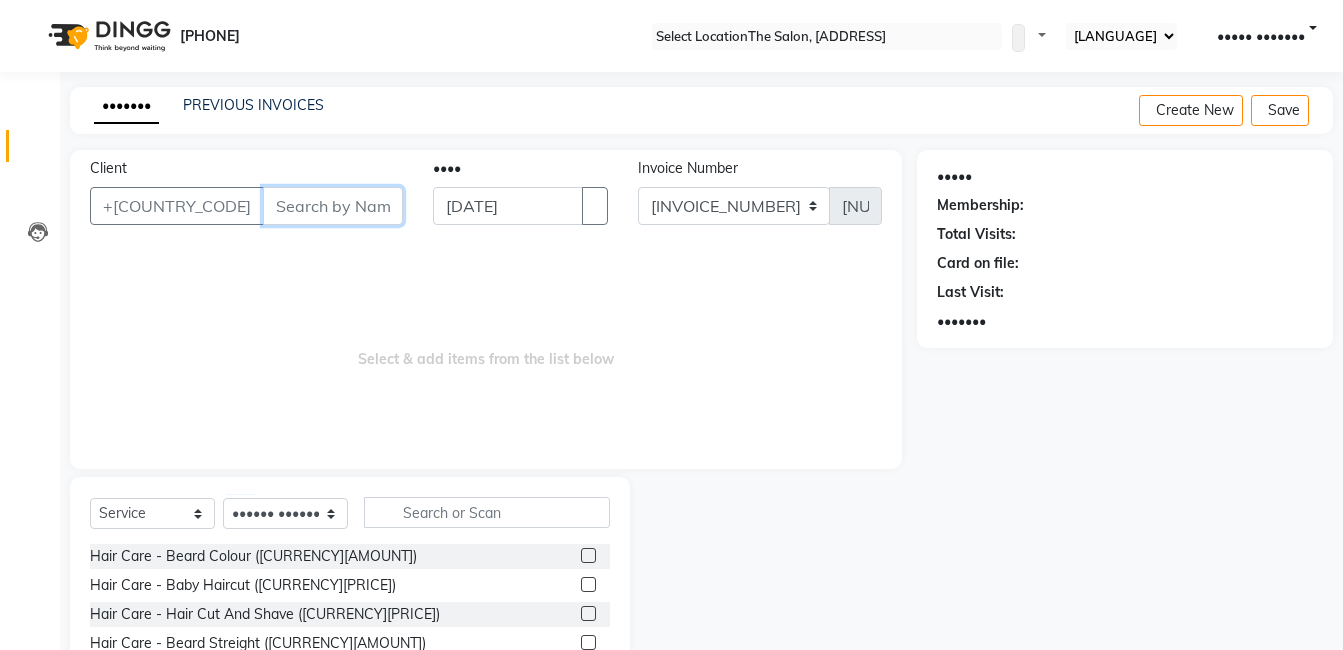 click on "Client" at bounding box center [333, 206] 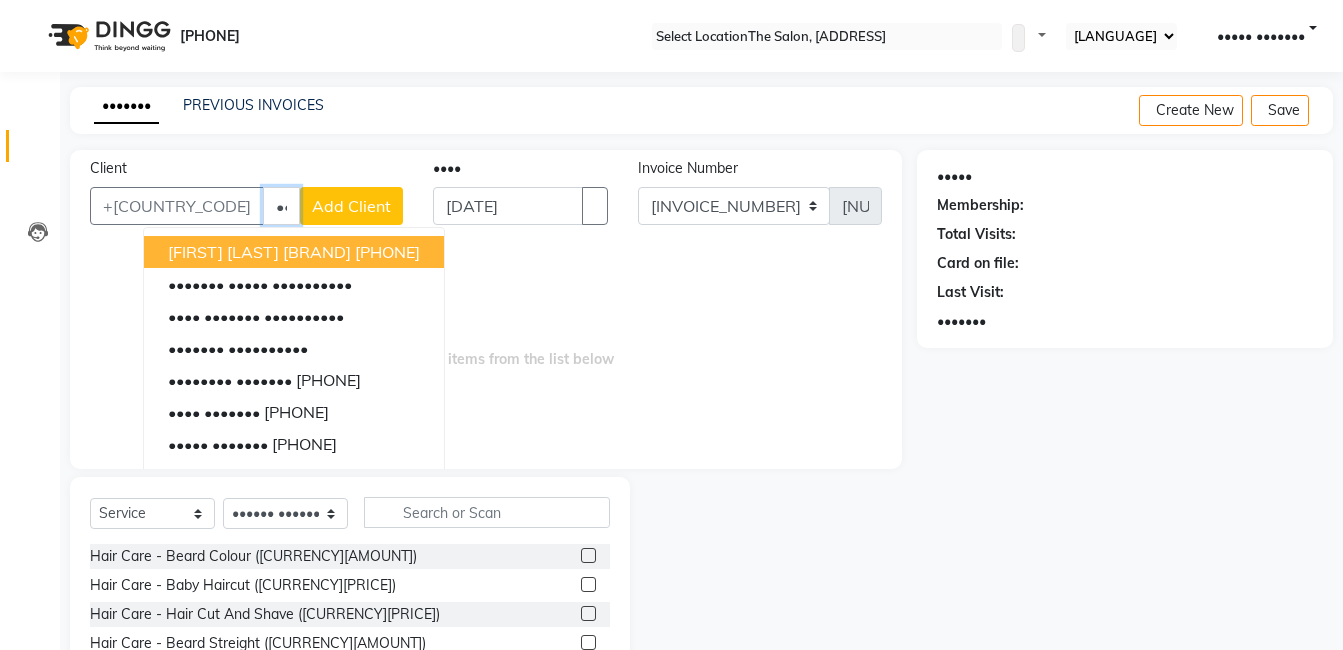 click on "[FIRST] [LAST] [BRAND]" at bounding box center [259, 252] 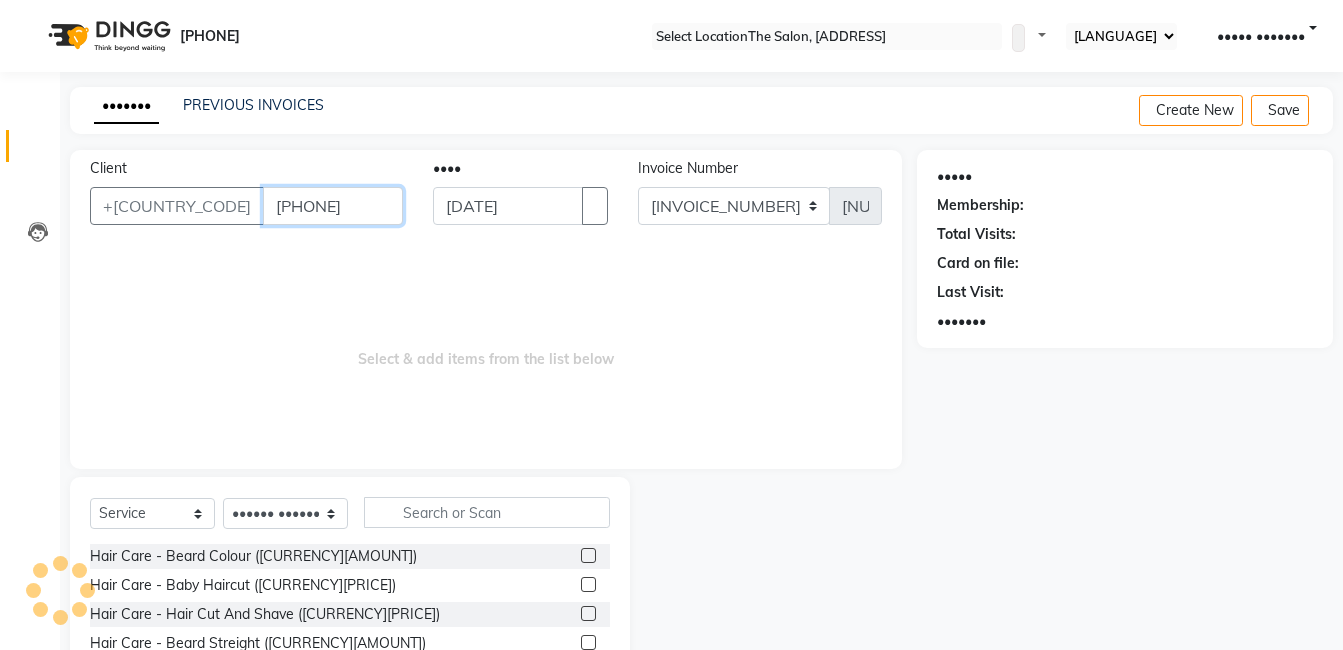 type on "[PHONE]" 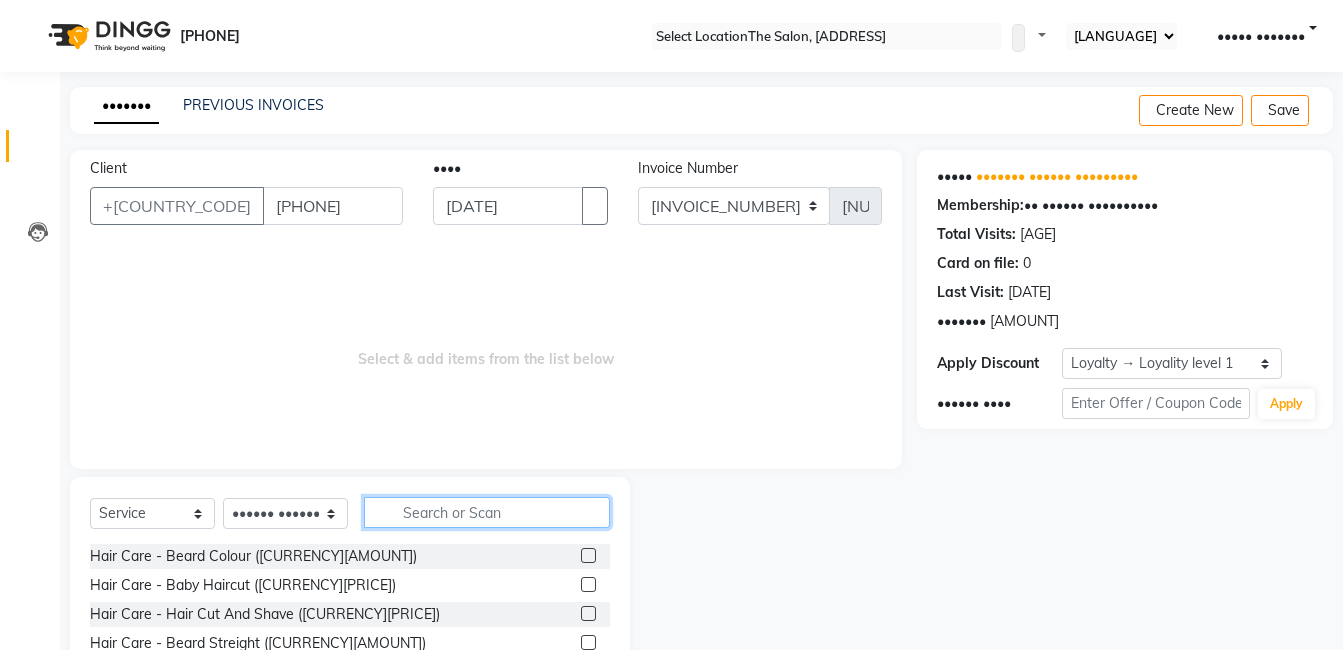 click at bounding box center [487, 512] 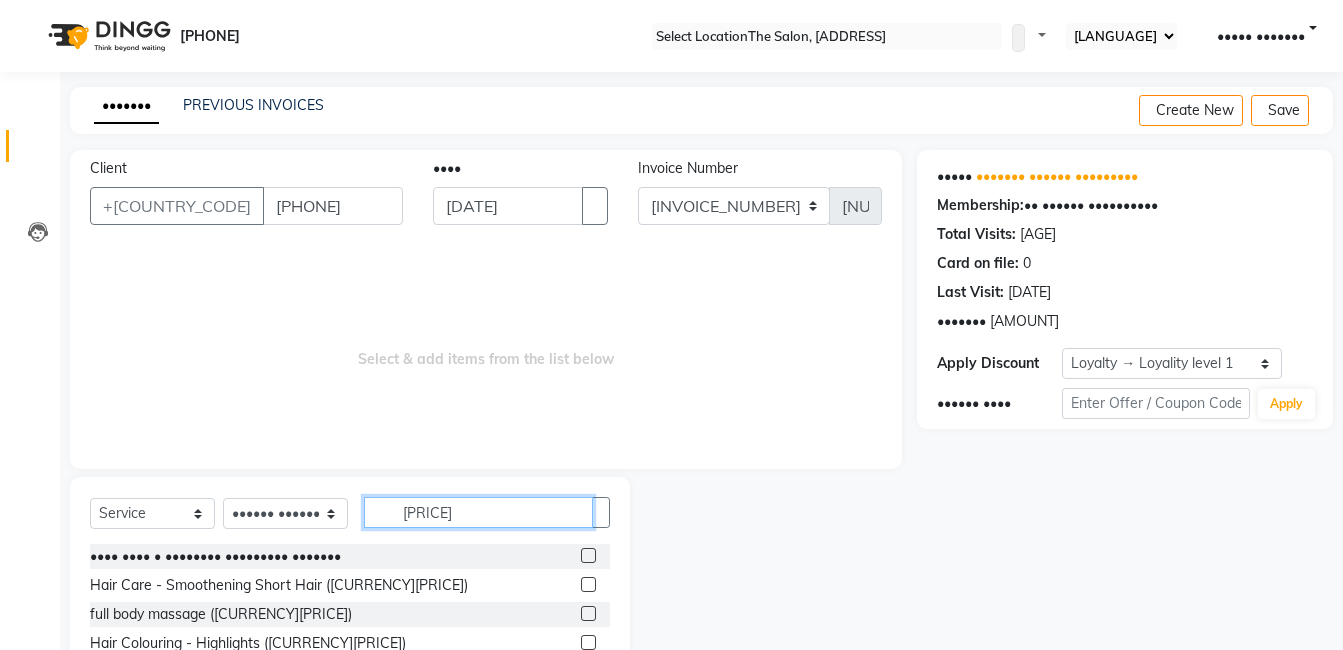 scroll, scrollTop: 145, scrollLeft: 0, axis: vertical 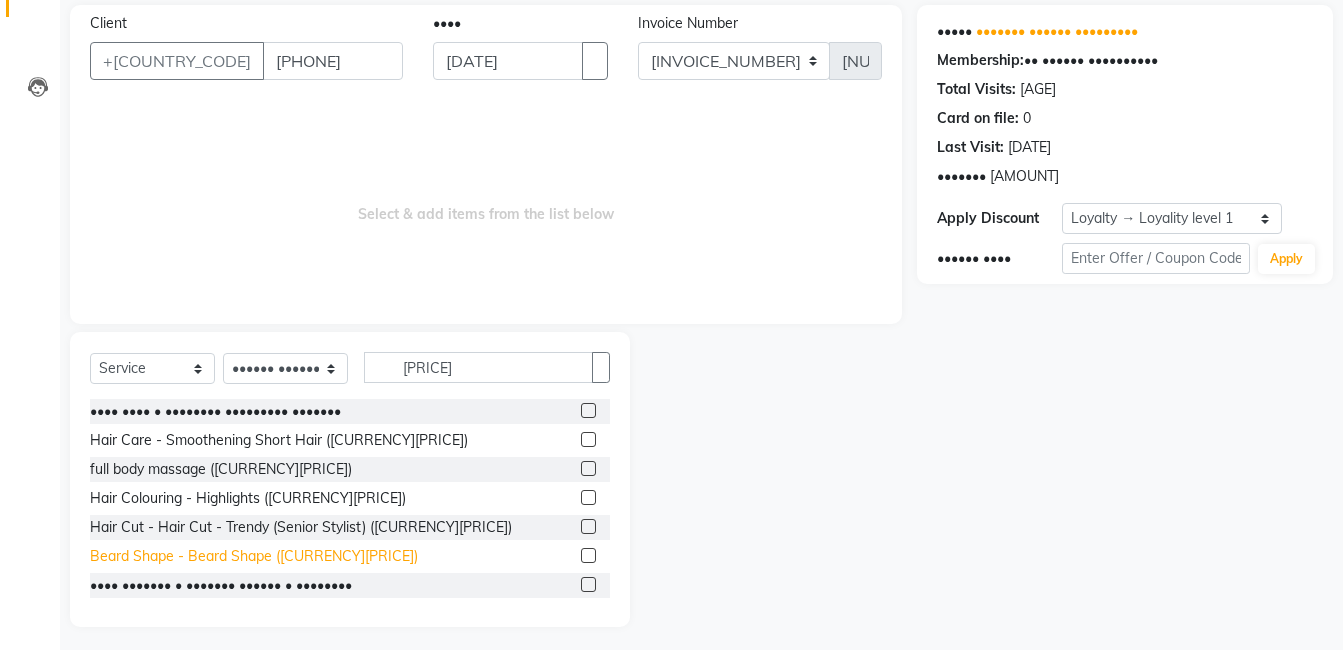 click on "Beard Shape - Beard Shape ([CURRENCY][PRICE])" at bounding box center (215, 411) 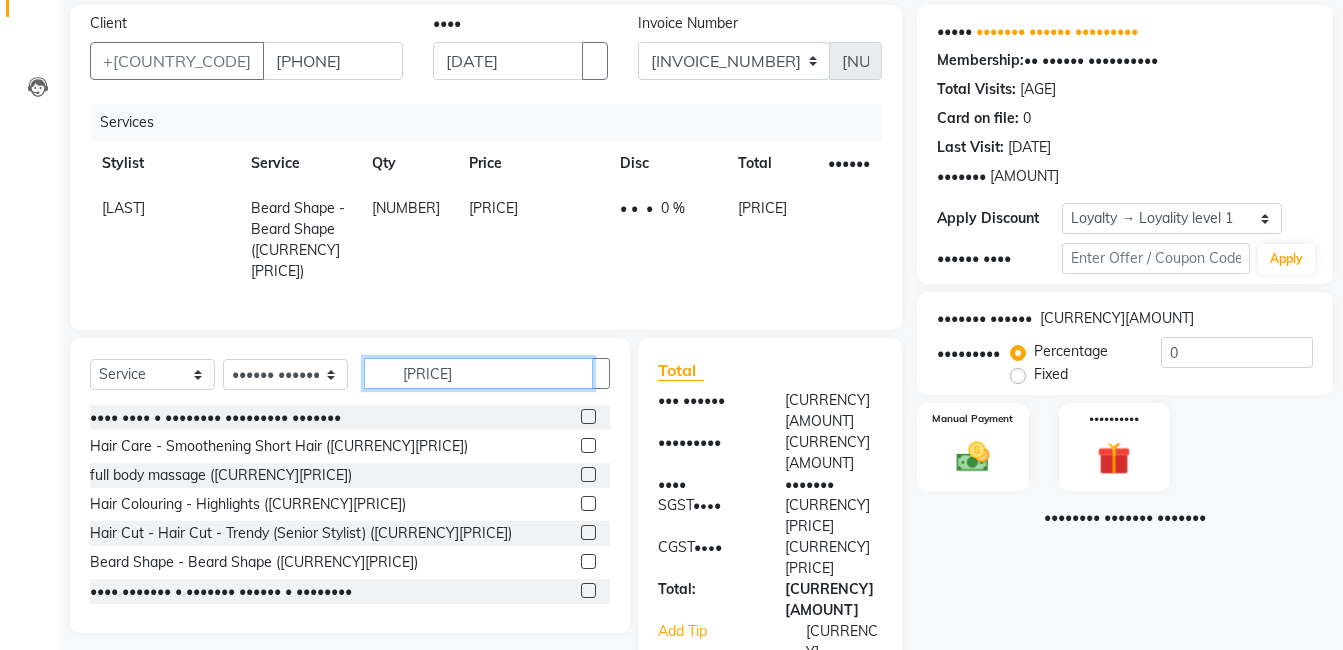 click on "[PRICE]" at bounding box center (478, 373) 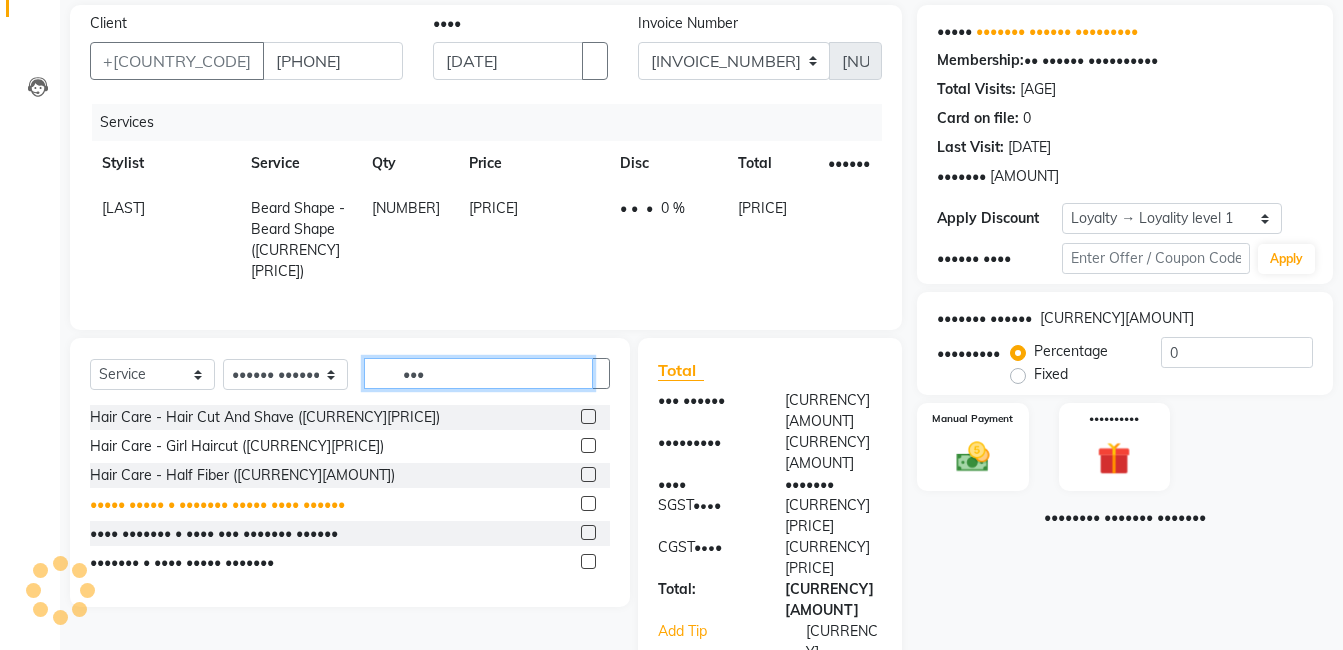 type on "•••" 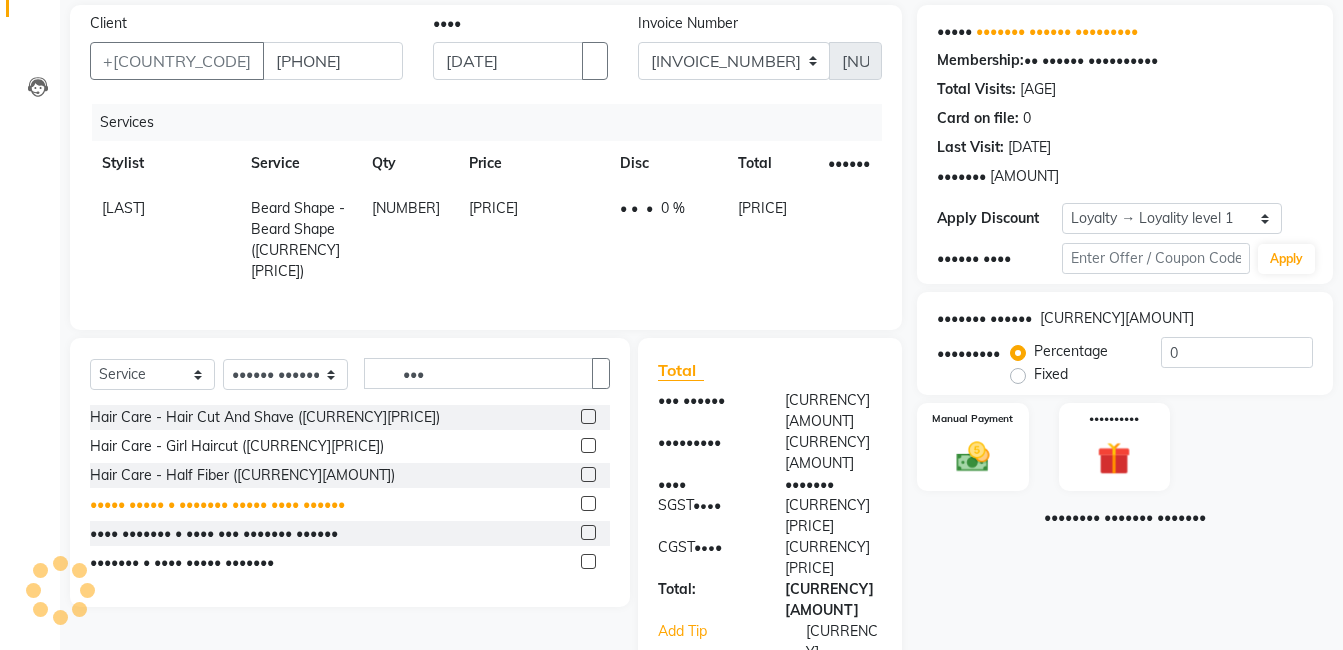 click on "••••• ••••• • ••••••• ••••• •••• ••••••" at bounding box center (265, 417) 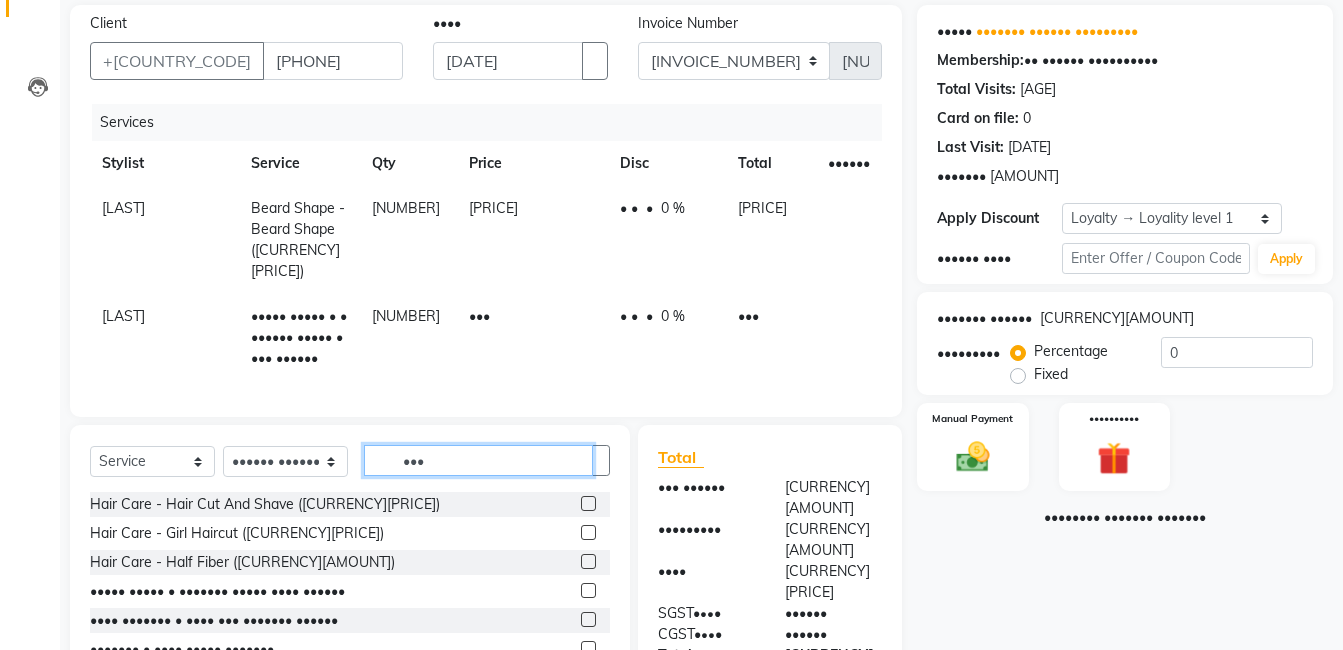 click on "•••" at bounding box center [478, 460] 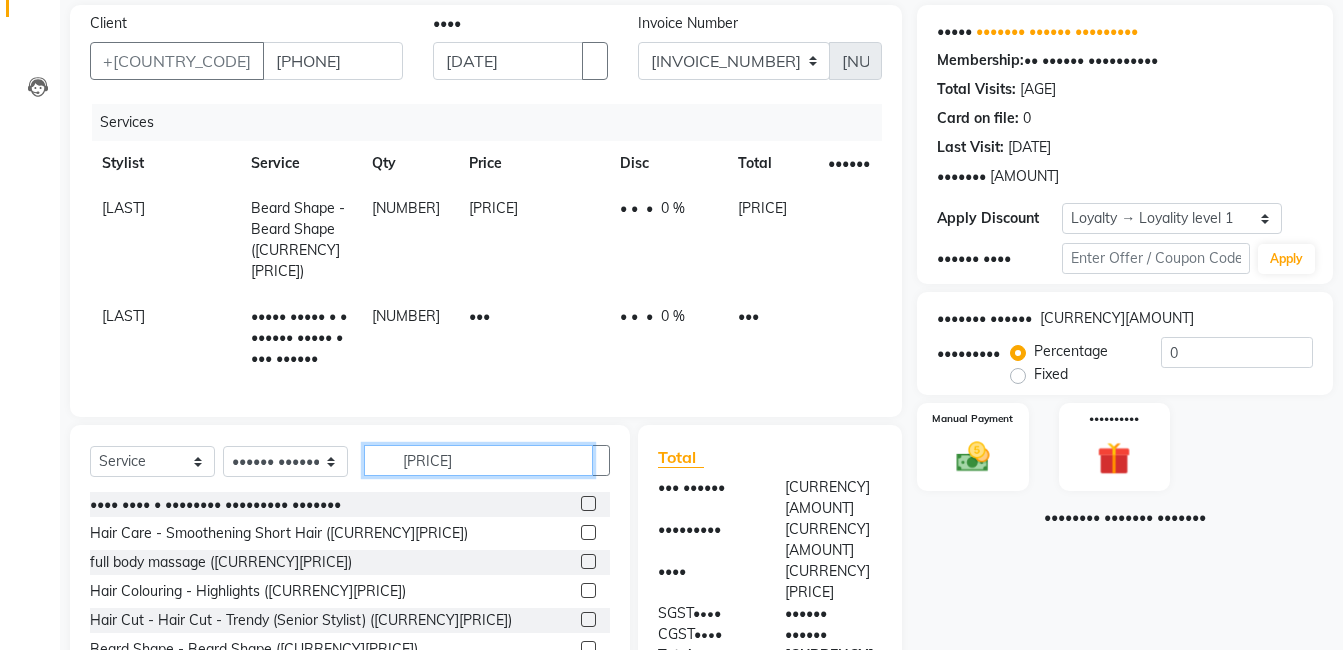 scroll, scrollTop: 237, scrollLeft: 0, axis: vertical 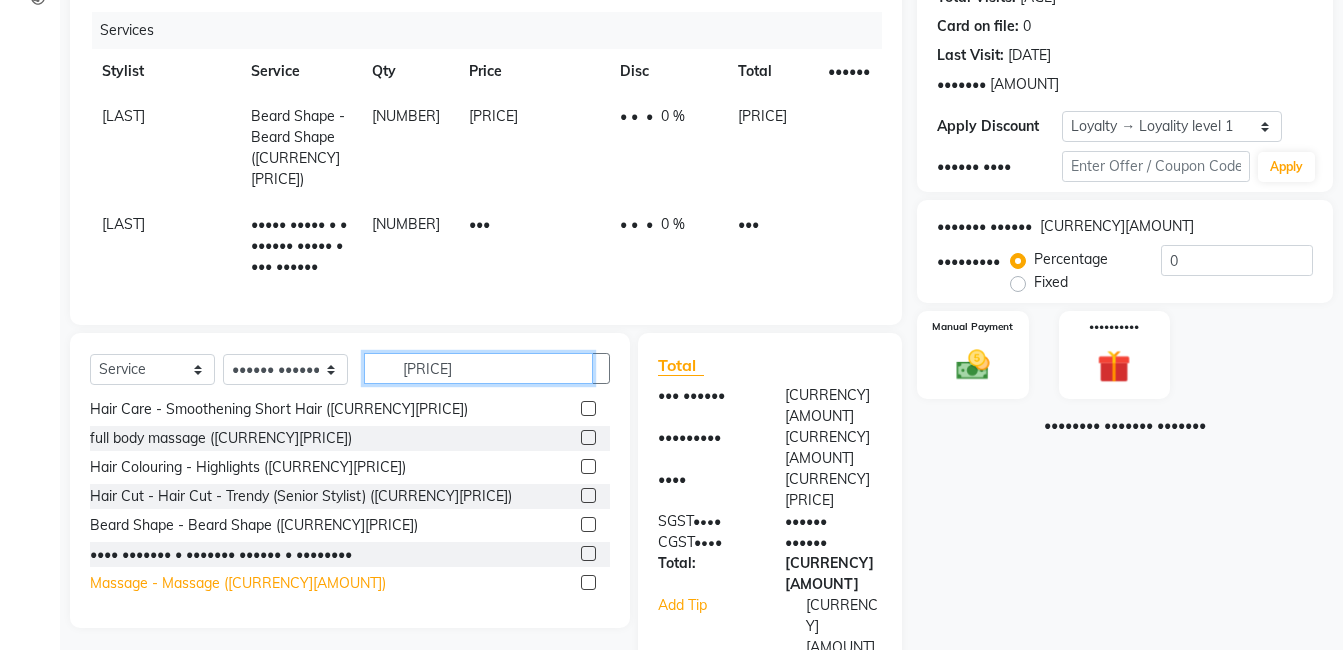 type on "[PRICE]" 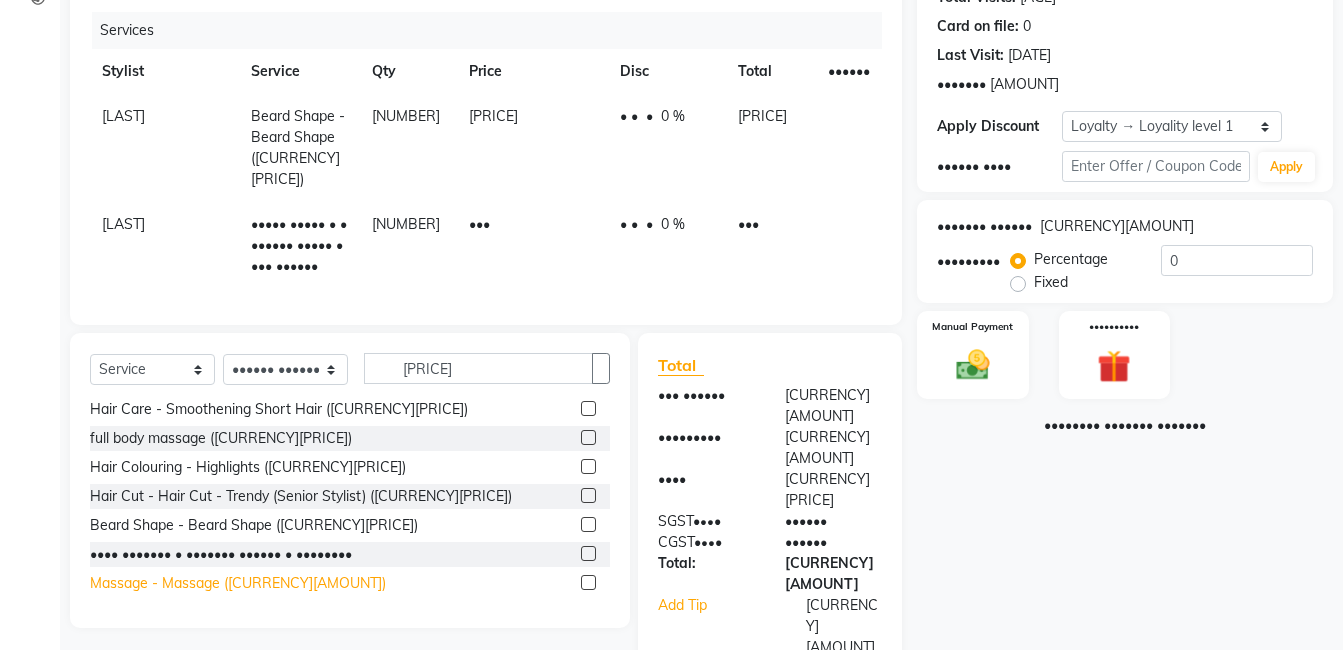 click on "Massage - Massage ([CURRENCY][AMOUNT])" at bounding box center (215, 380) 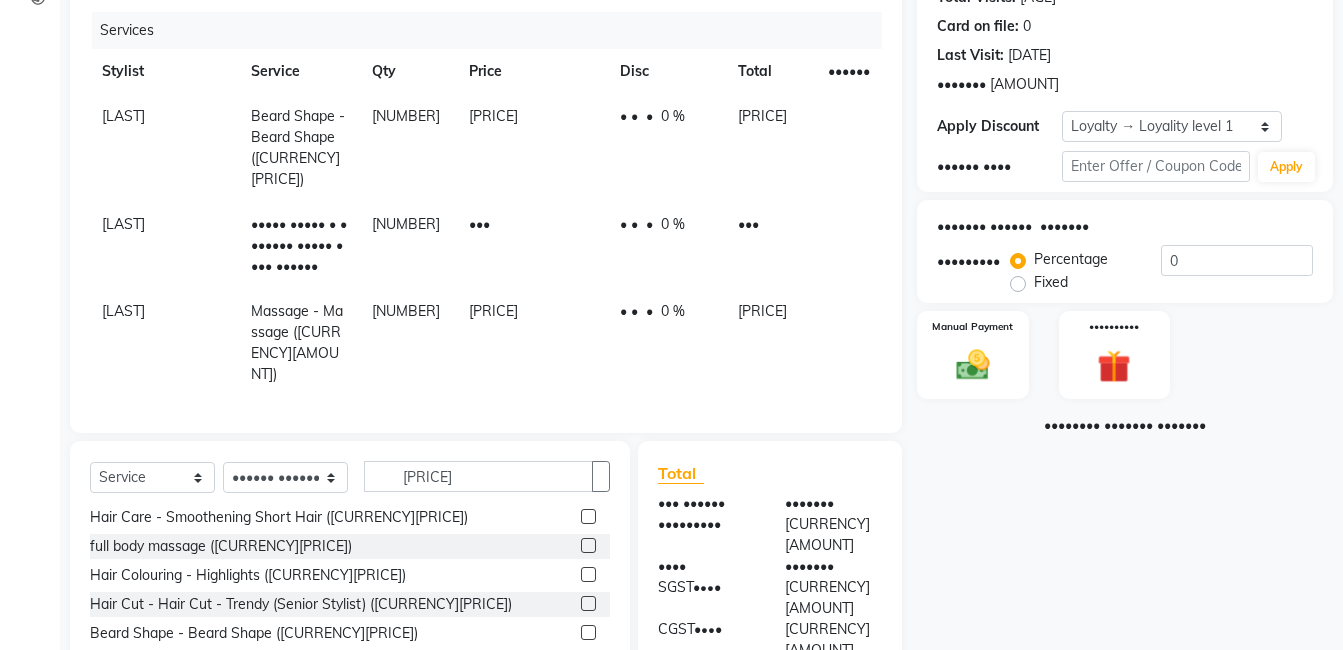 scroll, scrollTop: 304, scrollLeft: 0, axis: vertical 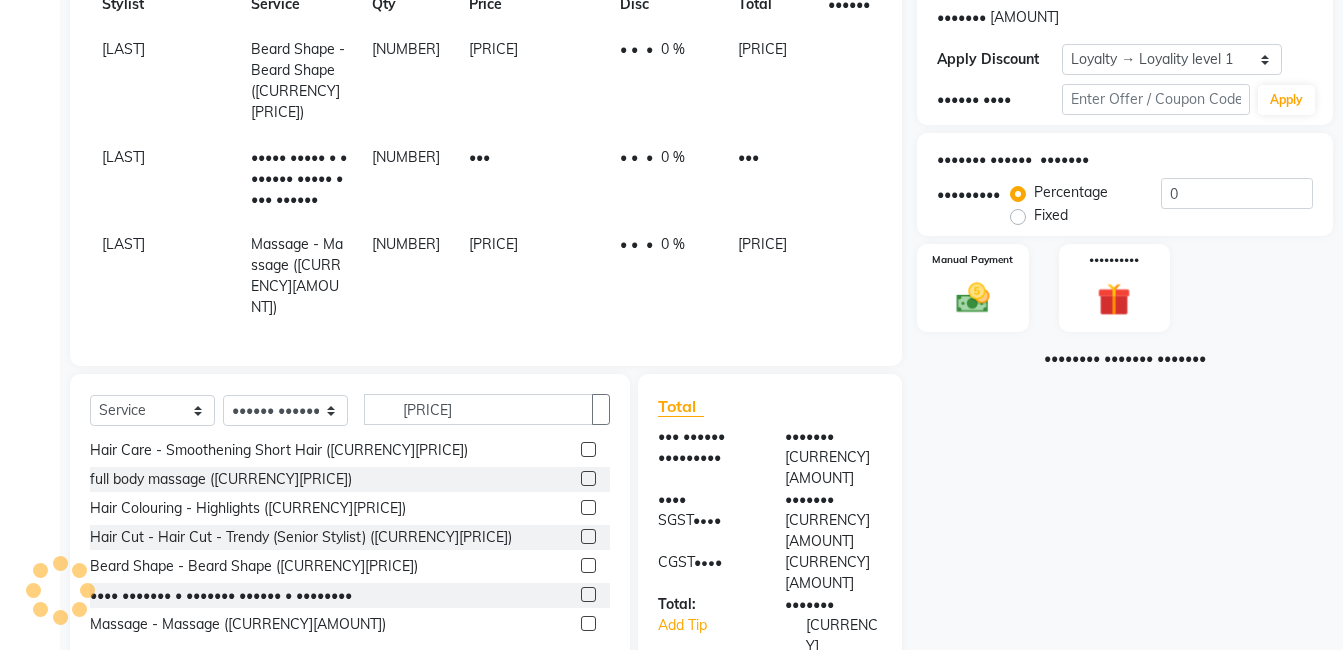 click at bounding box center (836, 39) 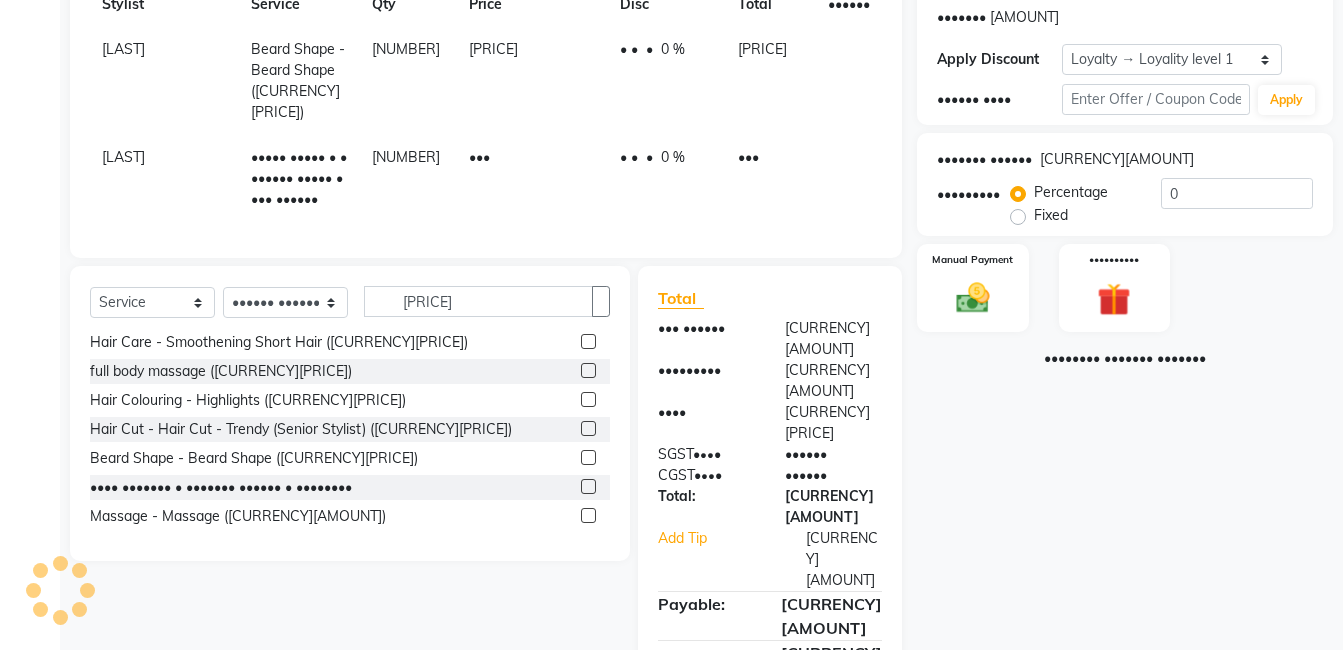 scroll, scrollTop: 238, scrollLeft: 0, axis: vertical 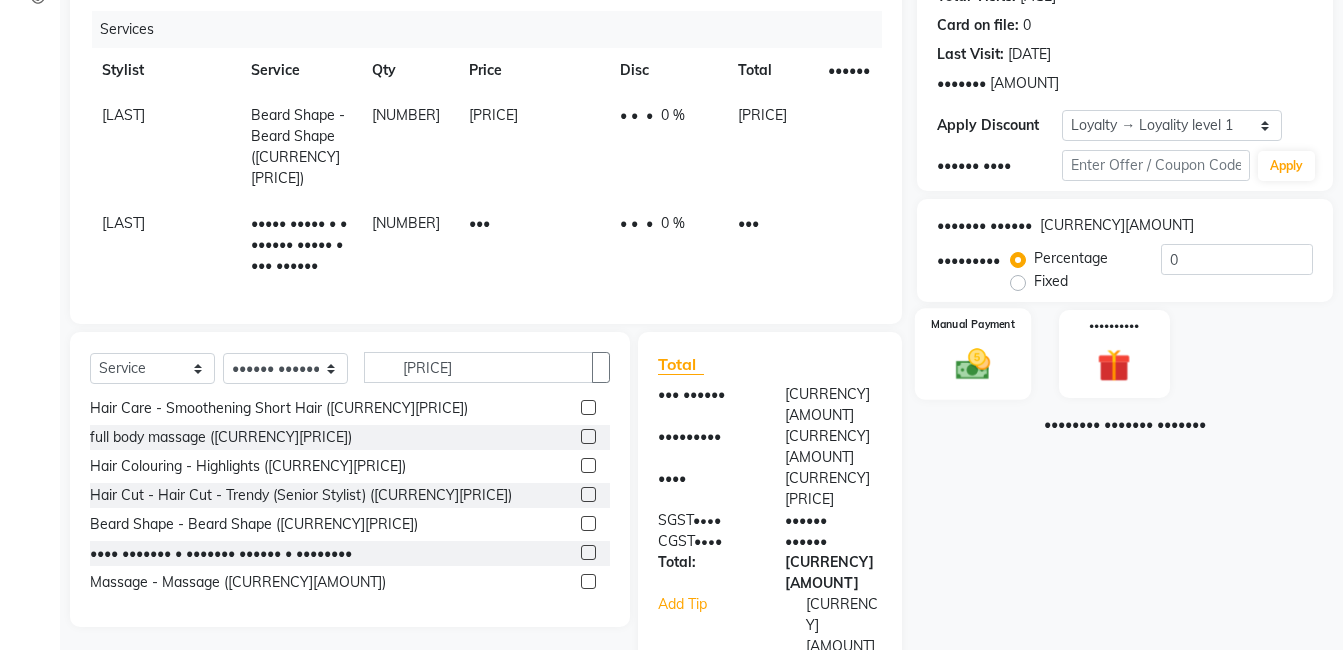 click on "Manual Payment" at bounding box center [973, 354] 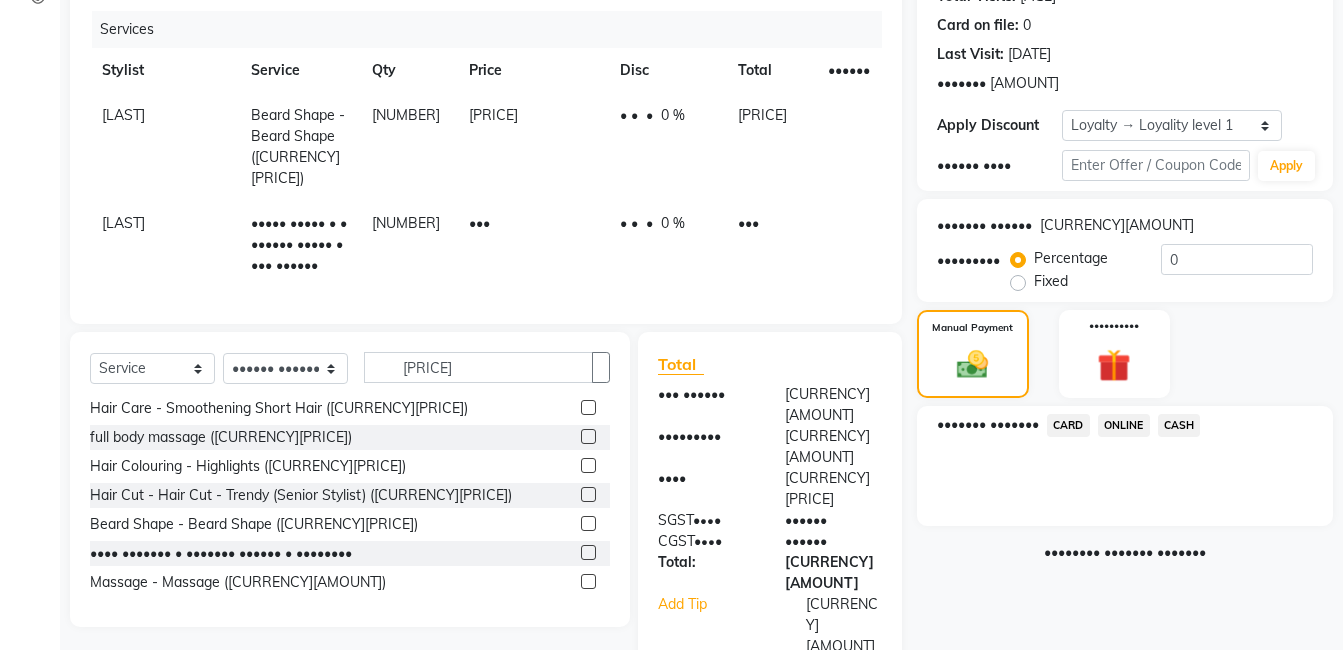 click on "CASH" at bounding box center (1068, 425) 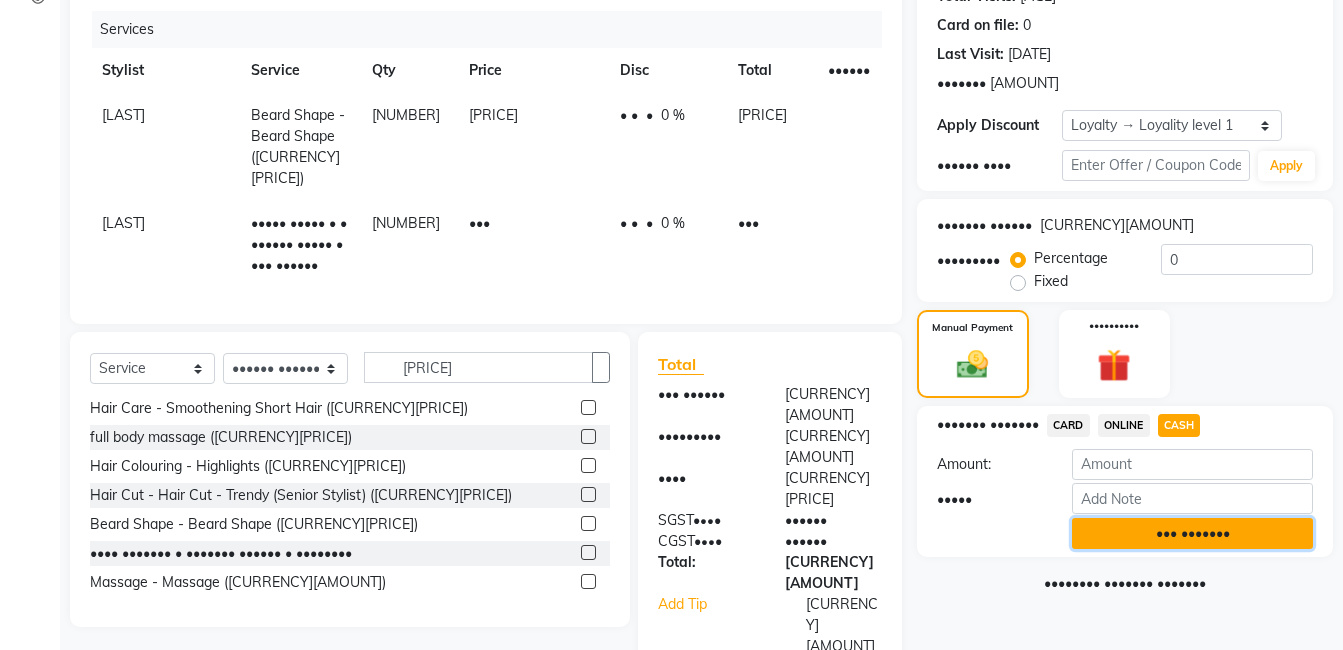click on "••• •••••••" at bounding box center (1192, 533) 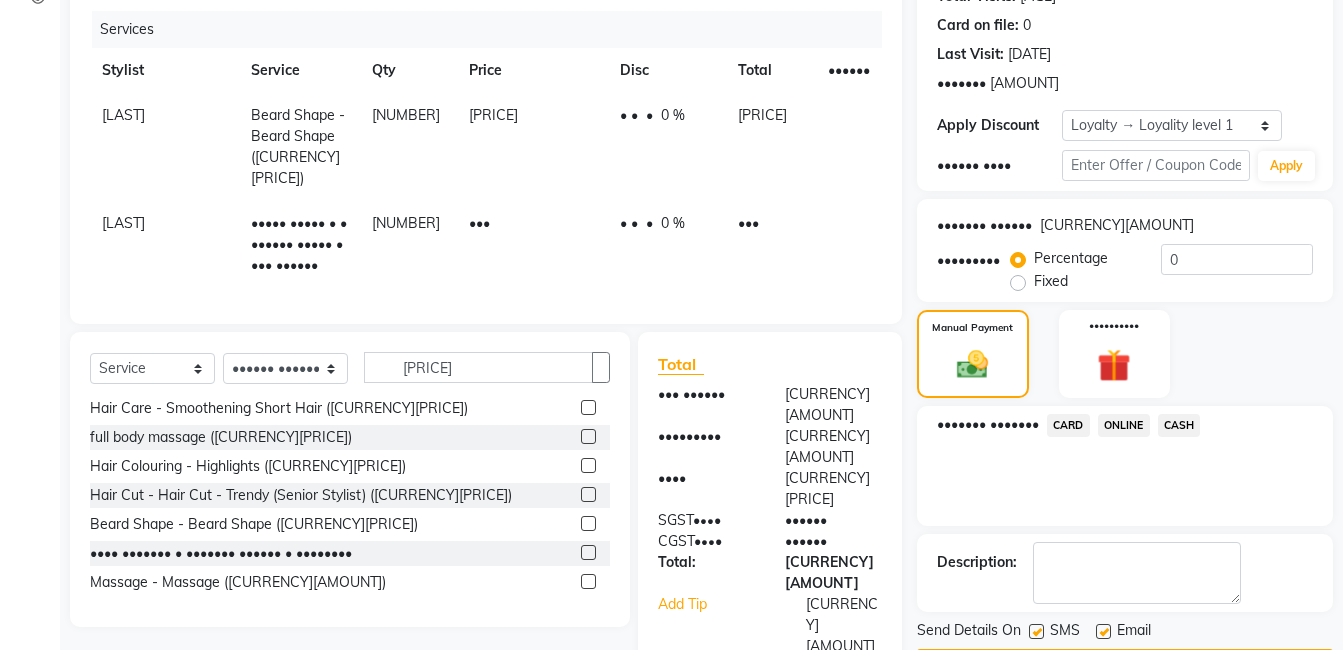 scroll, scrollTop: 448, scrollLeft: 0, axis: vertical 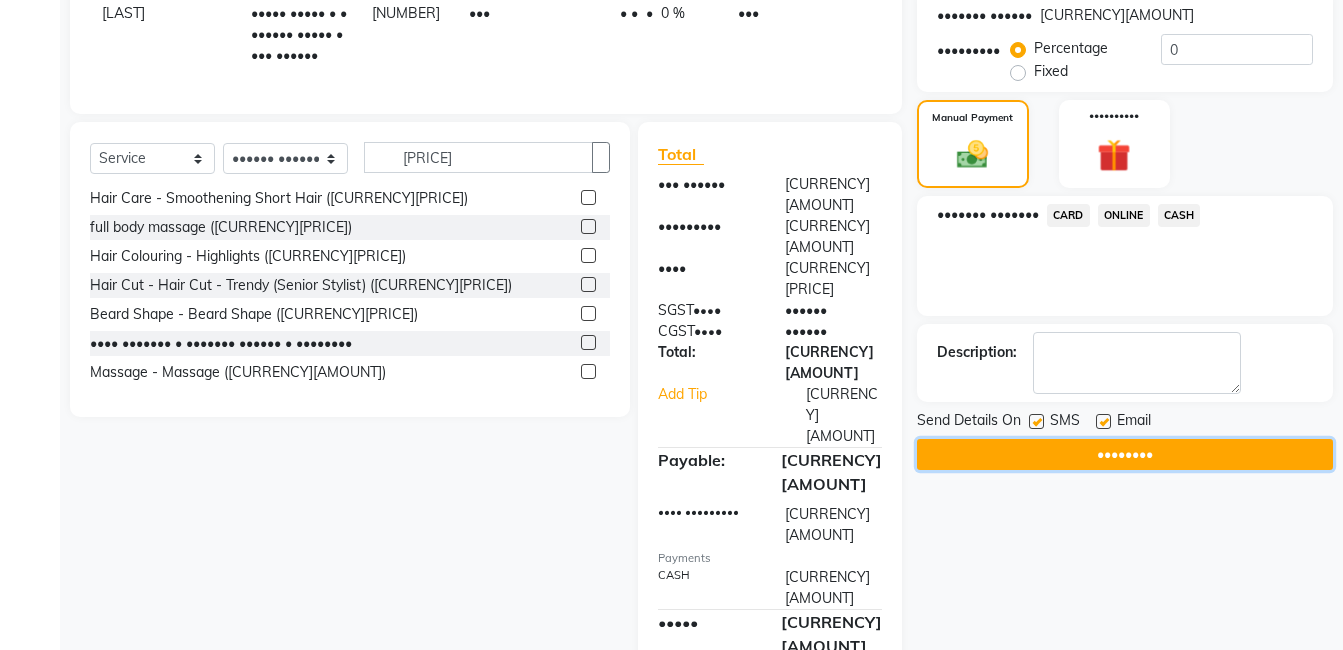 click on "••••••••" at bounding box center [1125, 454] 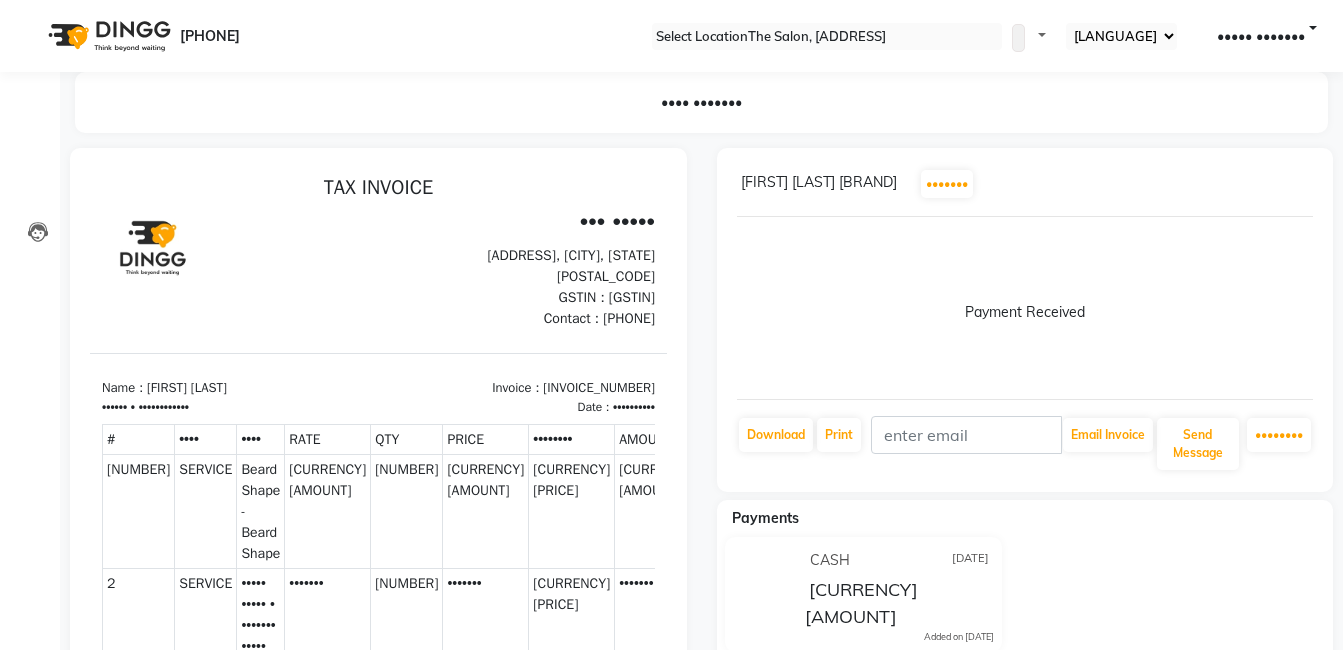 scroll, scrollTop: 0, scrollLeft: 0, axis: both 